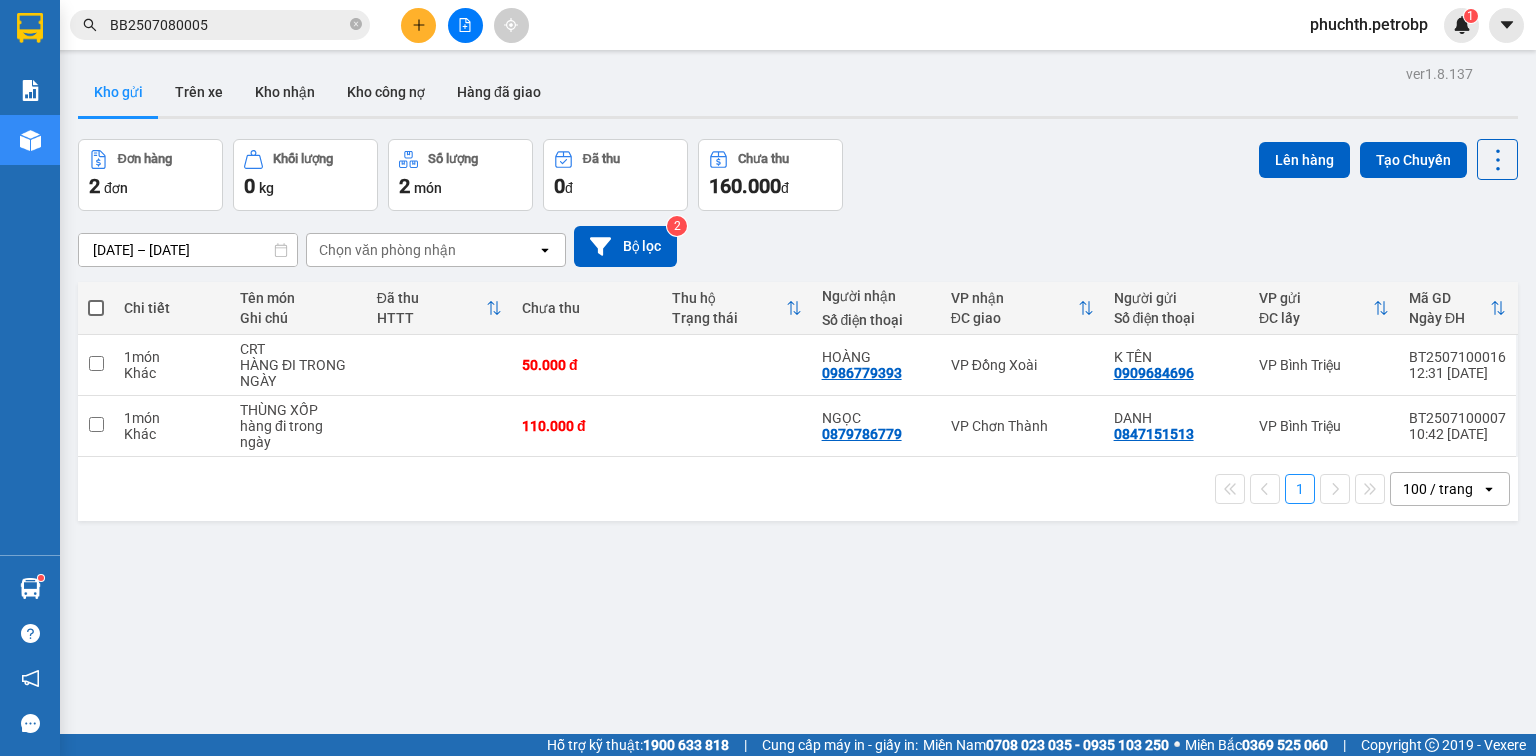 scroll, scrollTop: 0, scrollLeft: 0, axis: both 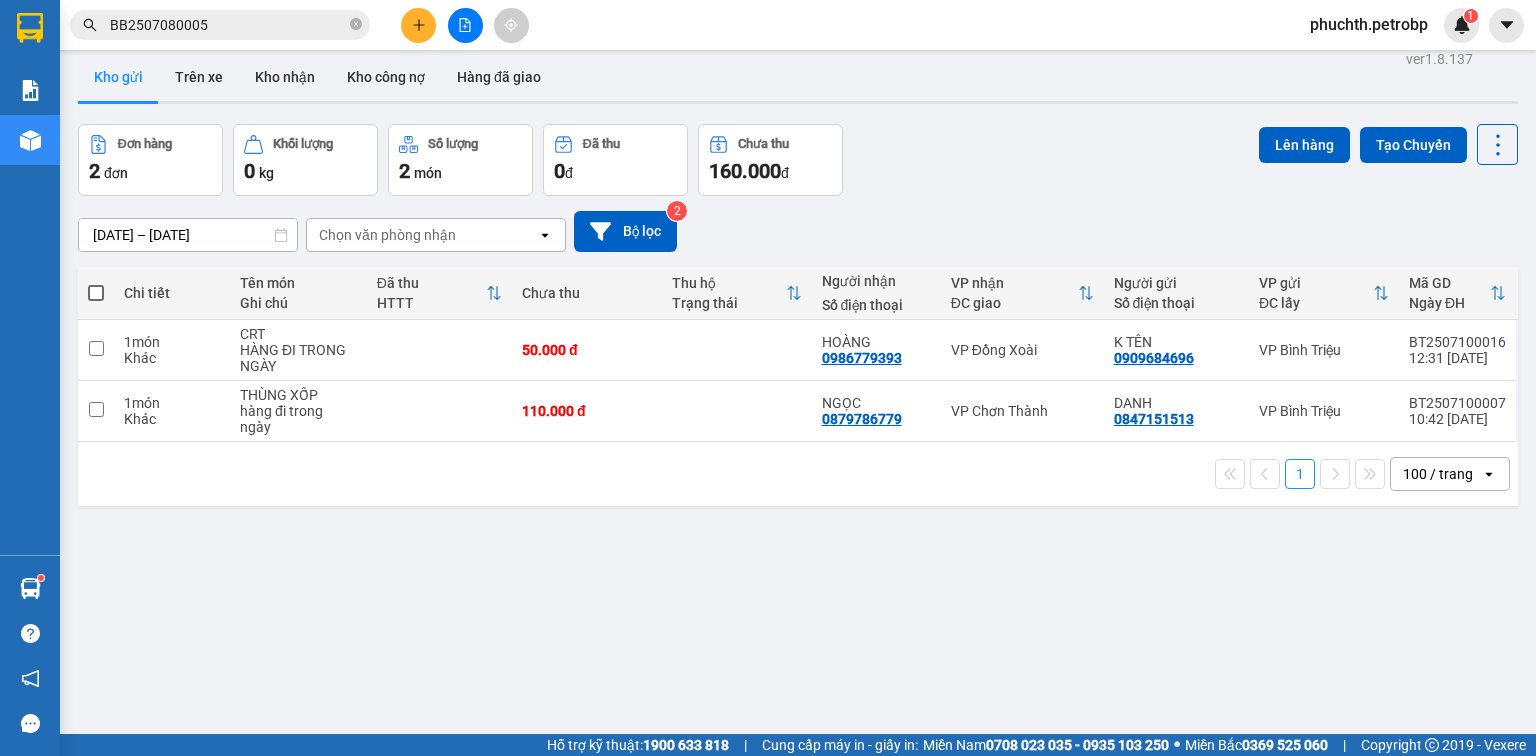 click on "ver  1.8.137 Kho gửi Trên xe Kho nhận Kho công nợ Hàng đã giao Đơn hàng 2 đơn Khối lượng 0 kg Số lượng 2 món Đã thu 0  đ Chưa thu 160.000  đ Lên hàng Tạo Chuyến [DATE] – [DATE] Press the down arrow key to interact with the calendar and select a date. Press the escape button to close the calendar. Selected date range is from [DATE] to [DATE]. Chọn văn phòng nhận open Bộ lọc 2 Chi tiết Tên món Ghi chú Đã thu HTTT Chưa thu Thu hộ Trạng thái Người nhận Số điện thoại VP nhận ĐC giao Người gửi Số điện thoại VP gửi ĐC lấy Mã GD Ngày ĐH 1  món Khác CRT HÀNG ĐI TRONG NGÀY 50.000 đ HOÀNG 0986779393 VP Đồng Xoài K TÊN 0909684696 VP Bình Triệu BT2507100016 12:31 [DATE] 1  món Khác THÙNG XỐP hàng đi trong ngày 110.000 đ NGỌC 0879786779 VP Chơn Thành DANH 0847151513 VP Bình Triệu BT2507100007 10:42 [DATE] 1 100 / trang open Đang tải dữ liệu" at bounding box center (798, 423) 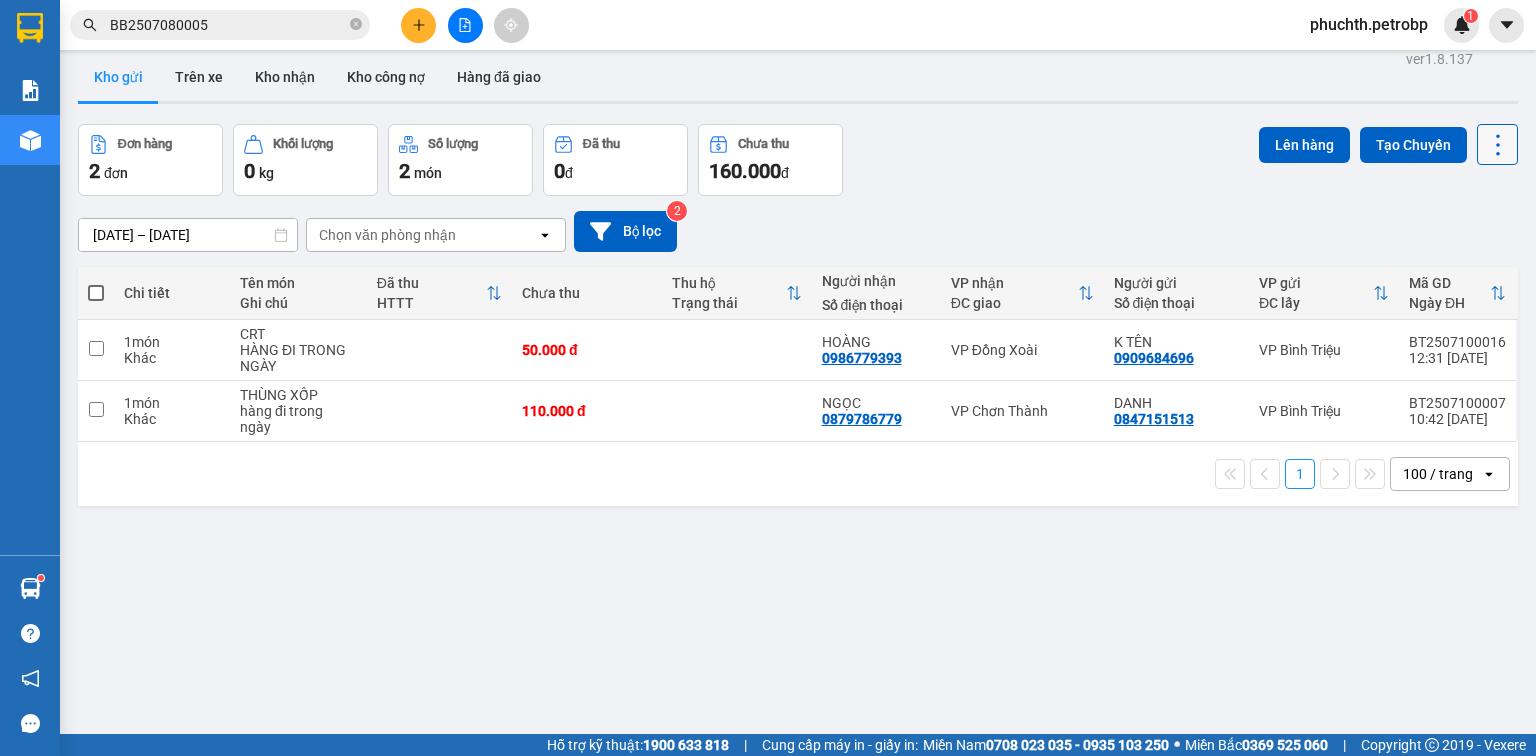 click 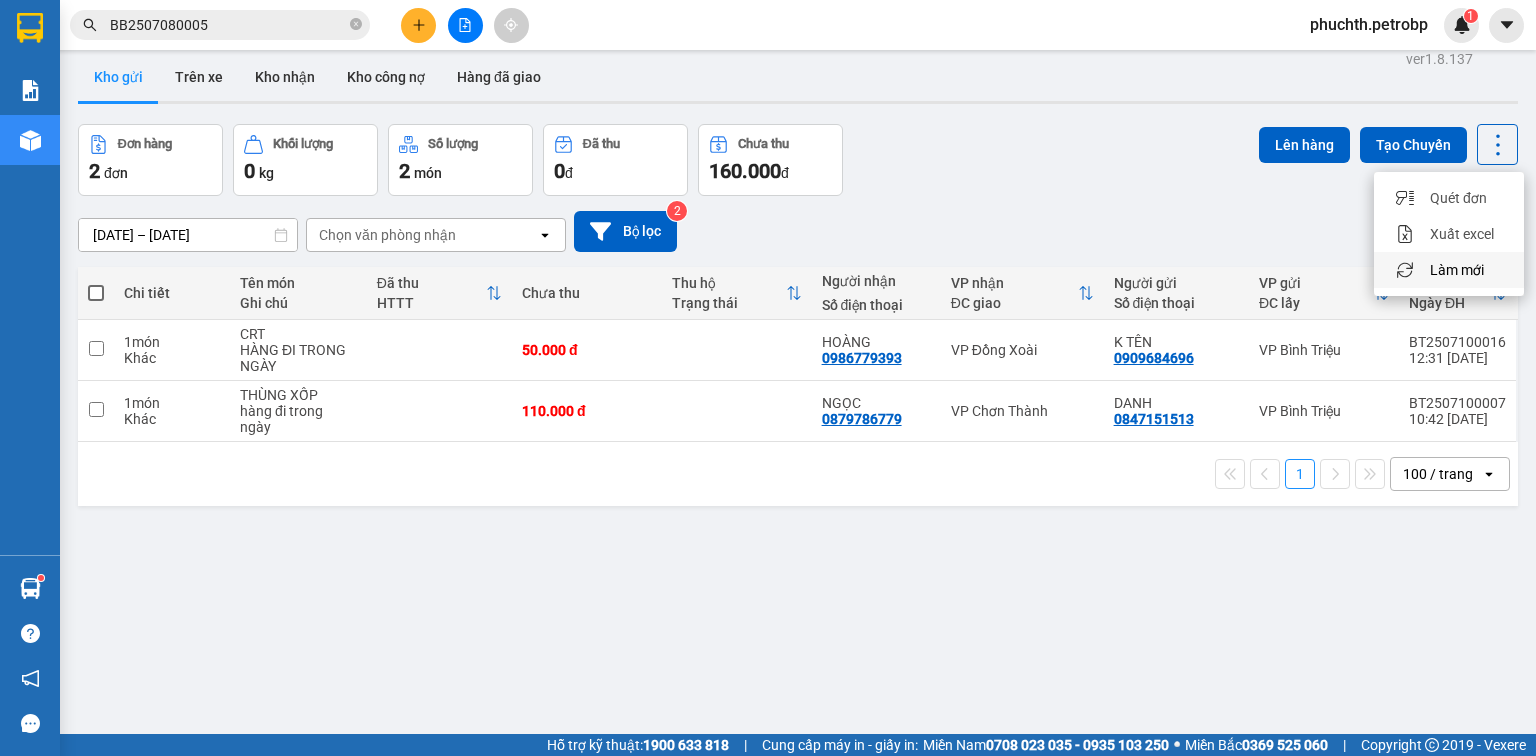 click on "Làm mới" at bounding box center (1457, 270) 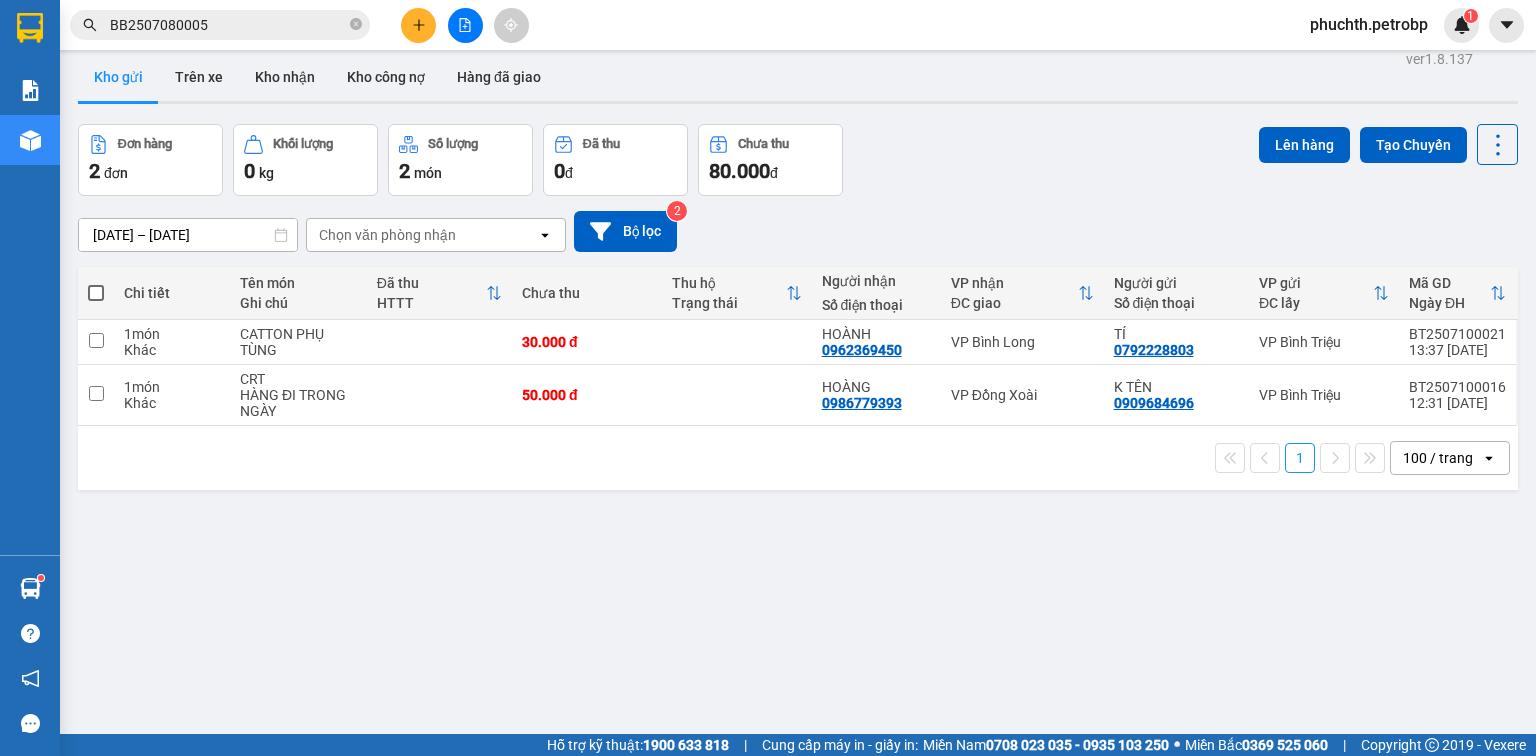 click on "ver  1.8.137 Kho gửi Trên xe Kho nhận Kho công nợ Hàng đã giao Đơn hàng 2 đơn Khối lượng 0 kg Số lượng 2 món Đã thu 0  đ Chưa thu 80.000  đ Lên hàng Tạo Chuyến [DATE] – [DATE] Press the down arrow key to interact with the calendar and select a date. Press the escape button to close the calendar. Selected date range is from [DATE] to [DATE]. Chọn văn phòng nhận open Bộ lọc 2 Chi tiết Tên món Ghi chú Đã thu HTTT Chưa thu Thu hộ Trạng thái Người nhận Số điện thoại VP nhận ĐC giao Người gửi Số điện thoại VP gửi ĐC lấy Mã GD Ngày ĐH 1  món Khác CATTON PHỤ TÙNG 30.000 đ HOÀNH  0962369450 VP Bình Long TÍ 0792228803 VP [GEOGRAPHIC_DATA] 13:37 [DATE] 1  món Khác CRT HÀNG ĐI TRONG NGÀY 50.000 đ HOÀNG 0986779393 VP Đồng Xoài K TÊN 0909684696 VP Bình Triệu BT2507100016 12:31 [DATE] 1 100 / trang open Đang tải dữ liệu" at bounding box center [798, 423] 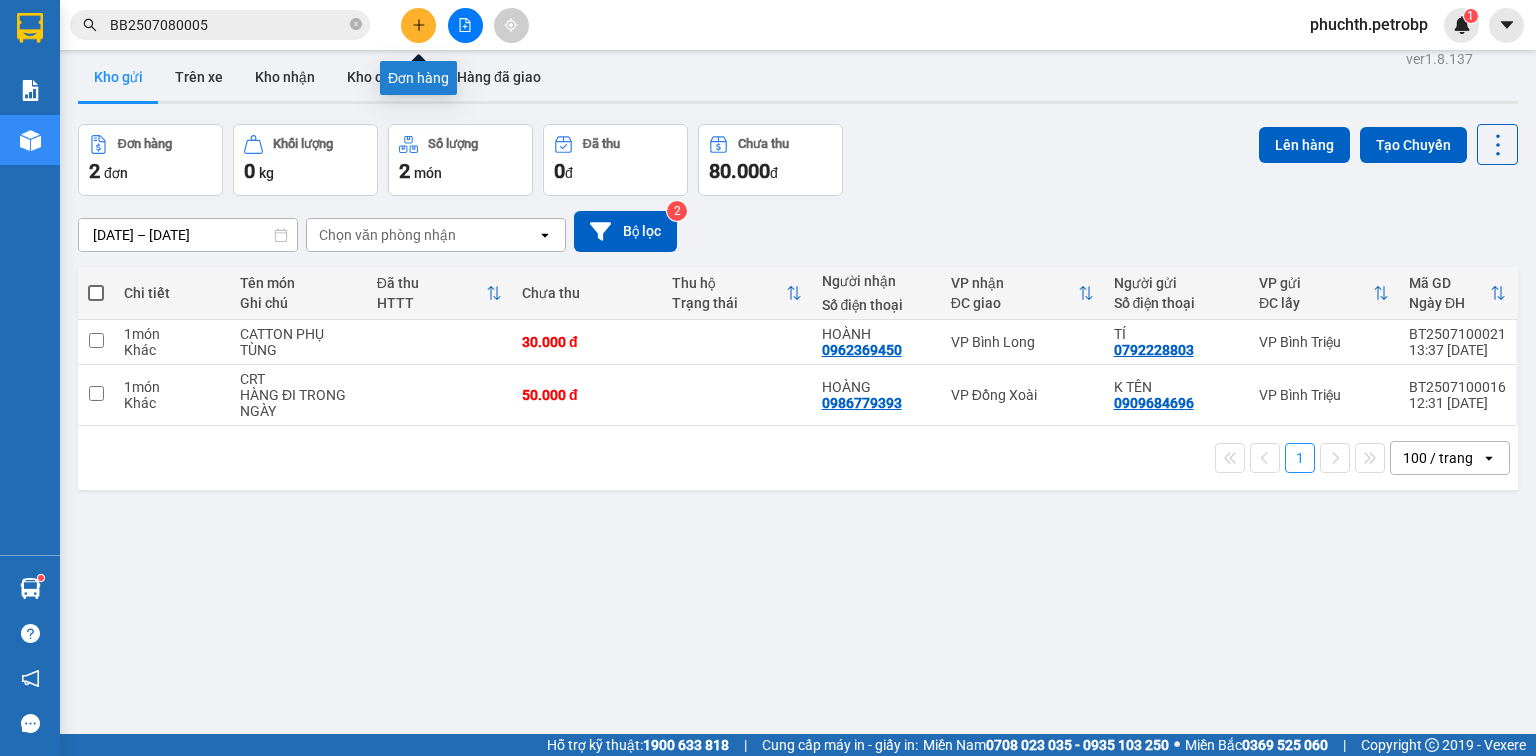 click 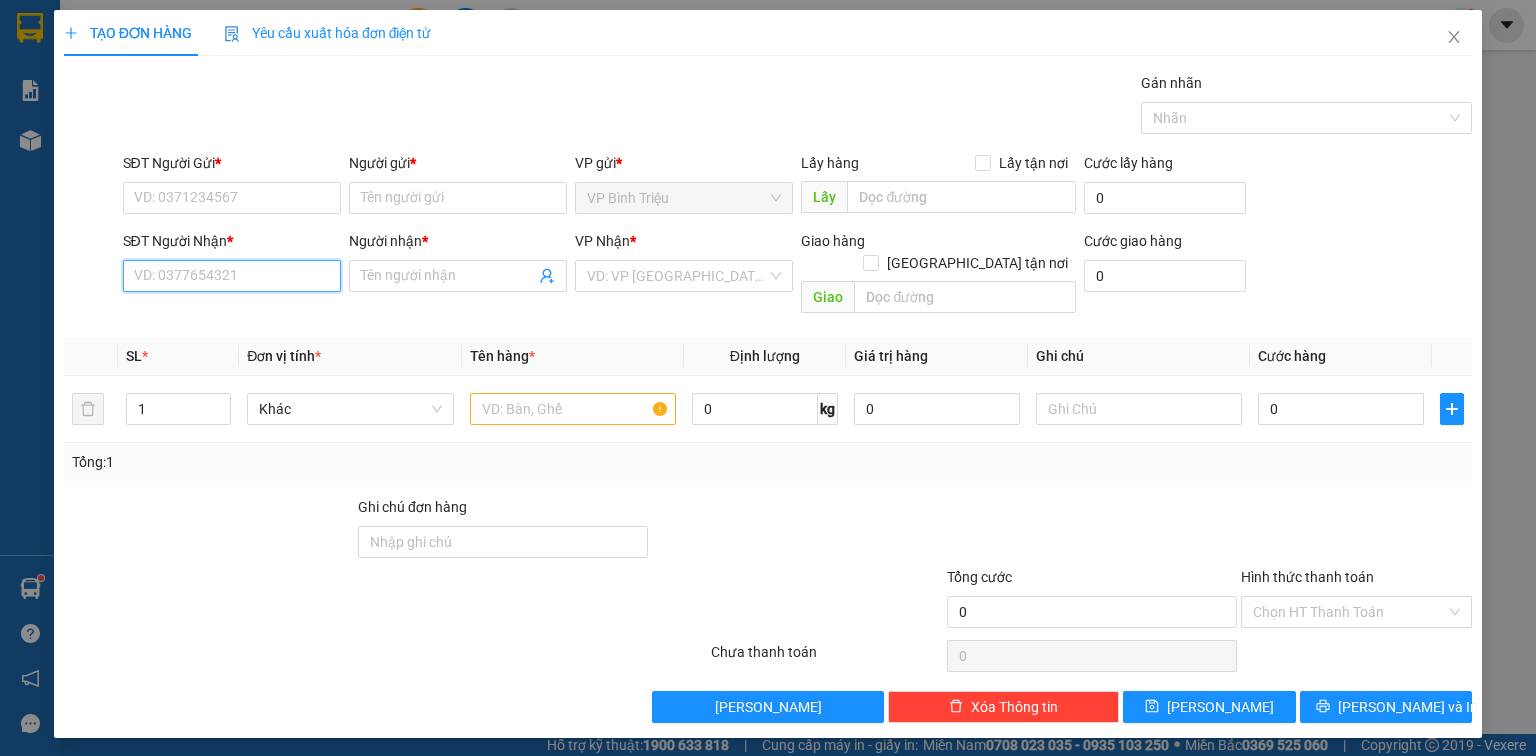 click on "SĐT Người Nhận  *" at bounding box center [232, 276] 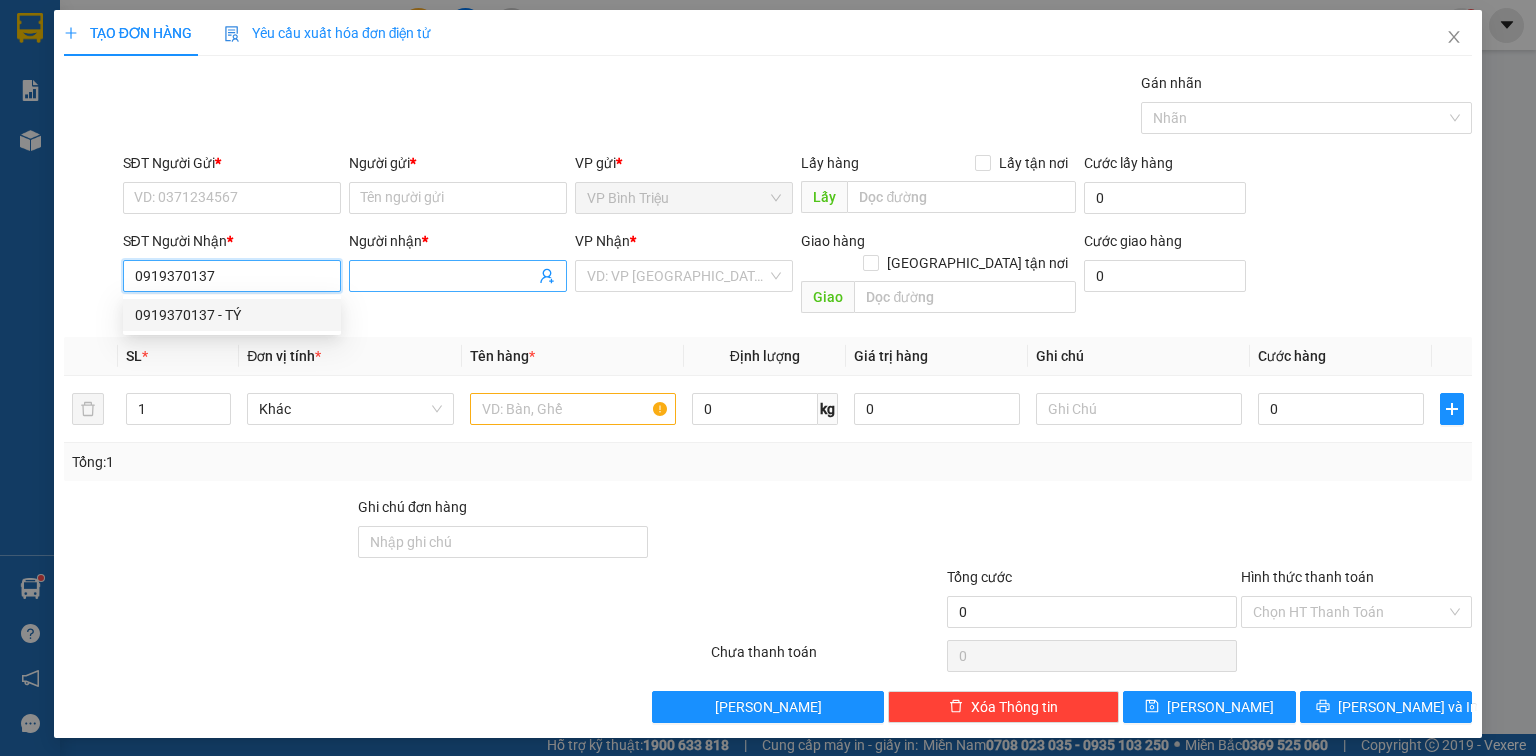 type on "0919370137" 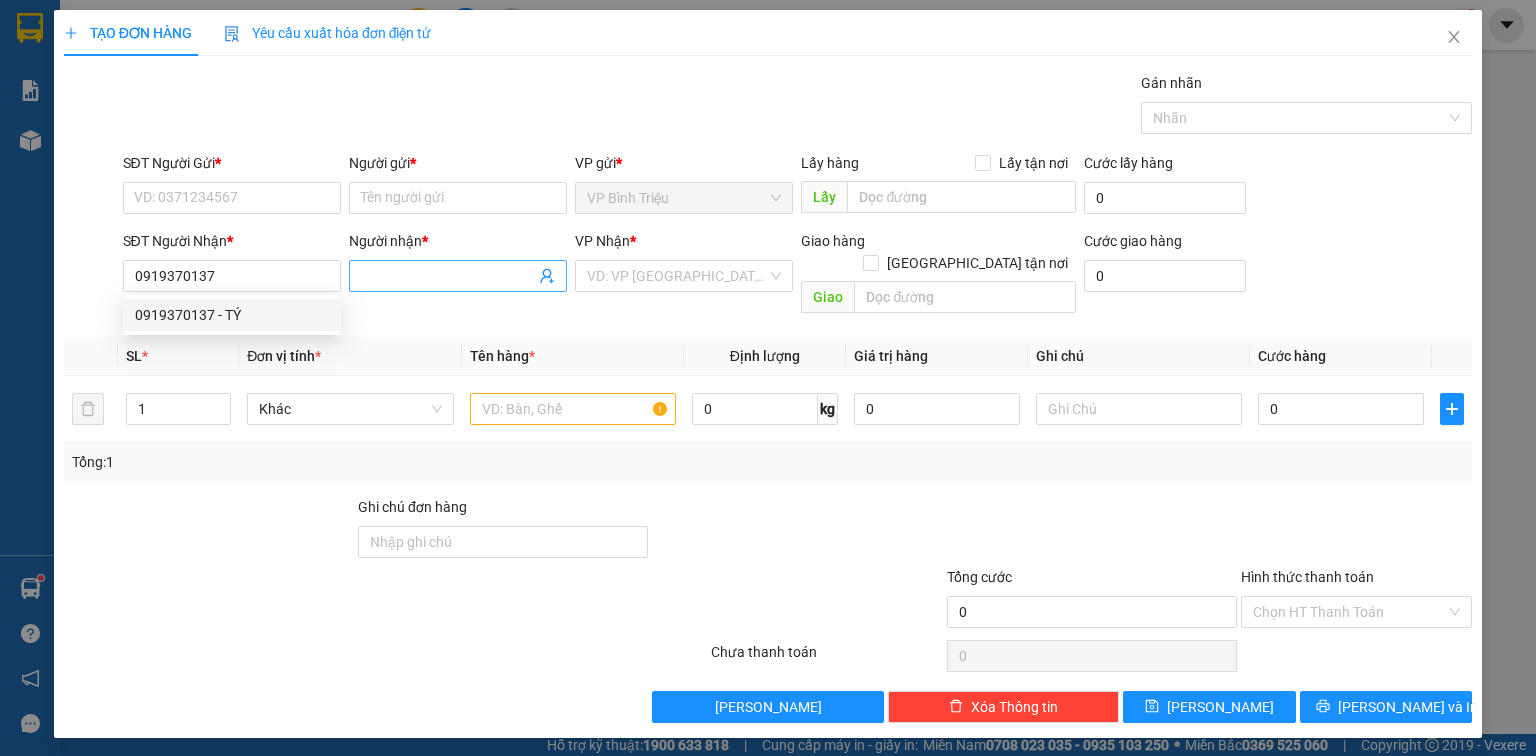 click on "Người nhận  *" at bounding box center (448, 276) 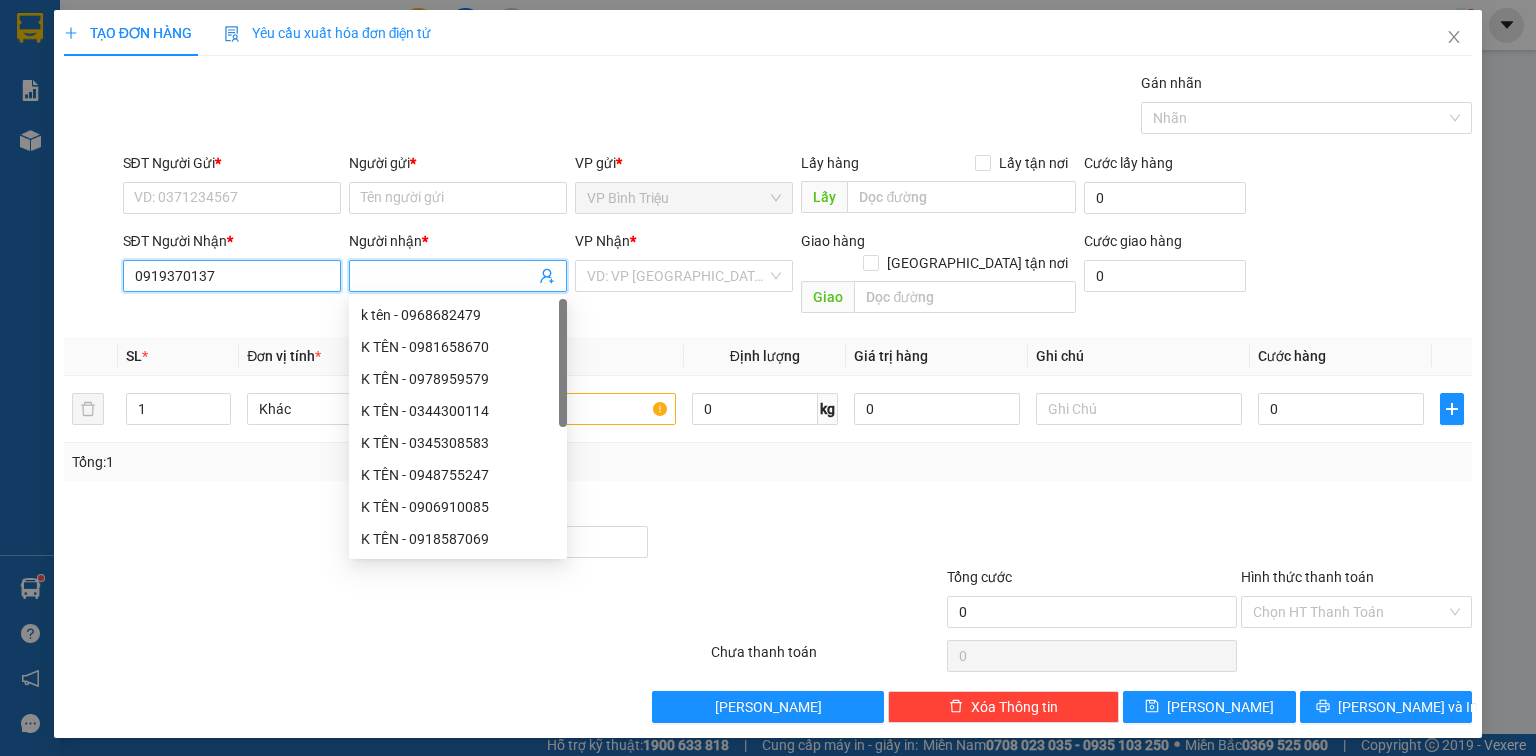 click on "0919370137" at bounding box center (232, 276) 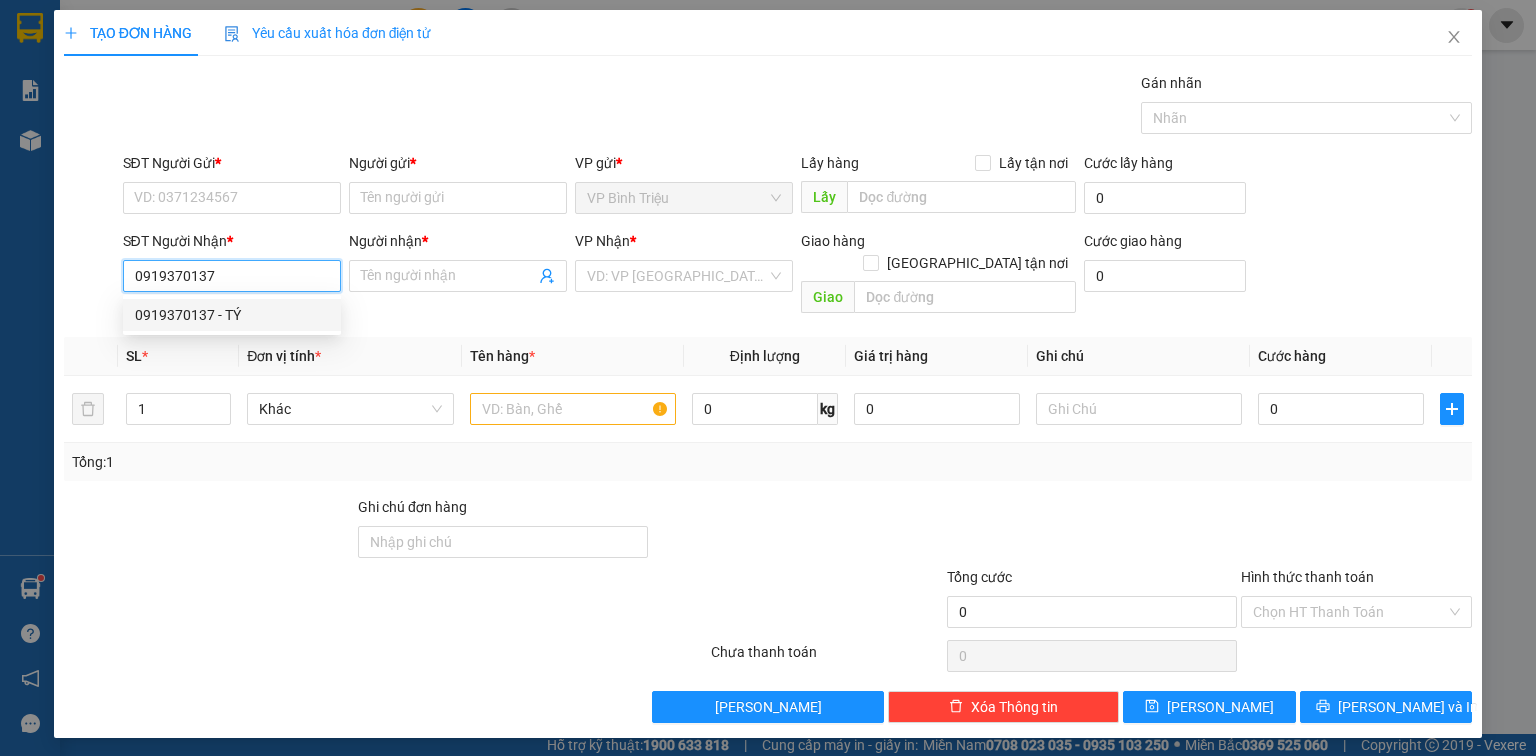 click on "0919370137 - TÝ" at bounding box center (232, 315) 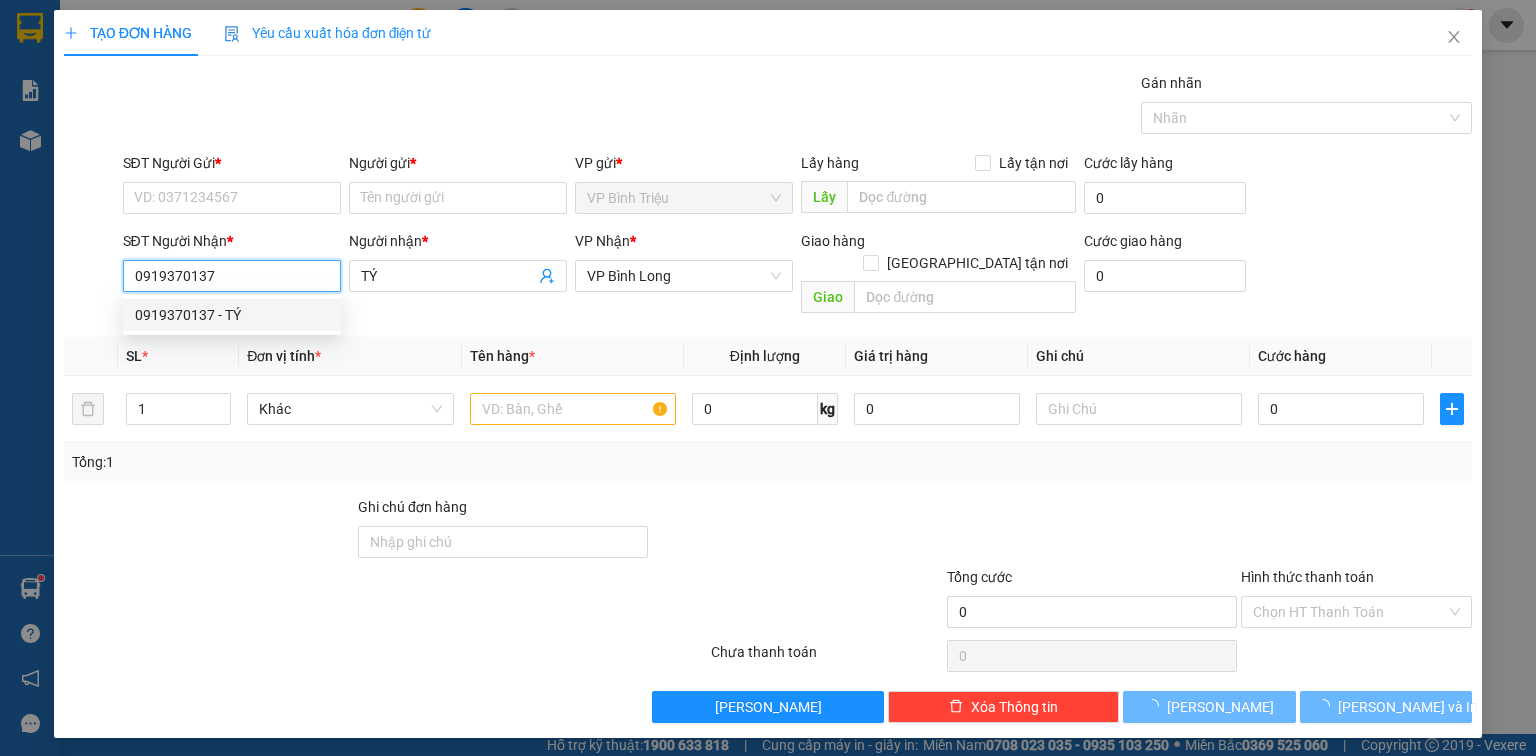 type on "280.000" 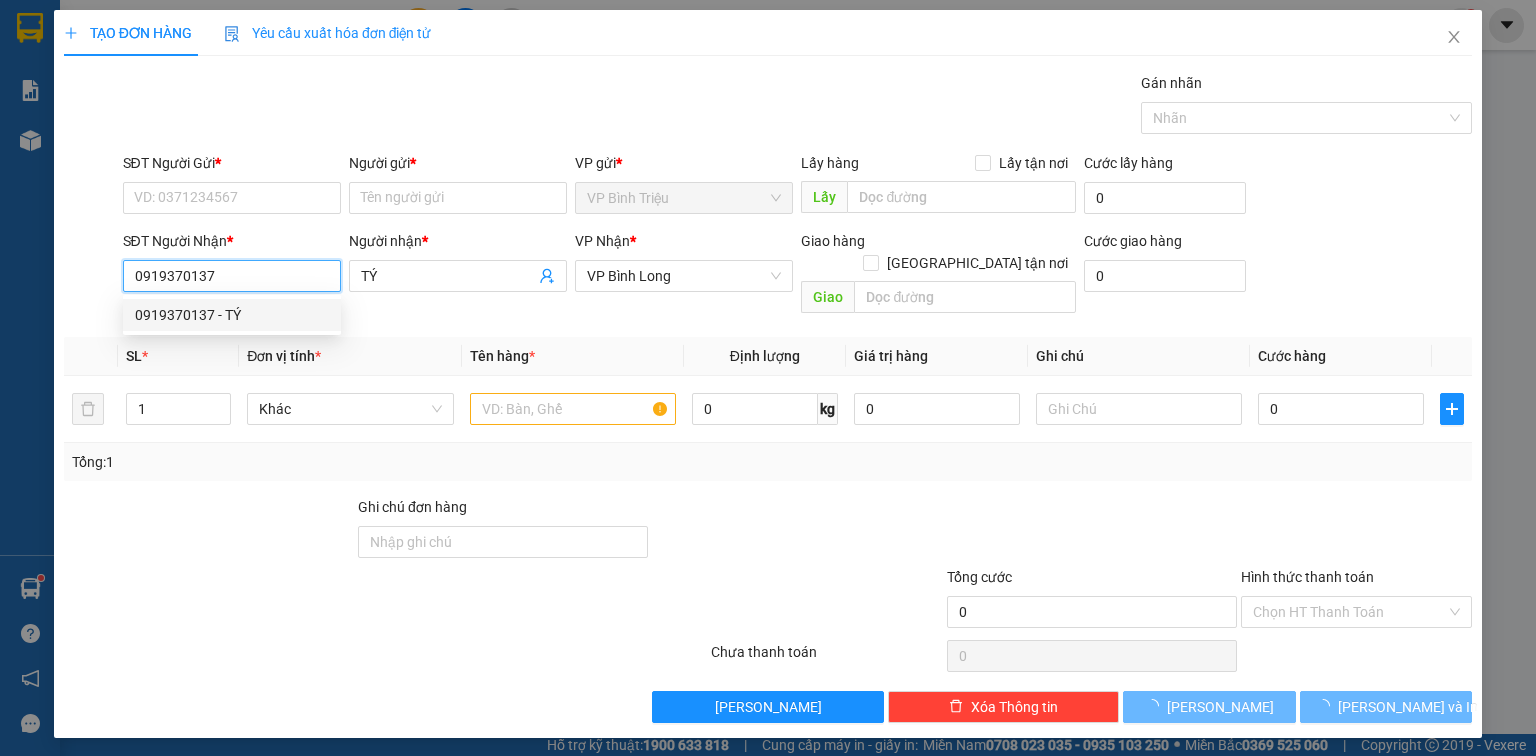 type on "280.000" 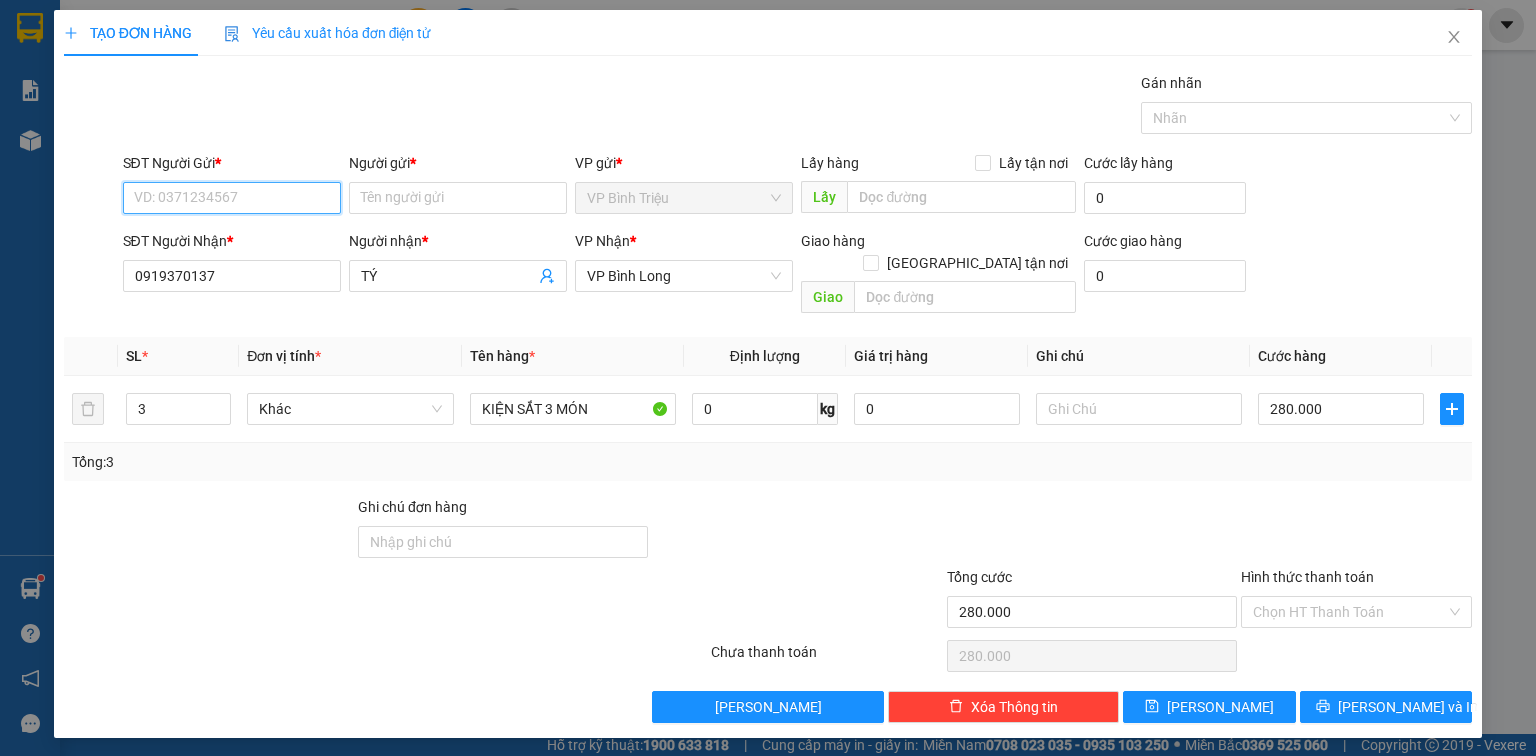 click on "SĐT Người Gửi  *" at bounding box center [232, 198] 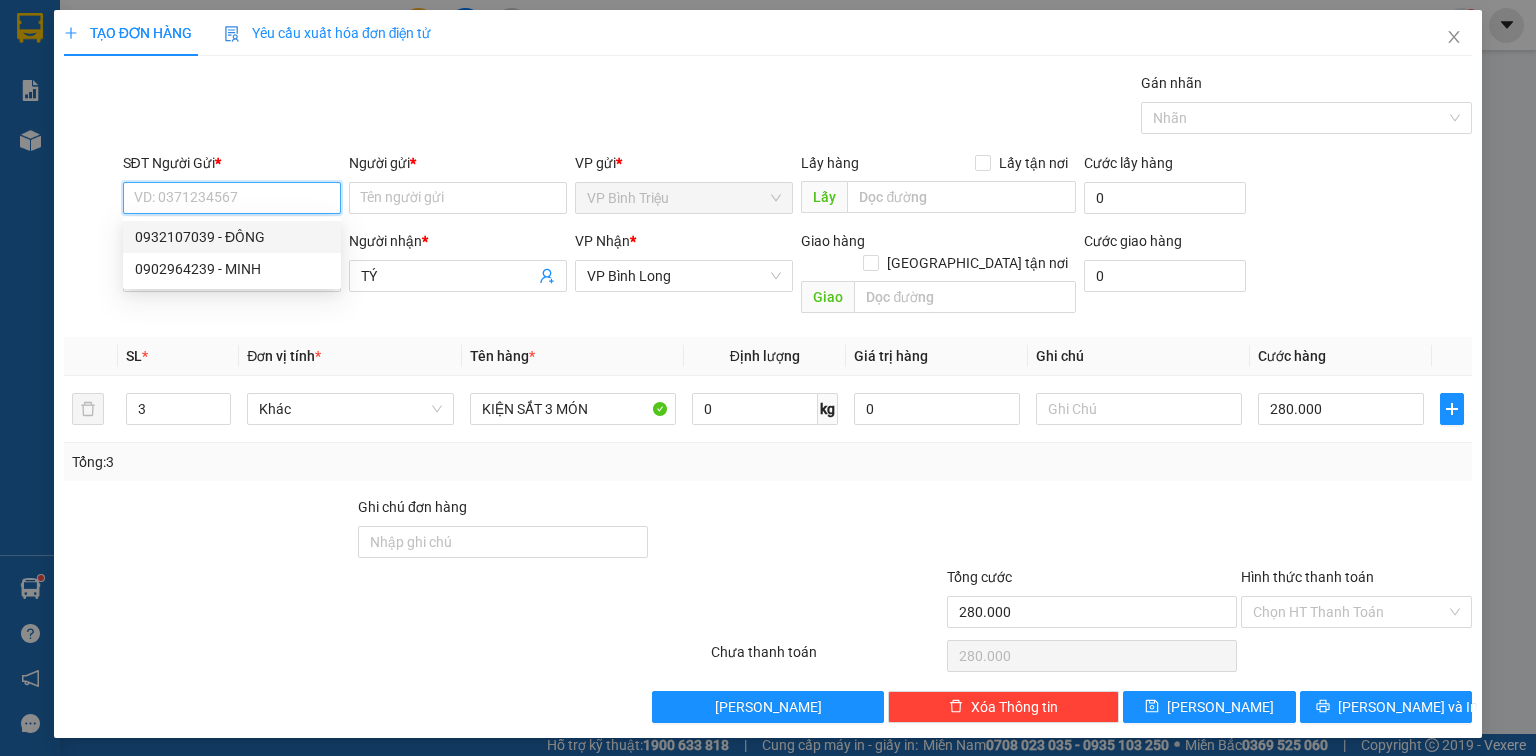 click on "0932107039 - ĐÔNG" at bounding box center (232, 237) 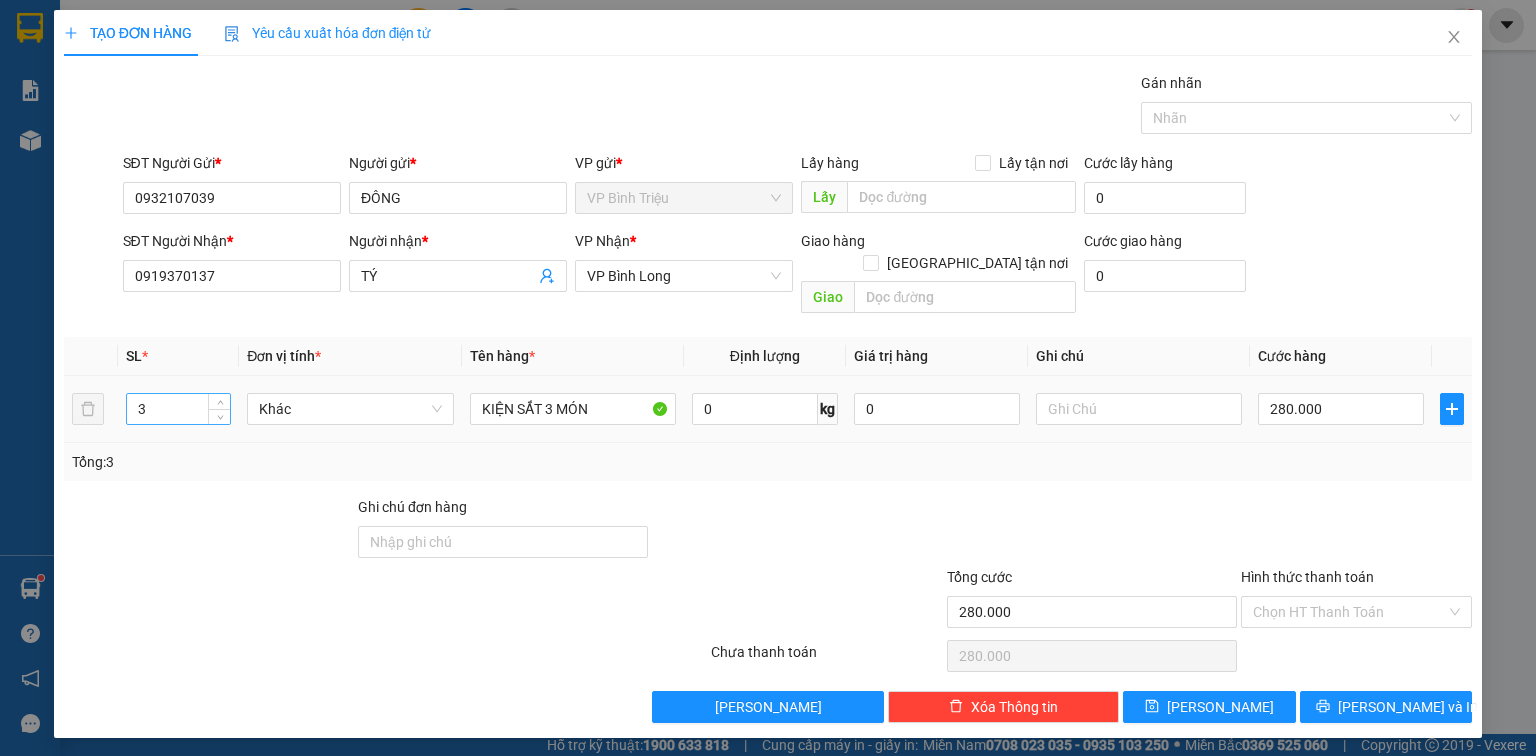 click on "3" at bounding box center [178, 409] 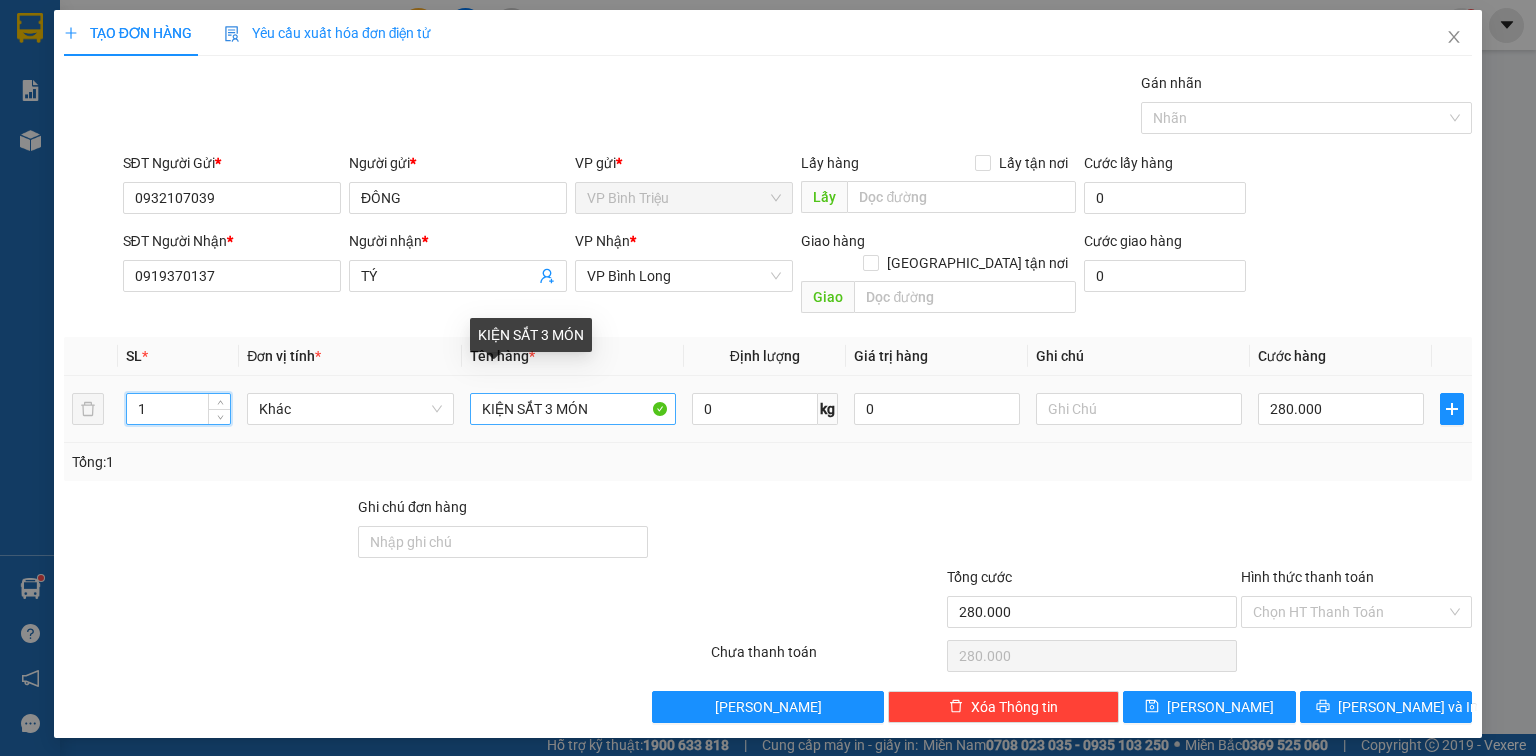 type on "1" 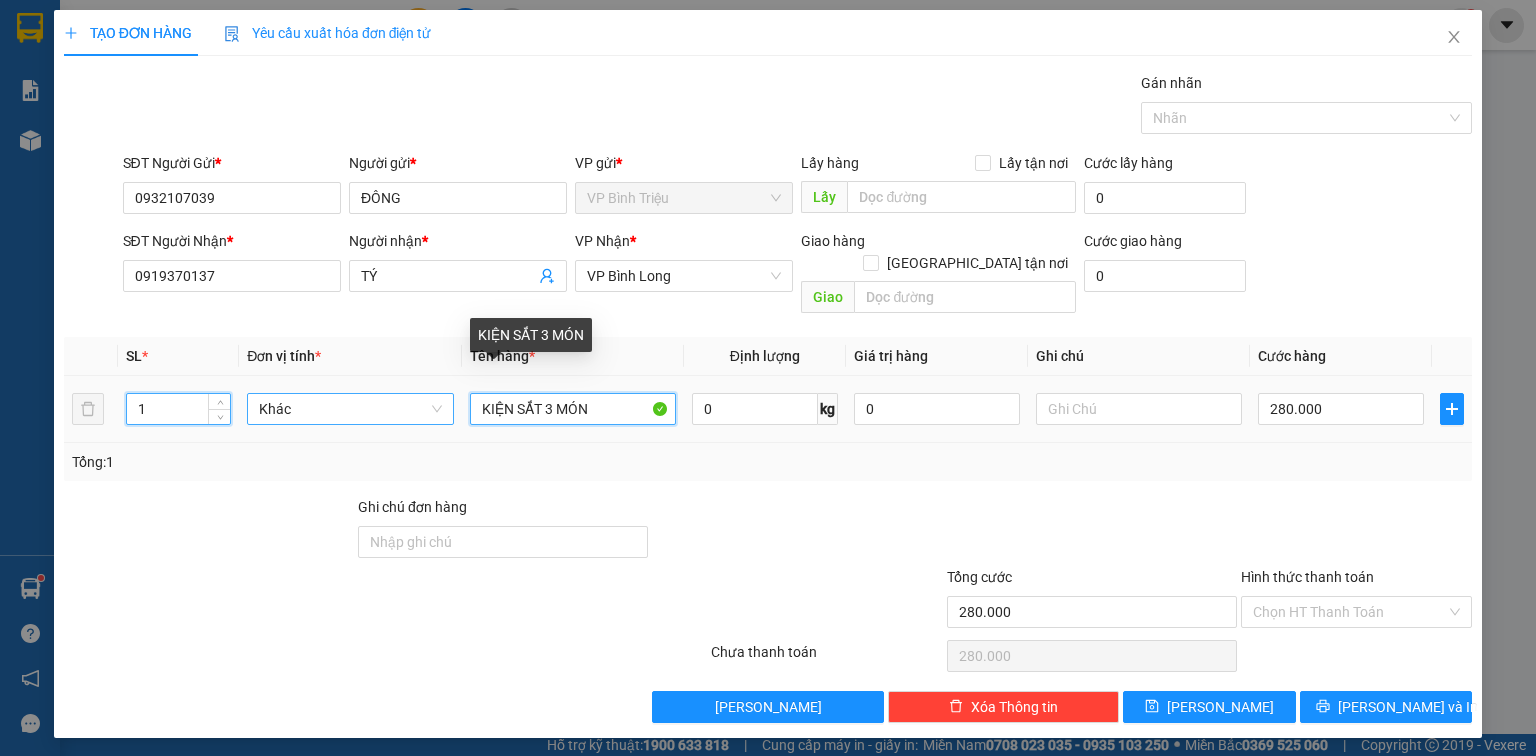 type on "0" 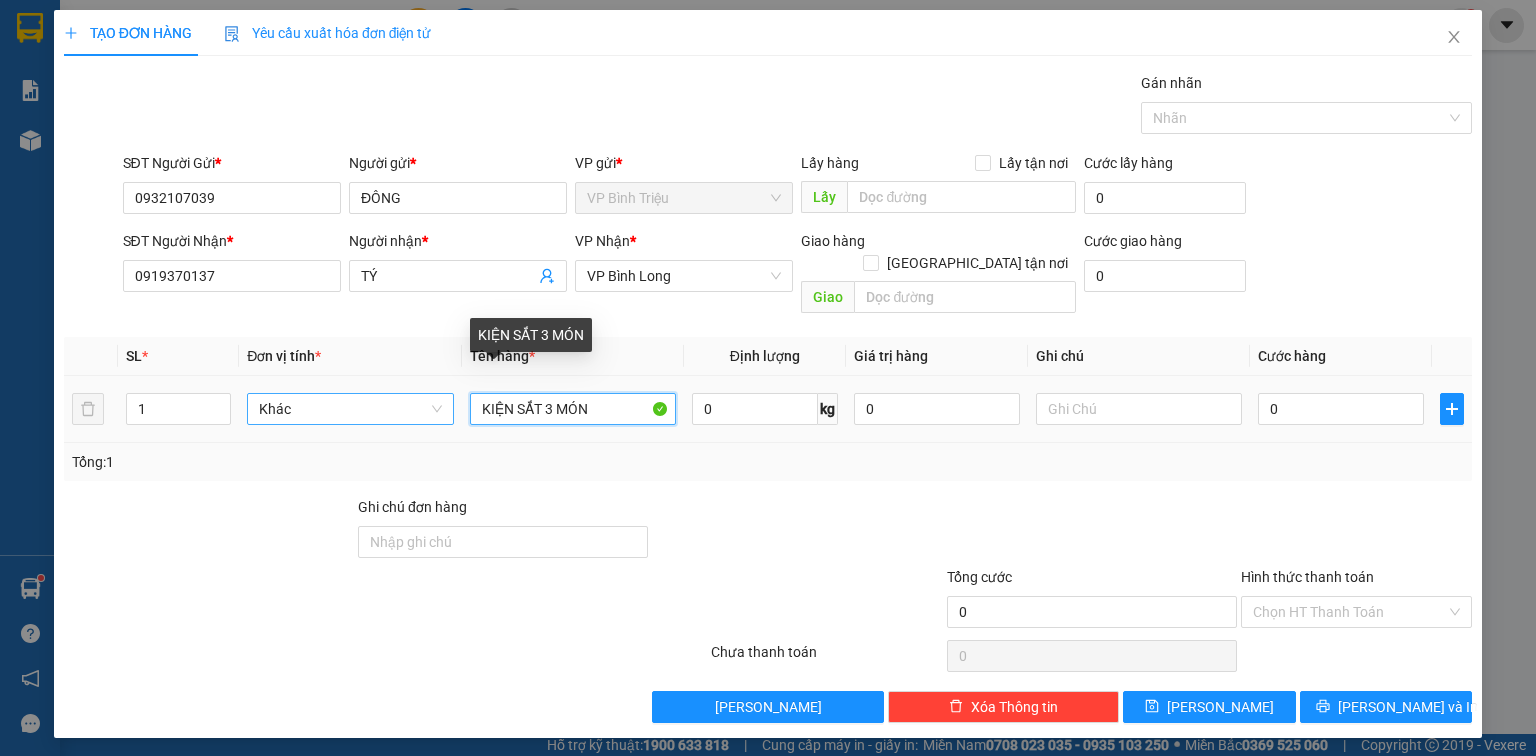 drag, startPoint x: 608, startPoint y: 396, endPoint x: 417, endPoint y: 392, distance: 191.04189 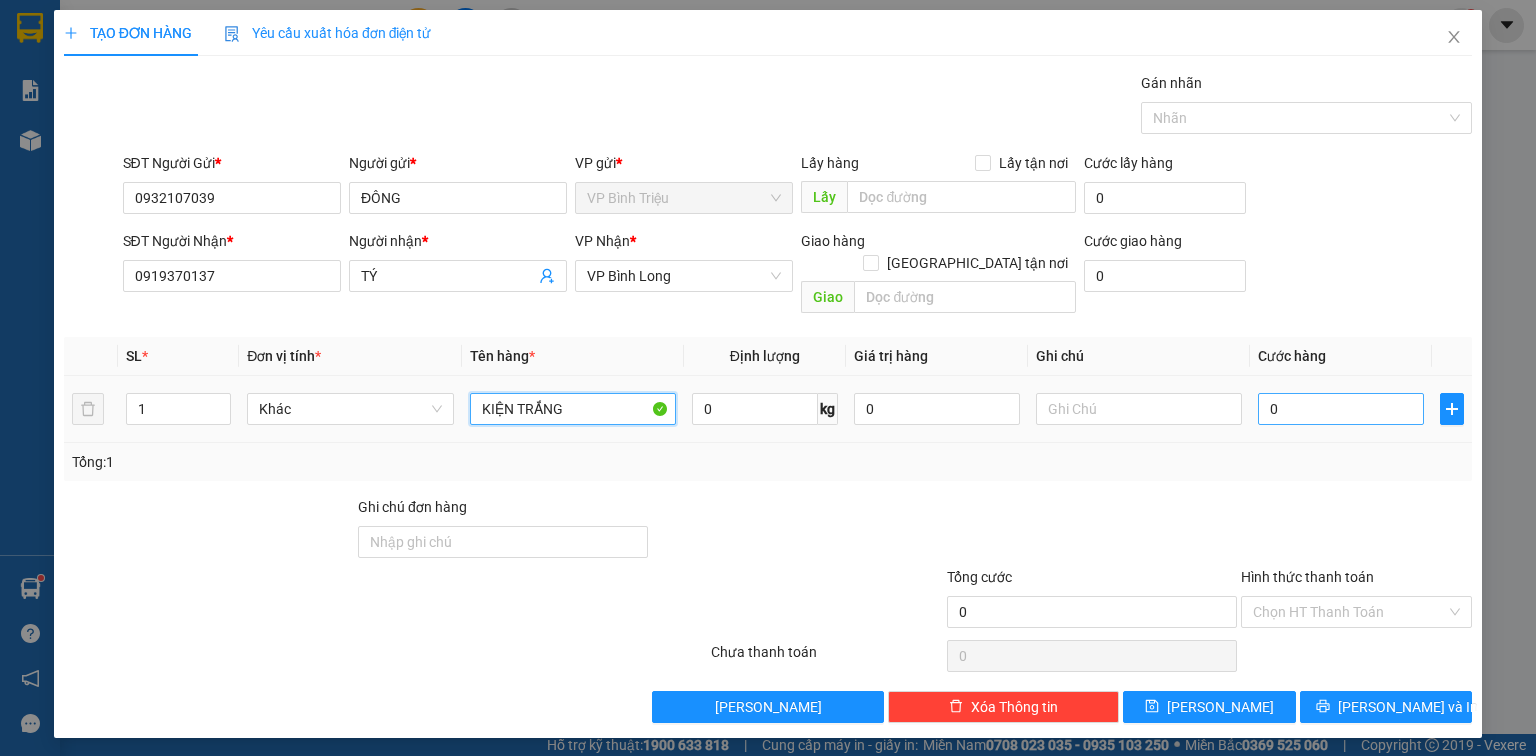 type on "KIỆN TRẮNG" 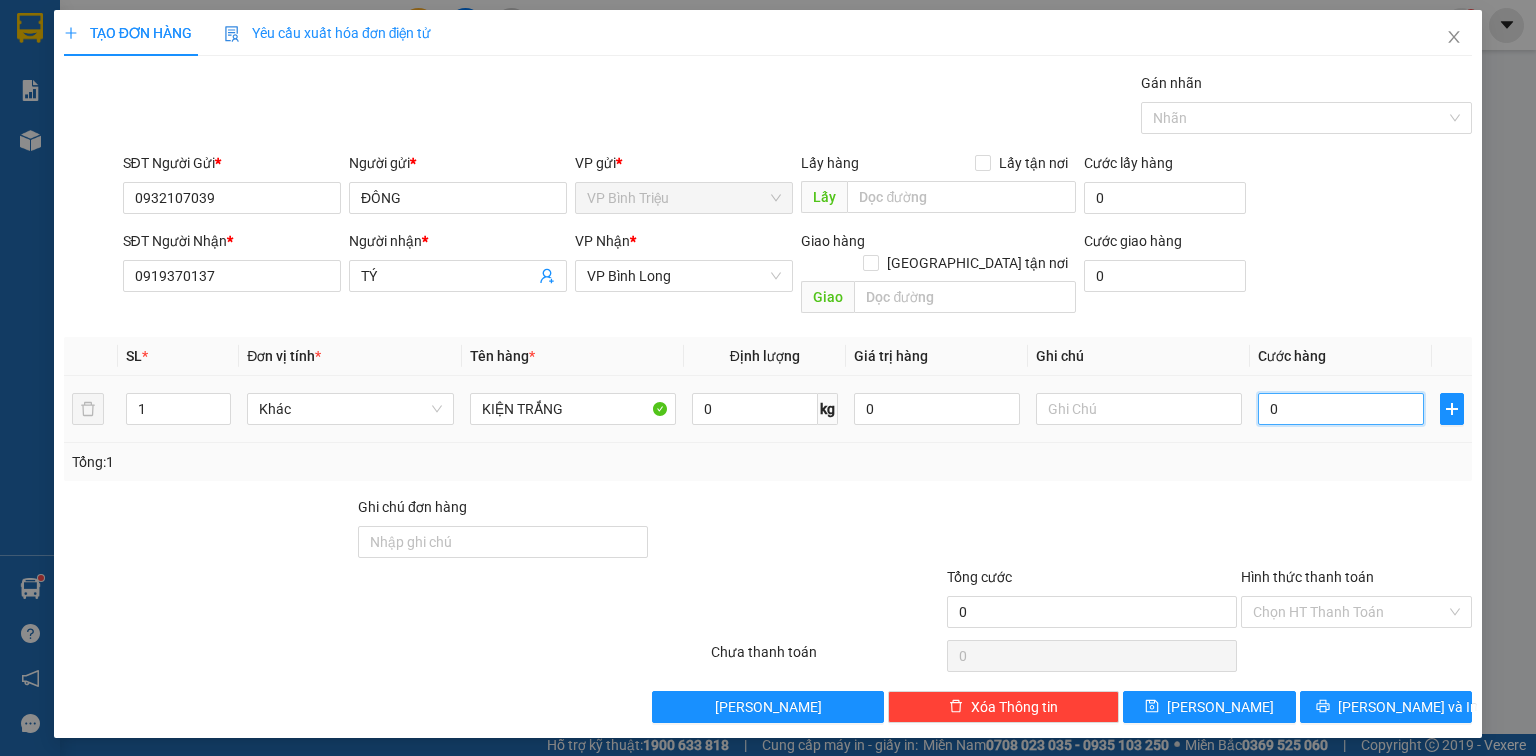 click on "0" at bounding box center (1341, 409) 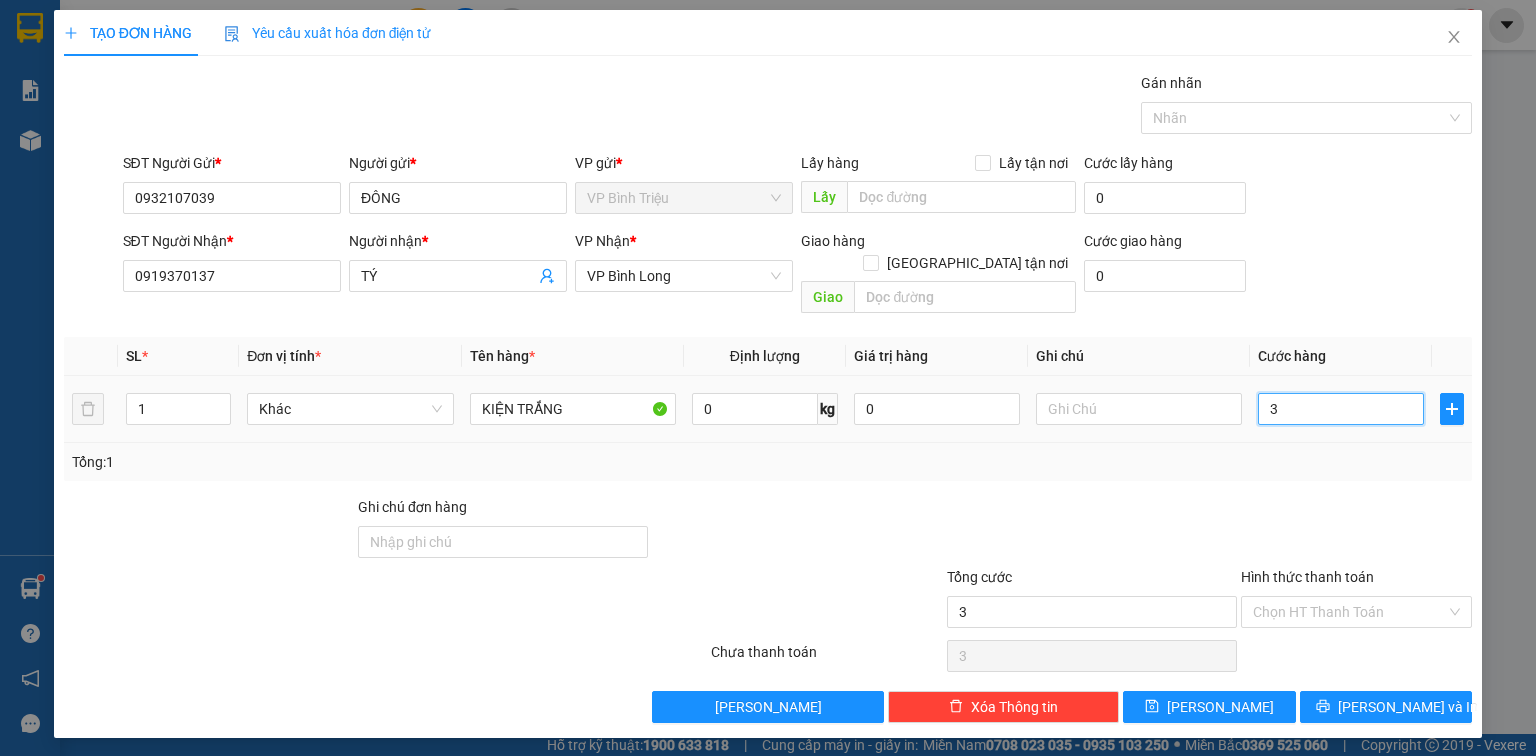 type on "30" 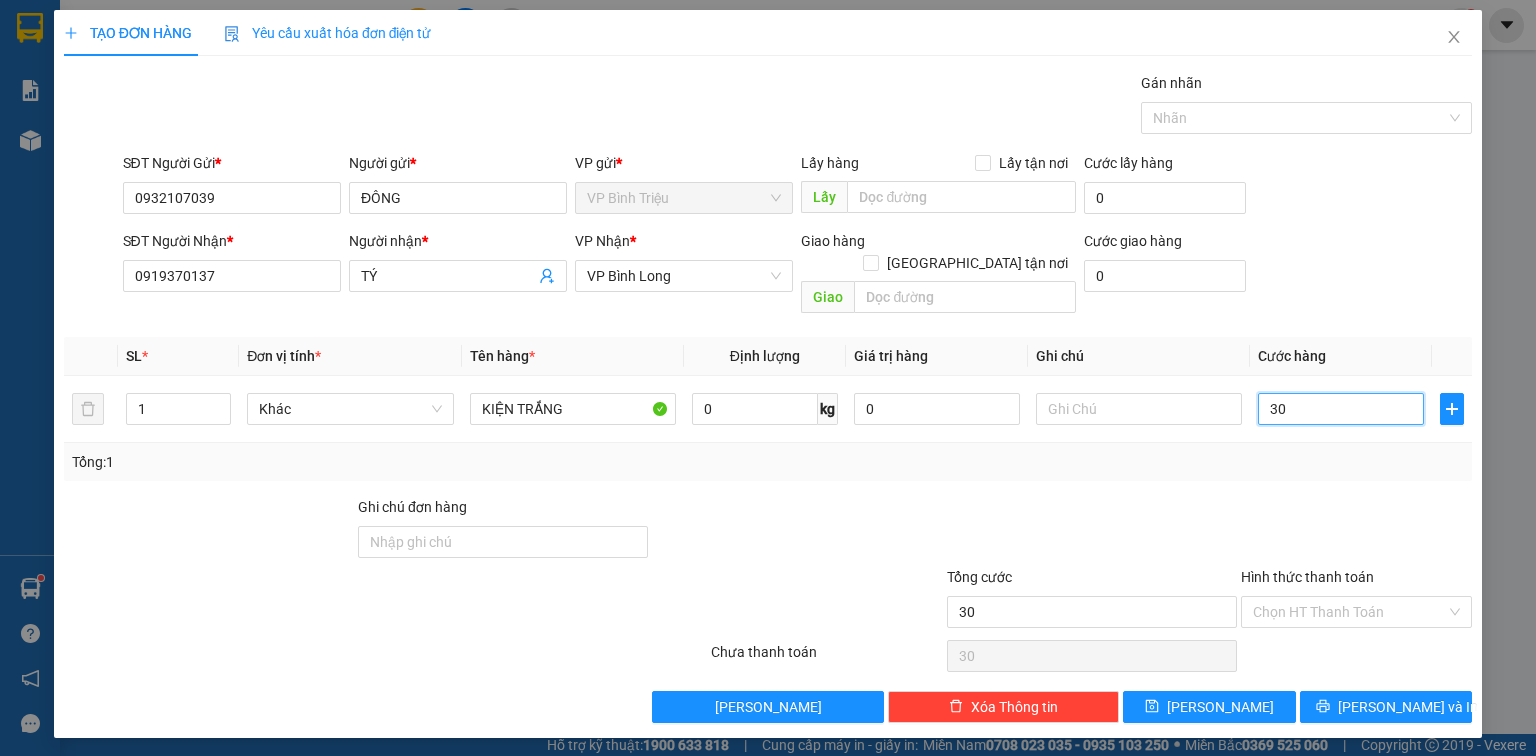 type on "30" 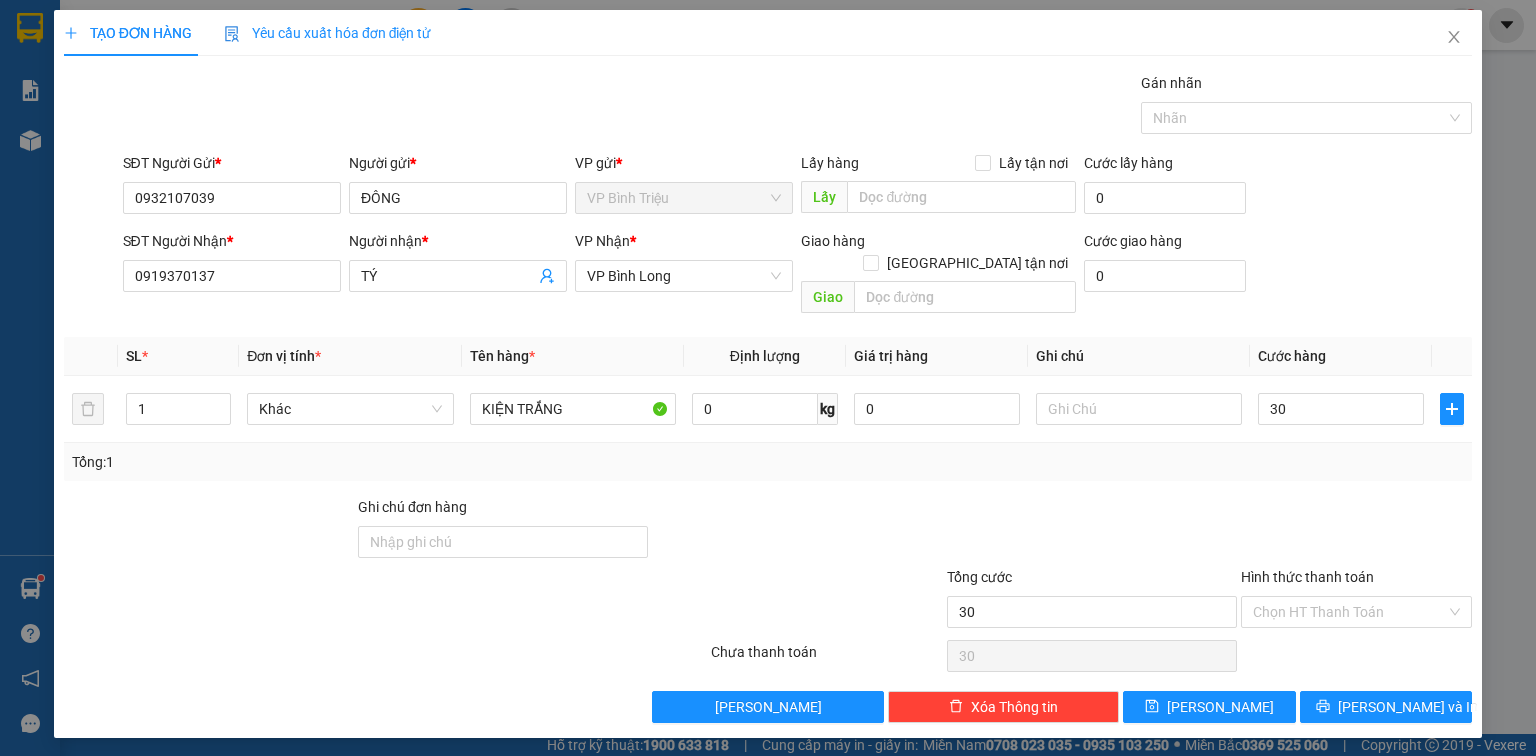 type on "30.000" 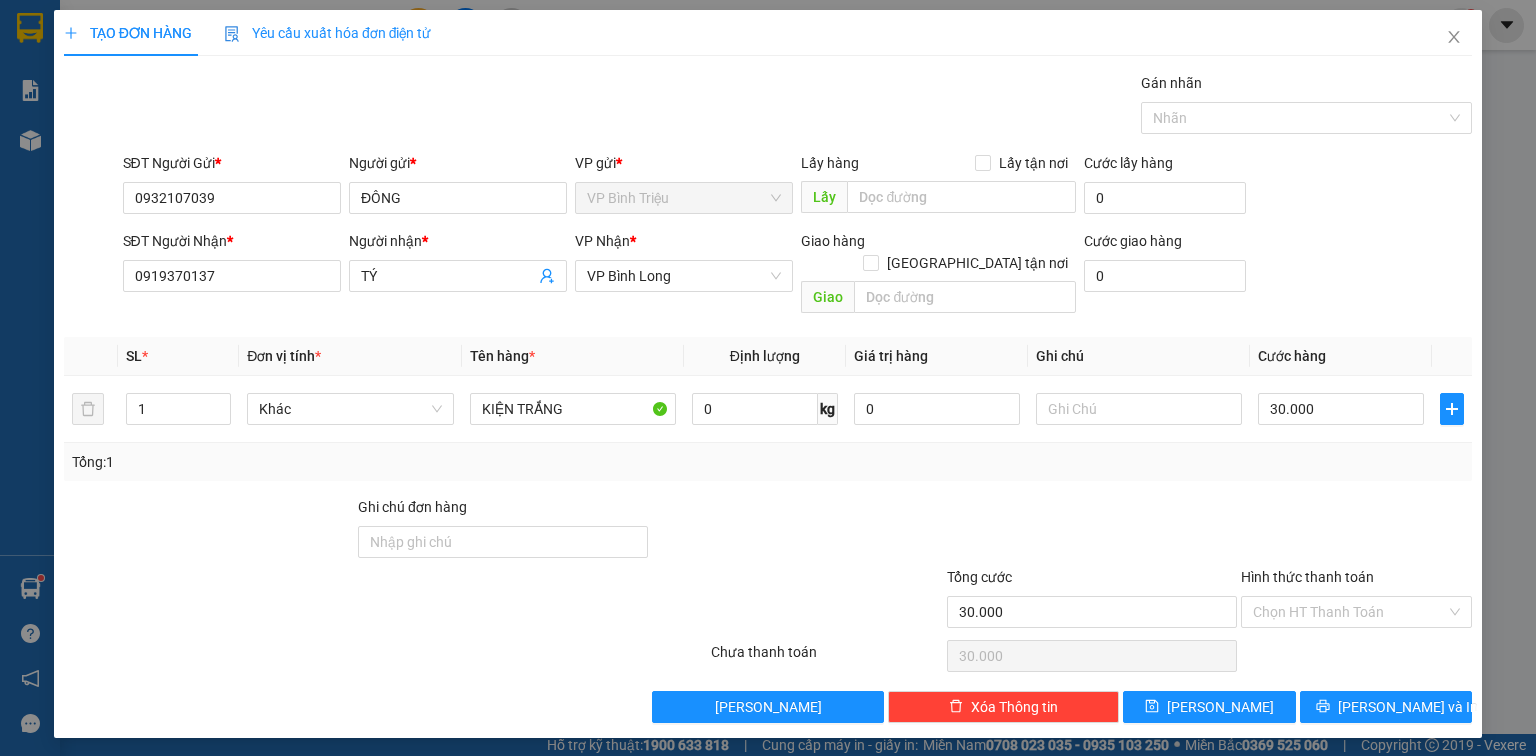 click on "SĐT Người Gửi  * 0932107039 Người gửi  * ĐÔNG VP gửi  * VP Bình Triệu Lấy hàng Lấy tận nơi Lấy Cước lấy hàng 0" at bounding box center [798, 187] 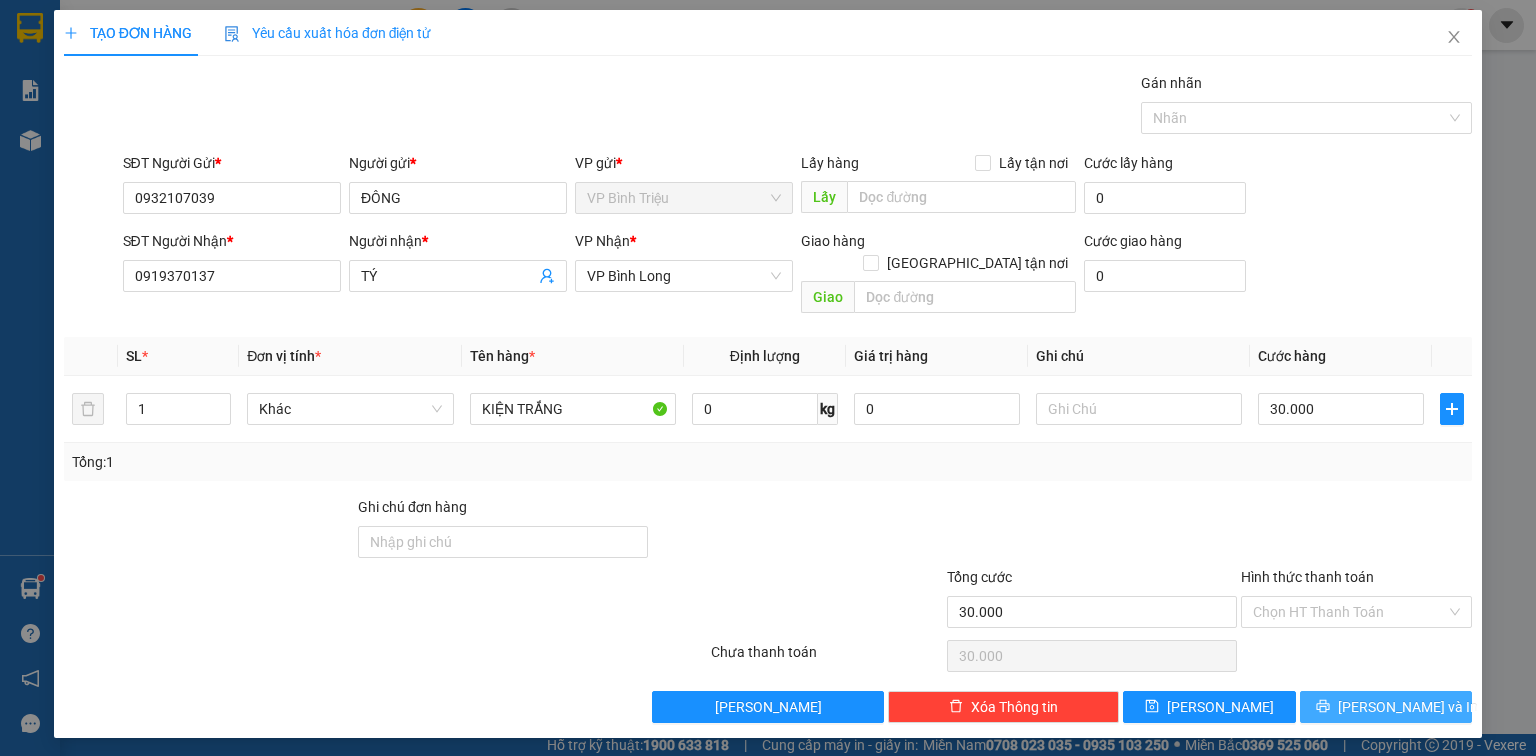 click on "[PERSON_NAME] và In" at bounding box center (1408, 707) 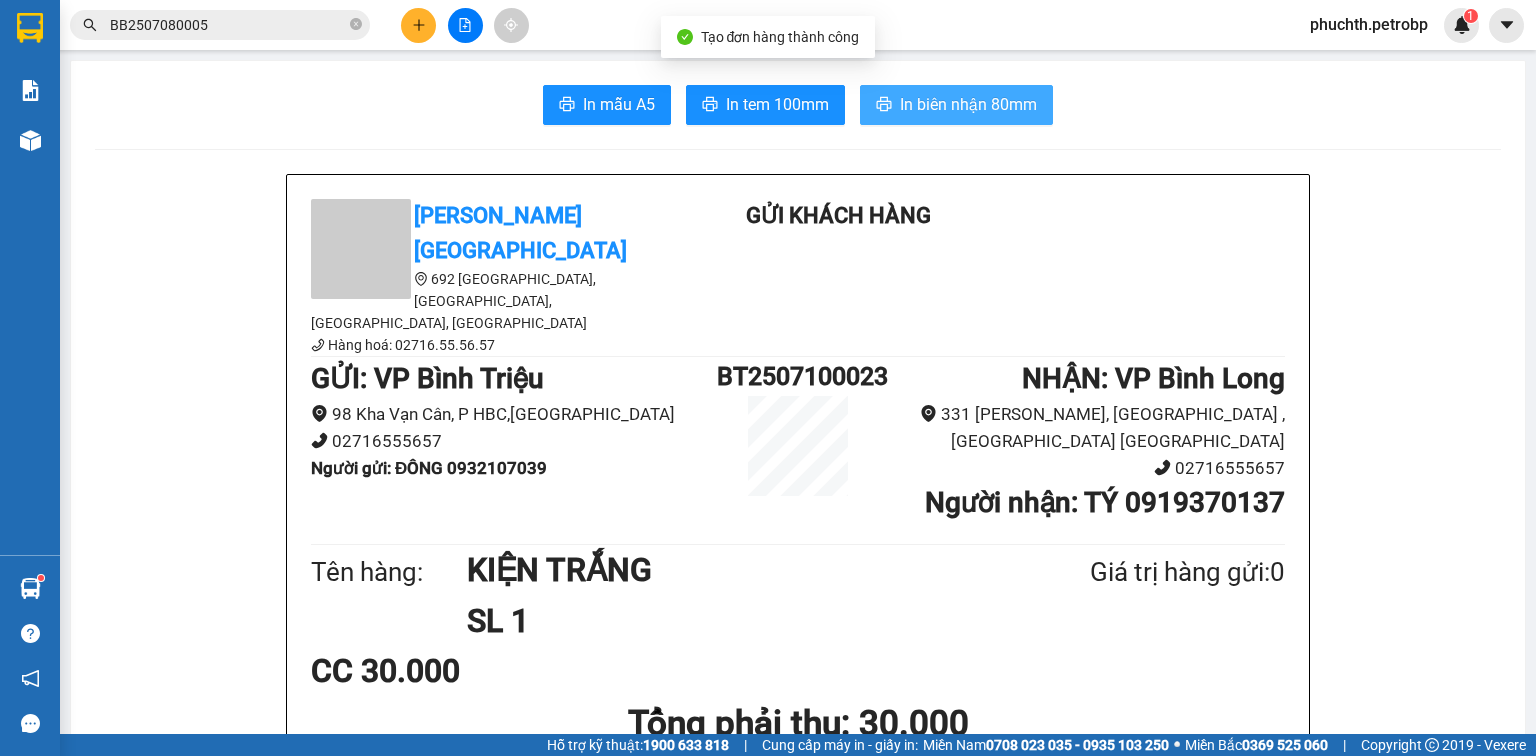 click on "In biên nhận 80mm" at bounding box center [968, 104] 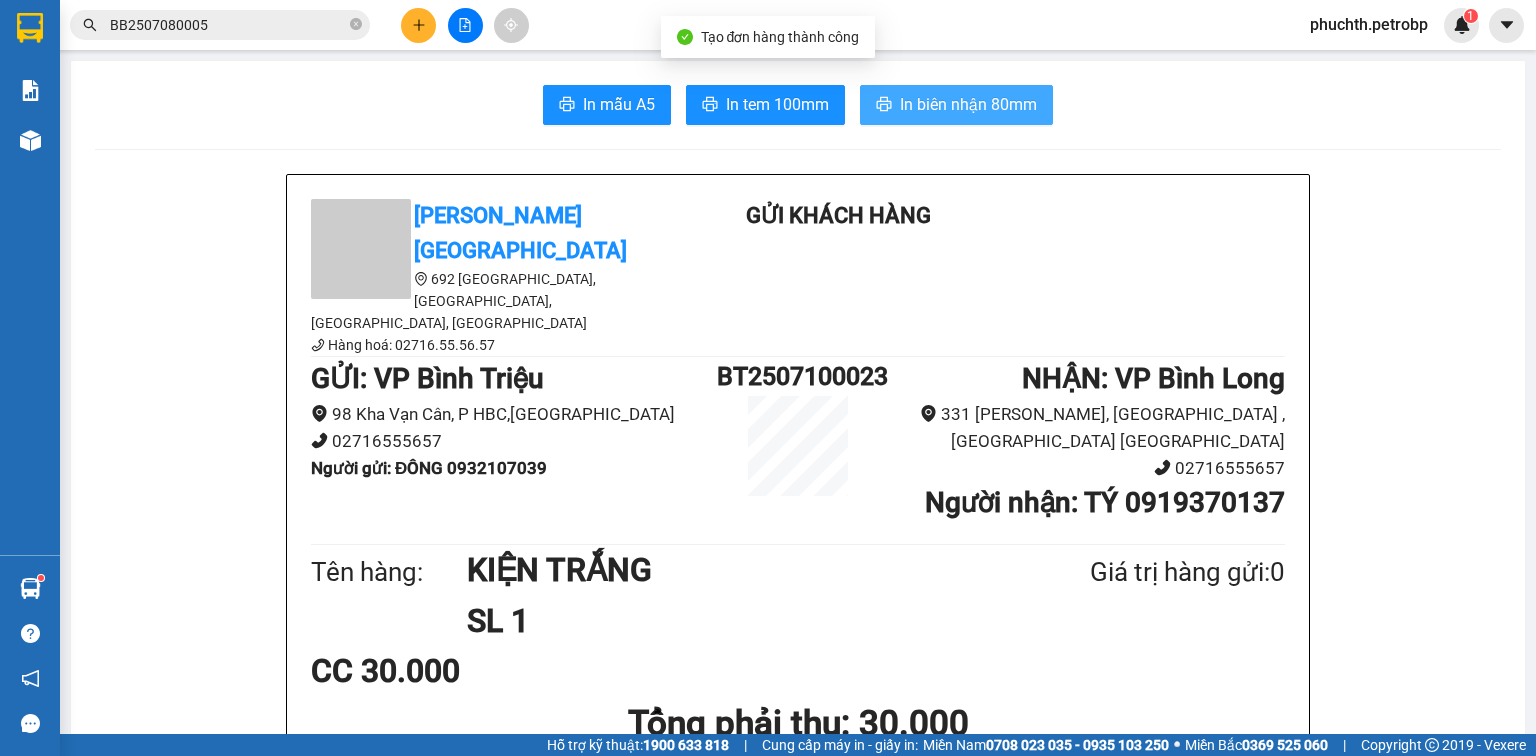 scroll, scrollTop: 0, scrollLeft: 0, axis: both 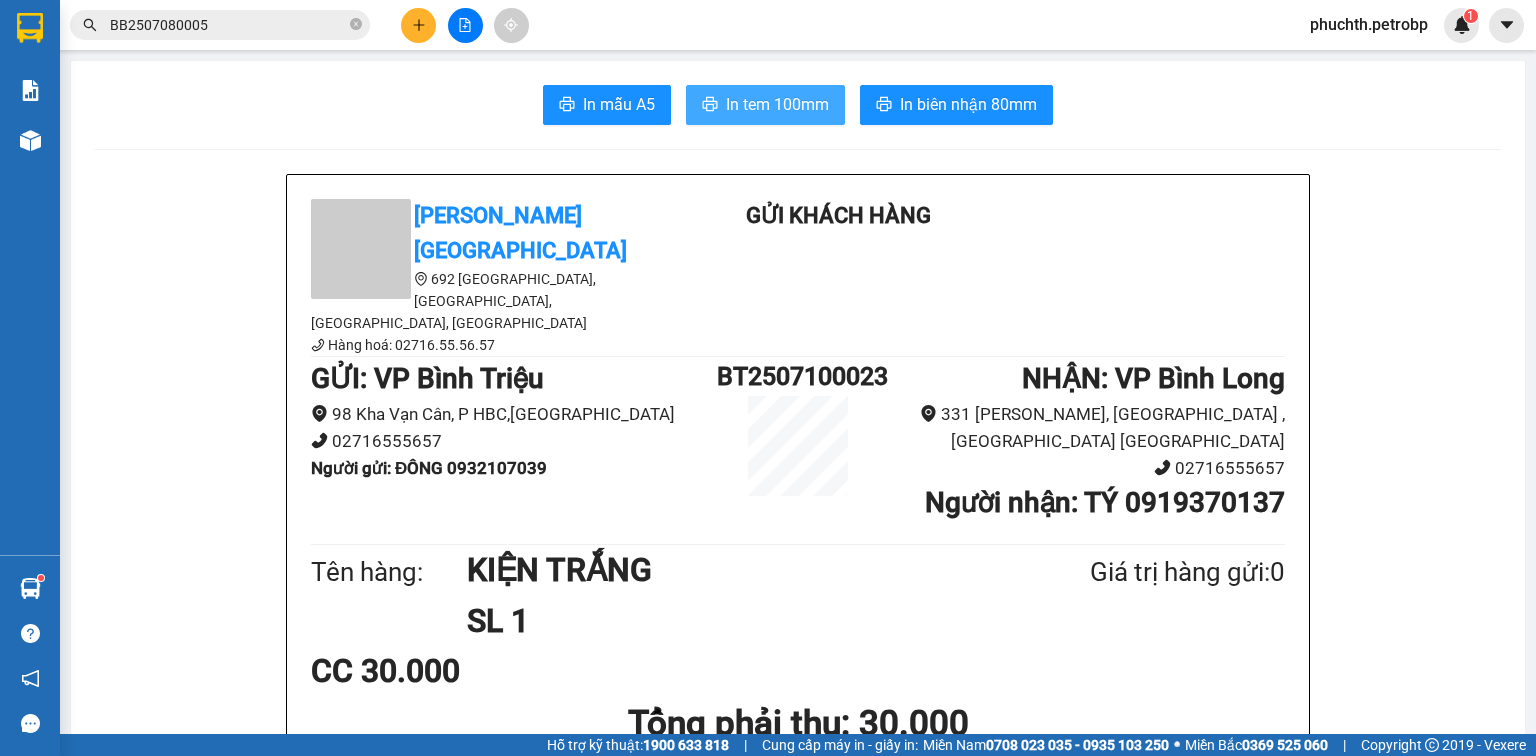 click on "In tem 100mm" at bounding box center (777, 104) 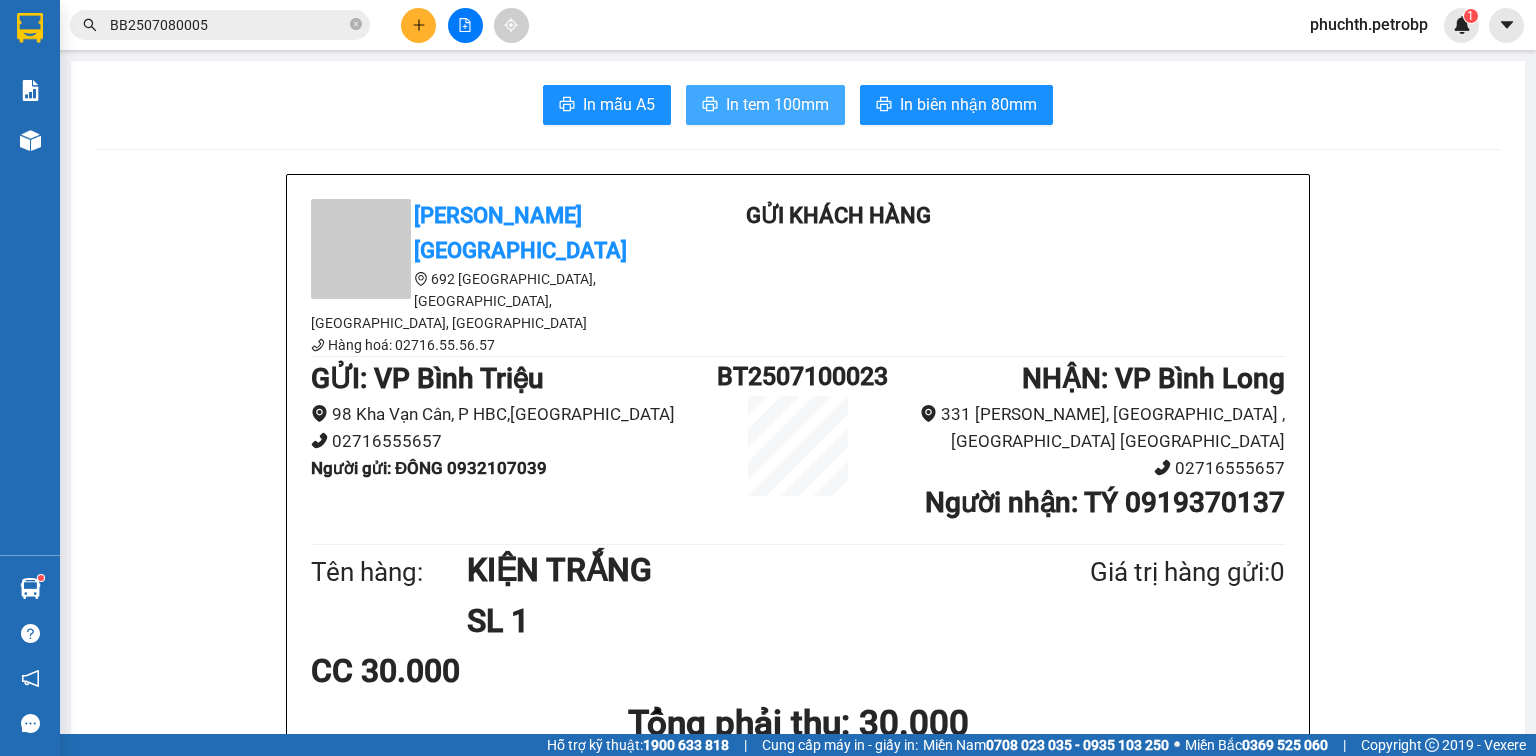 scroll, scrollTop: 0, scrollLeft: 0, axis: both 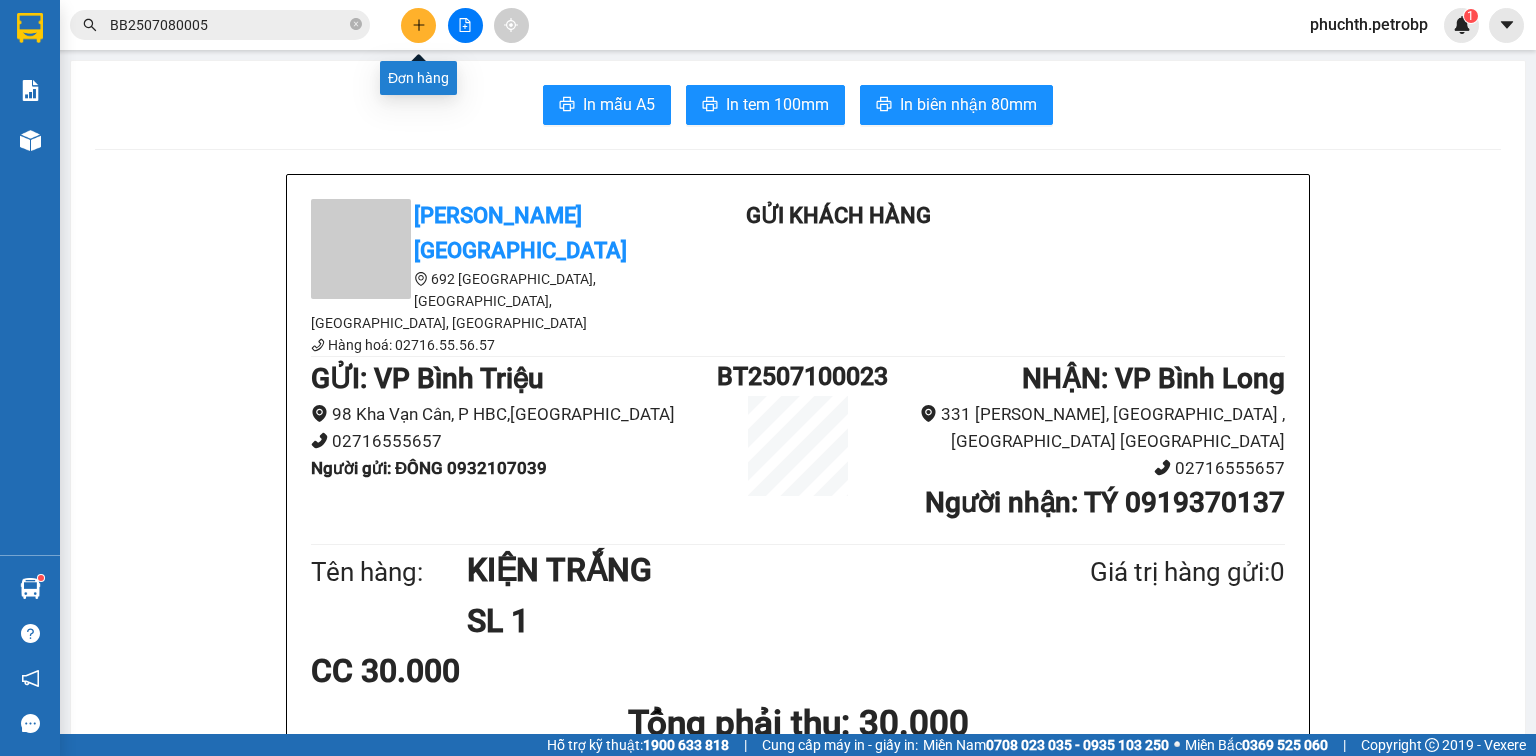click 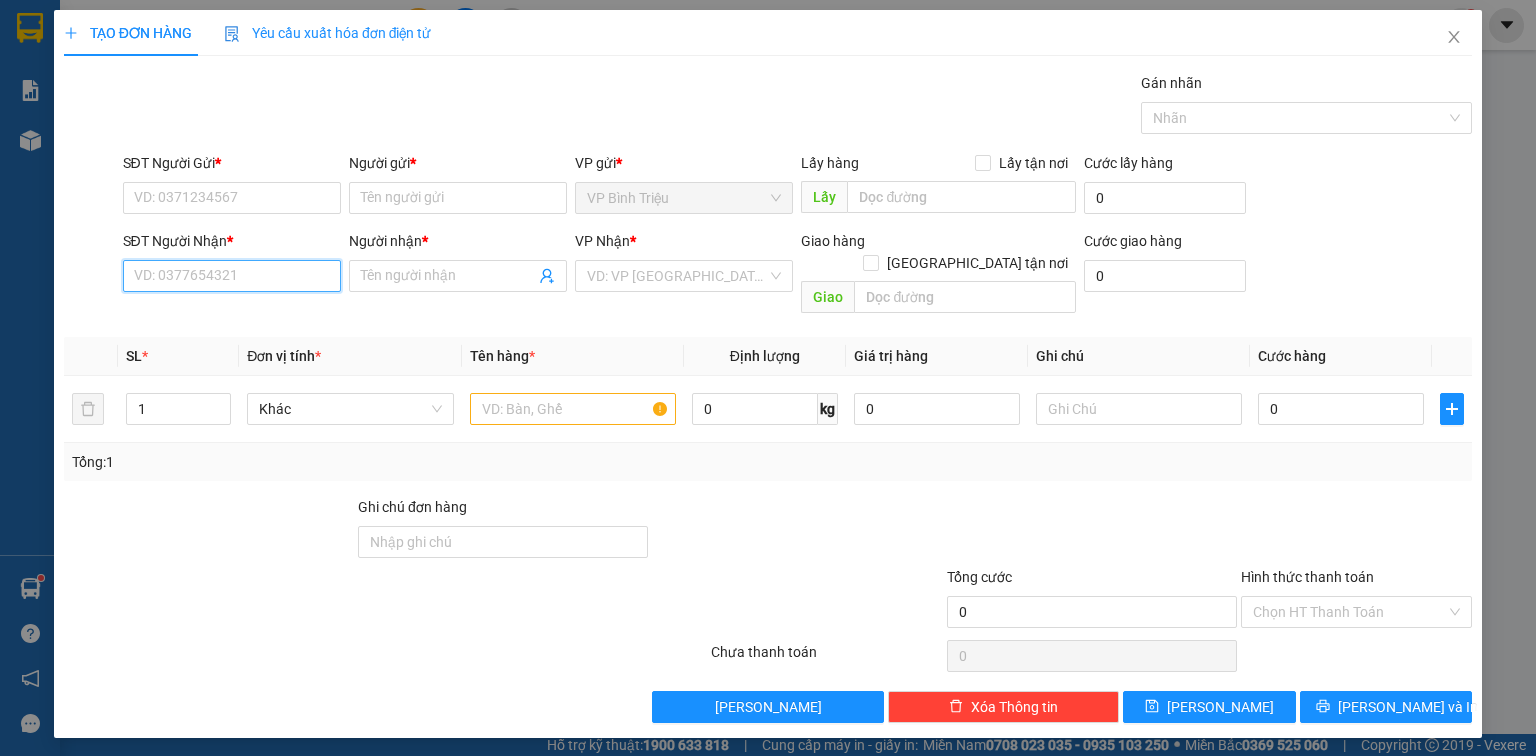 click on "SĐT Người Nhận  *" at bounding box center (232, 276) 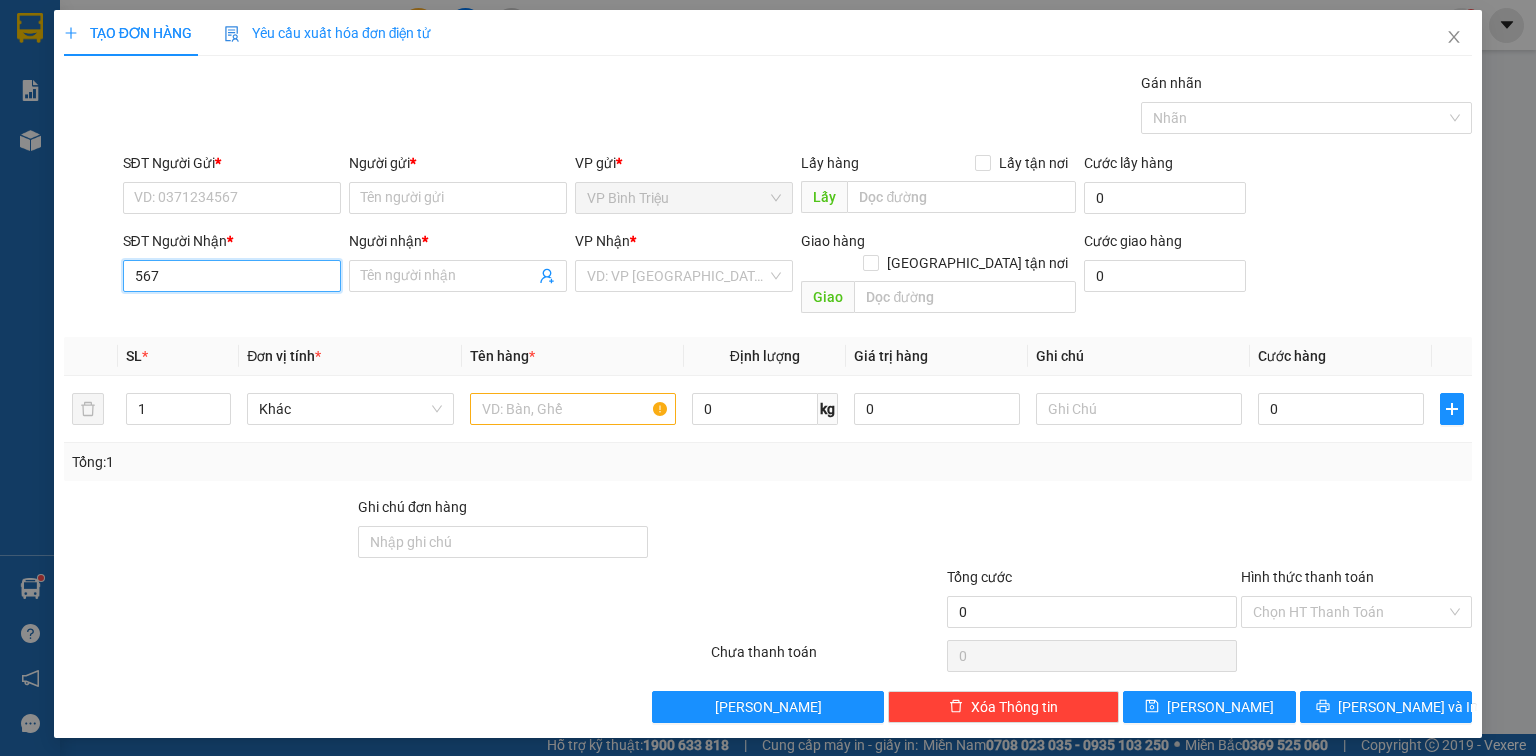 click on "567" at bounding box center [232, 276] 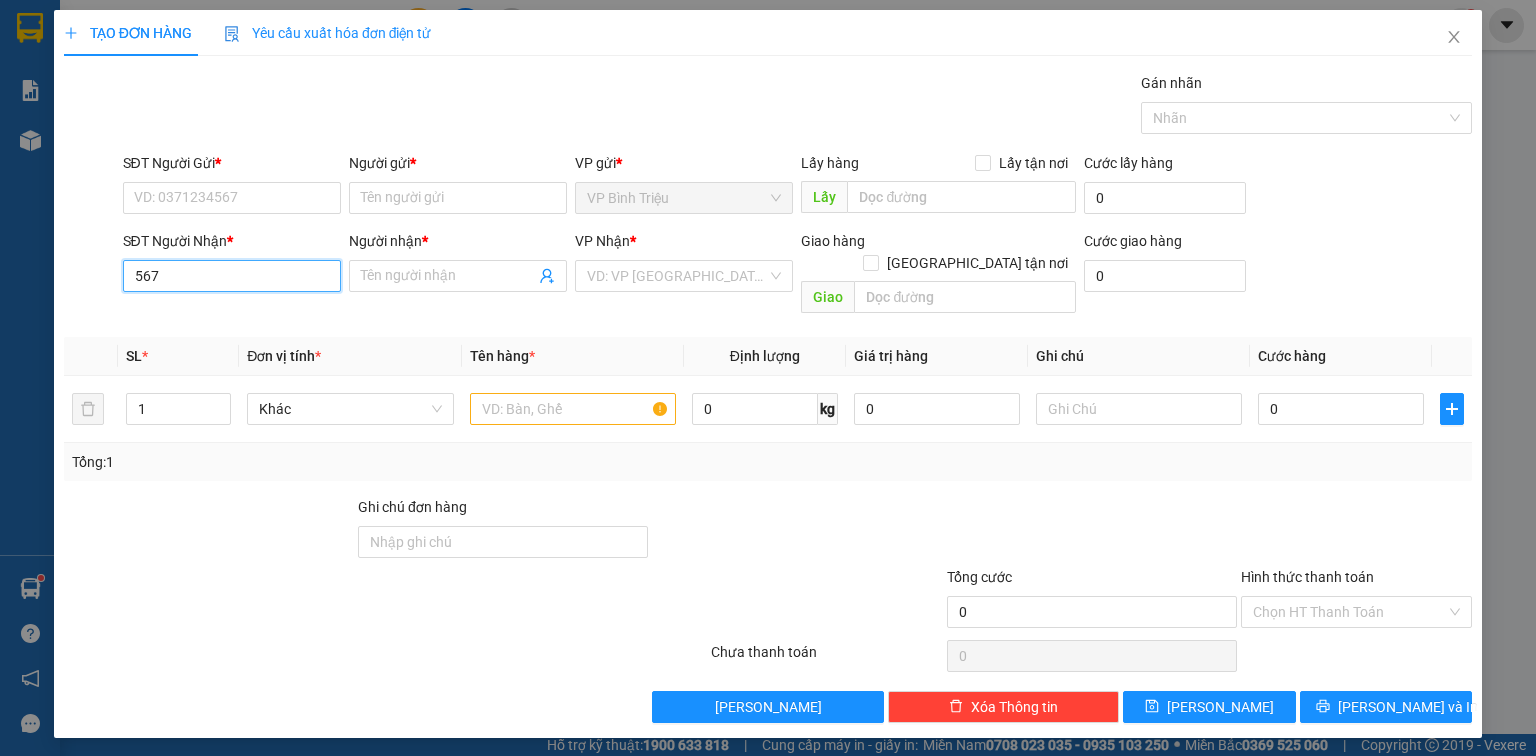 click on "567" at bounding box center (232, 276) 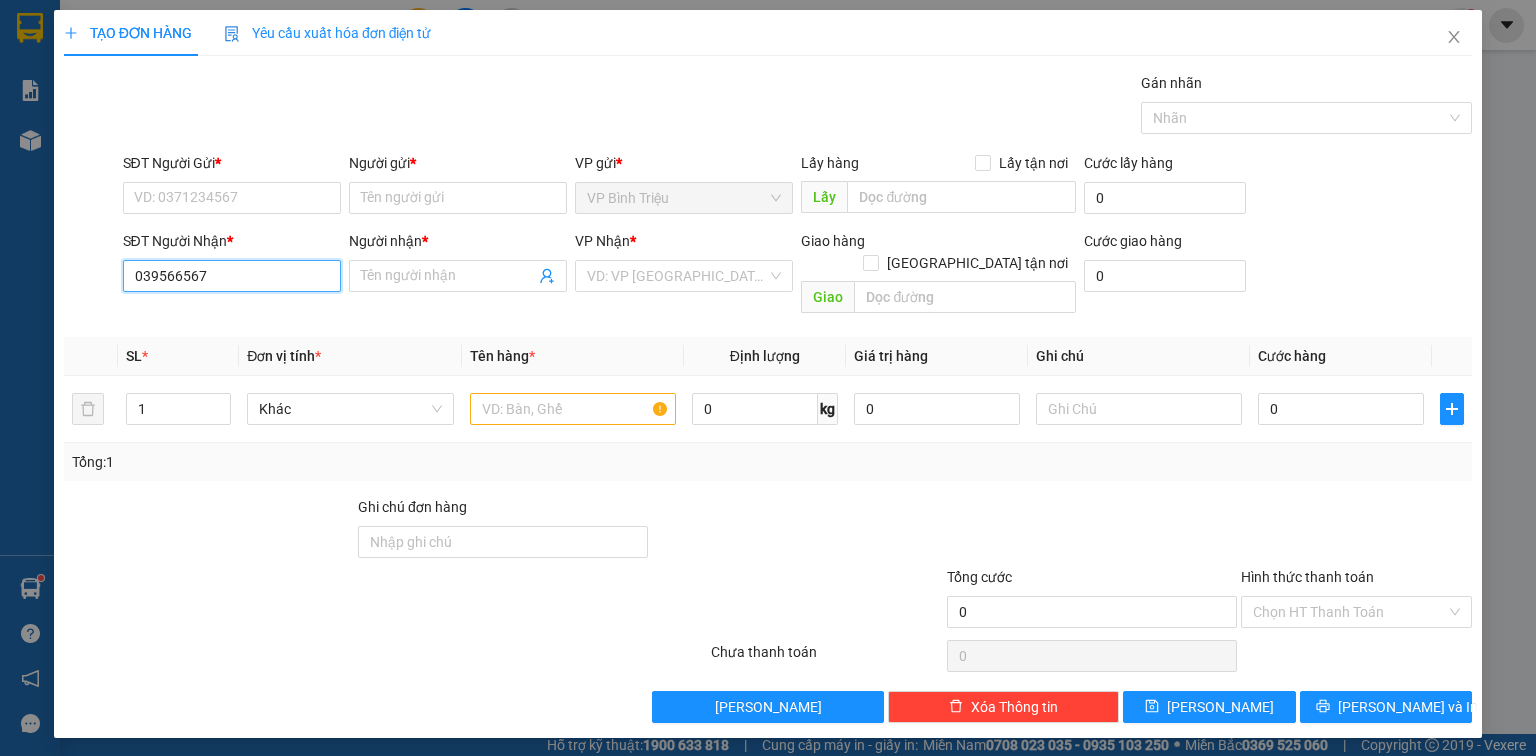 type on "0395666567" 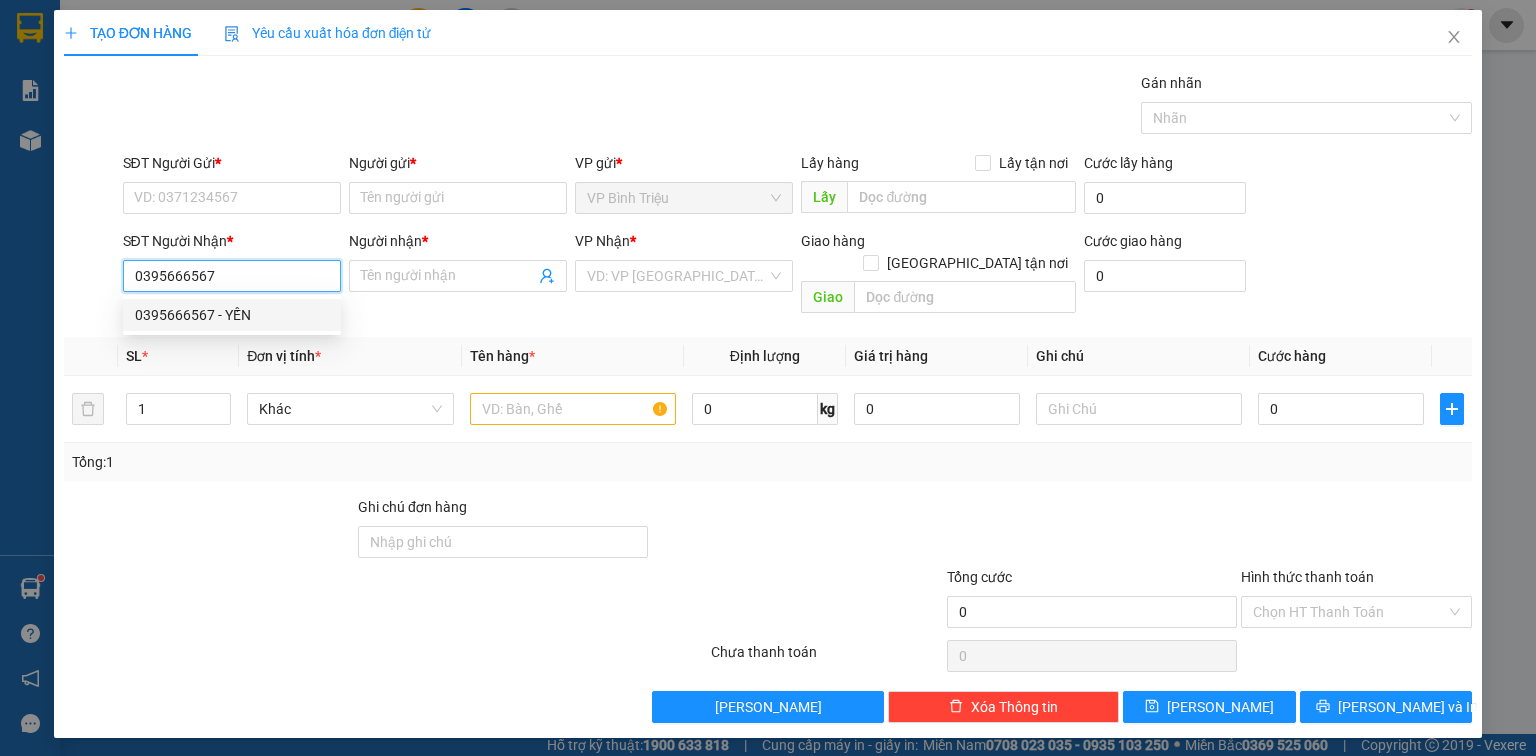 click on "0395666567 - YẾN" at bounding box center (232, 315) 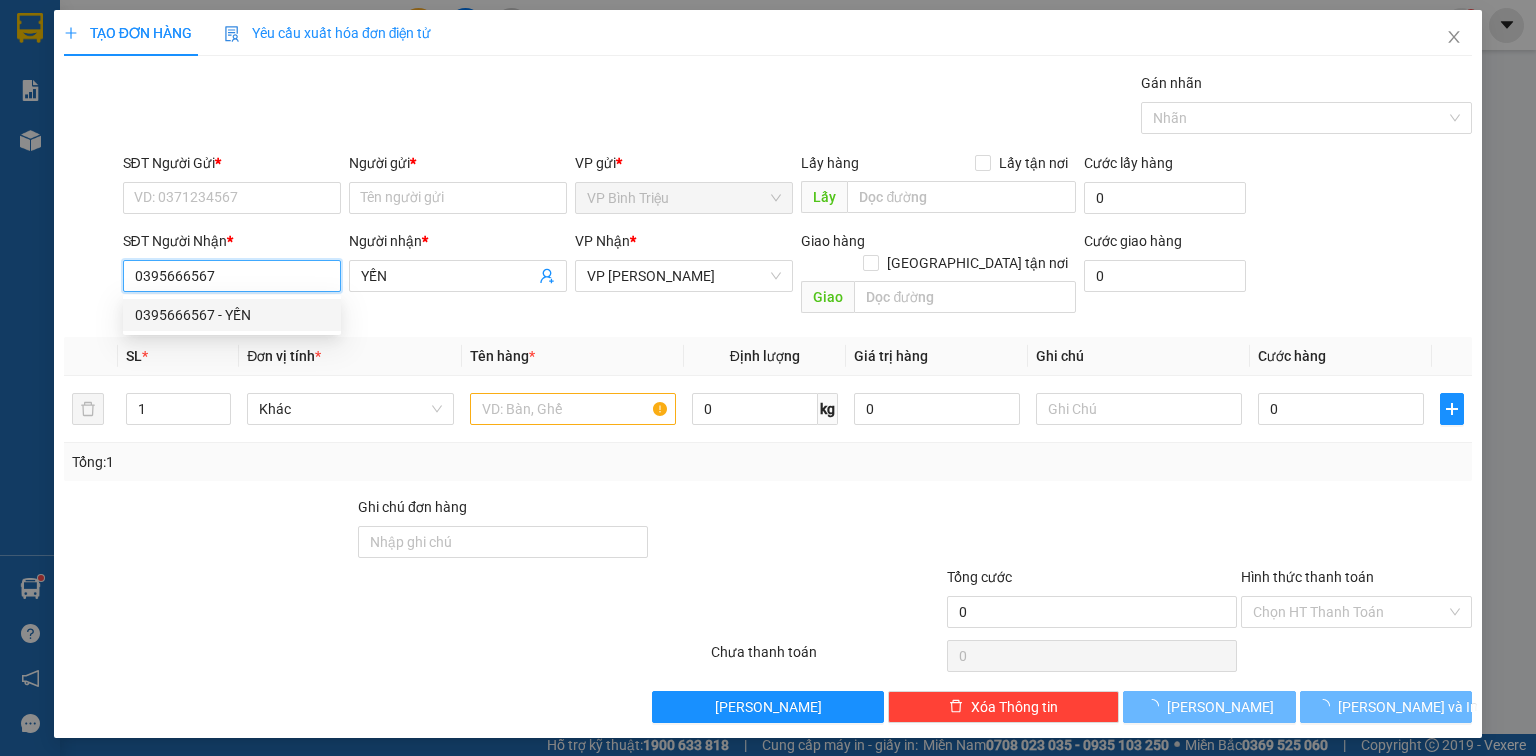 type on "30.000" 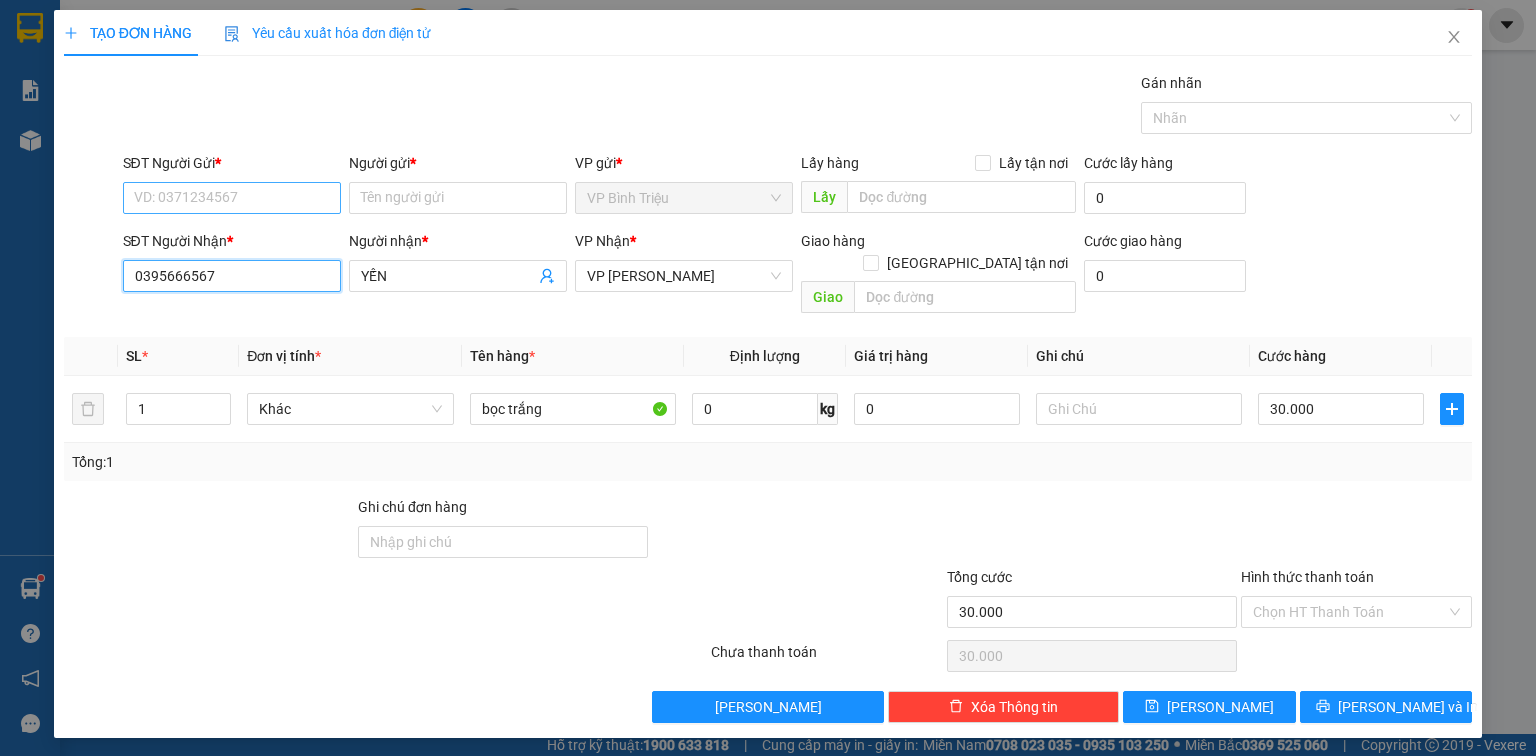 type on "0395666567" 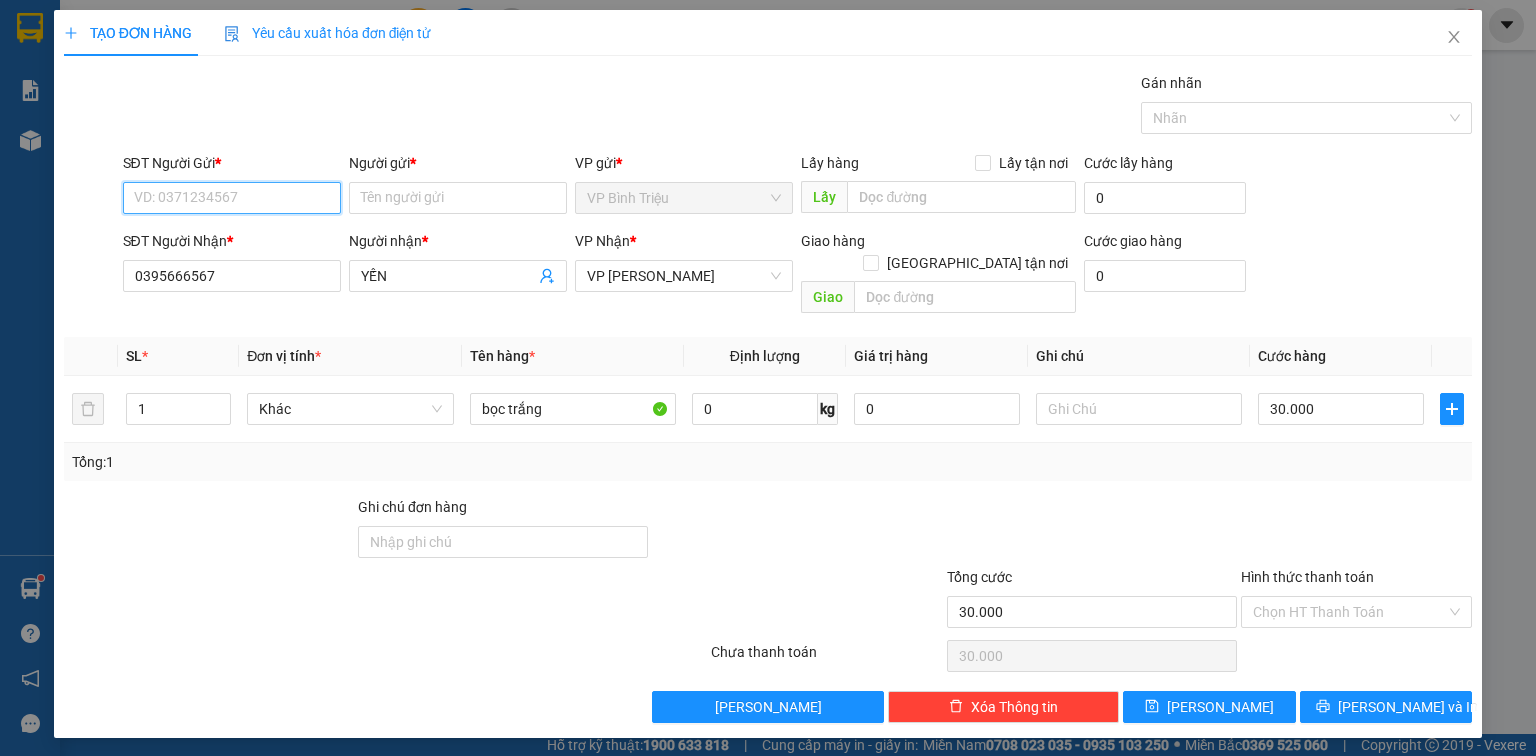 click on "SĐT Người Gửi  *" at bounding box center [232, 198] 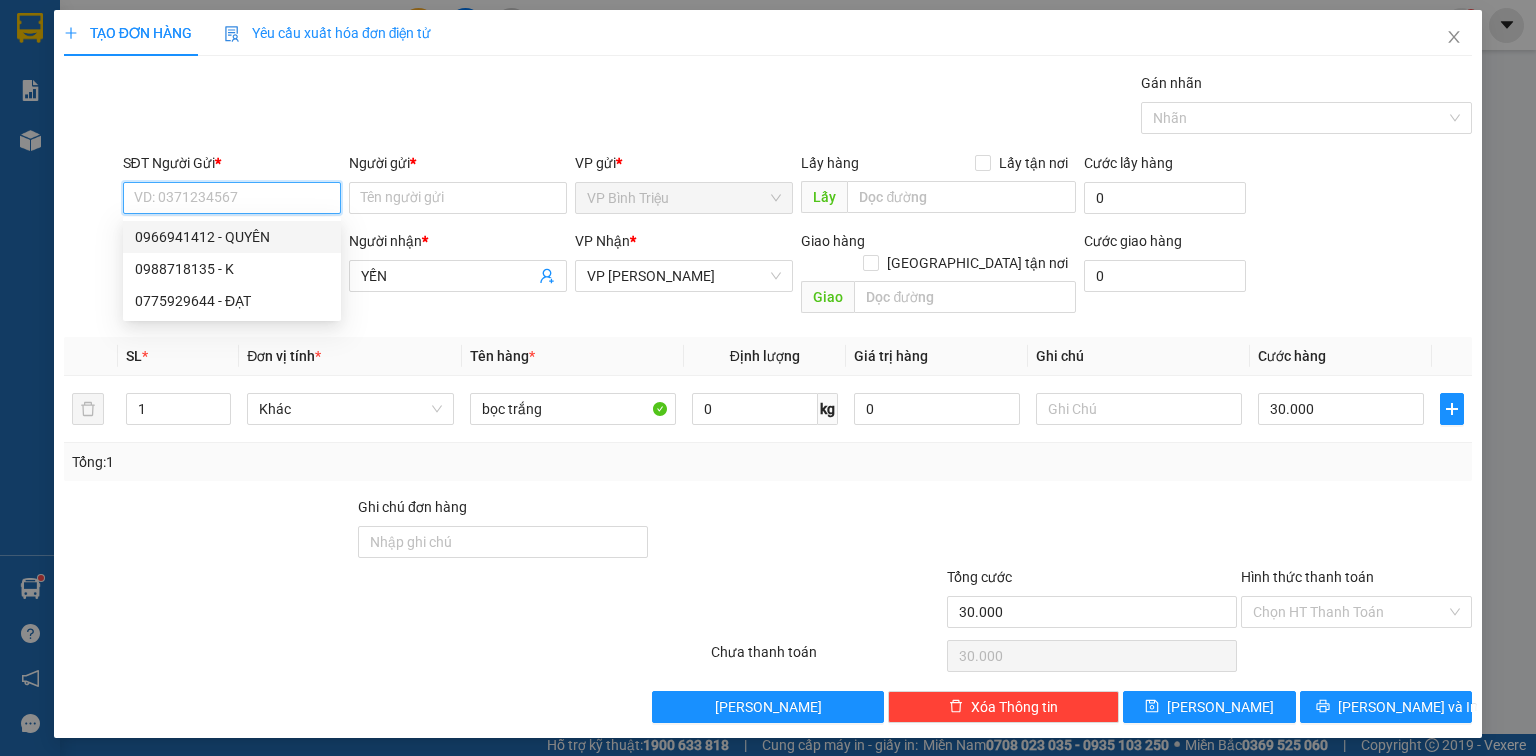 click on "0966941412 - QUYÊN" at bounding box center [232, 237] 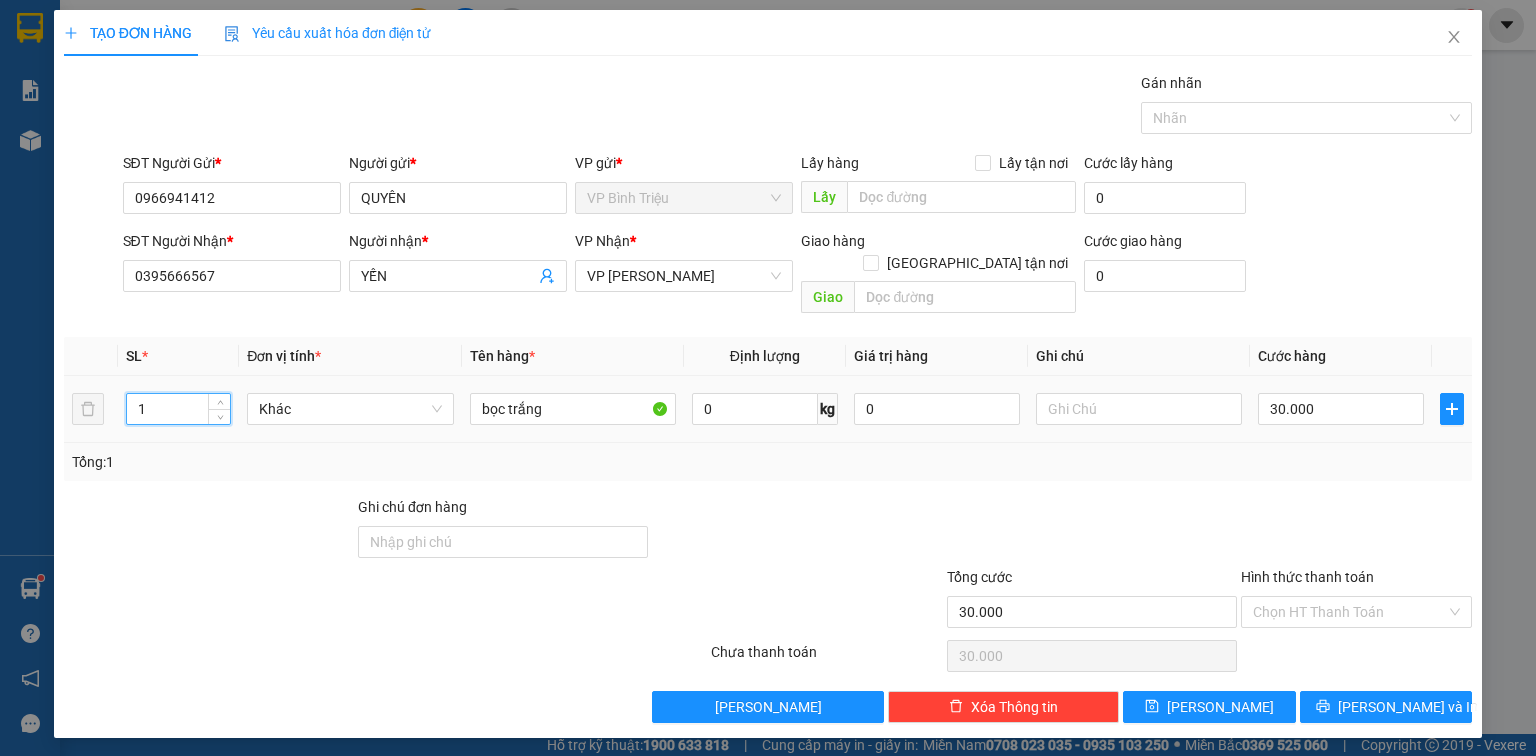 drag, startPoint x: 153, startPoint y: 392, endPoint x: 125, endPoint y: 395, distance: 28.160255 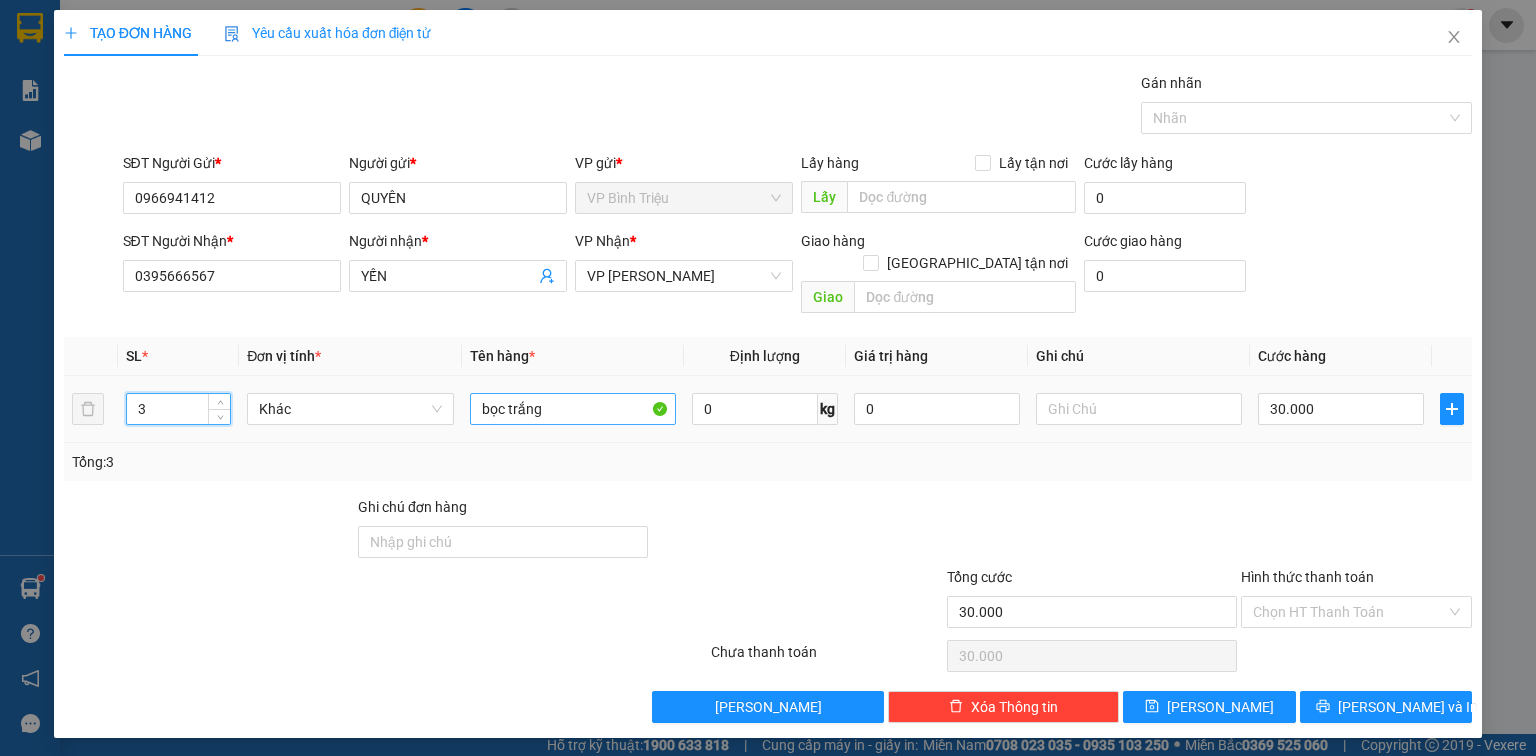 type on "3" 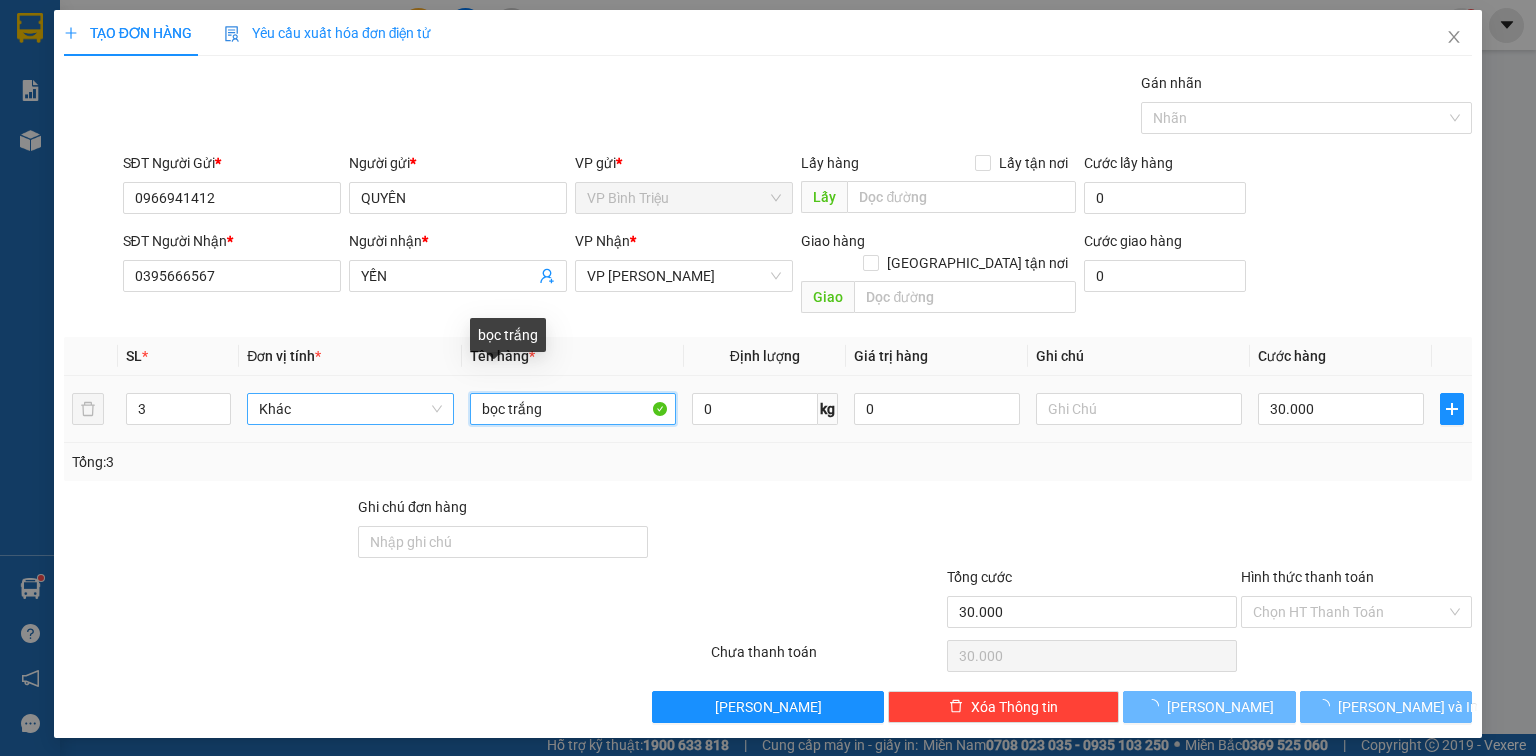 type on "0" 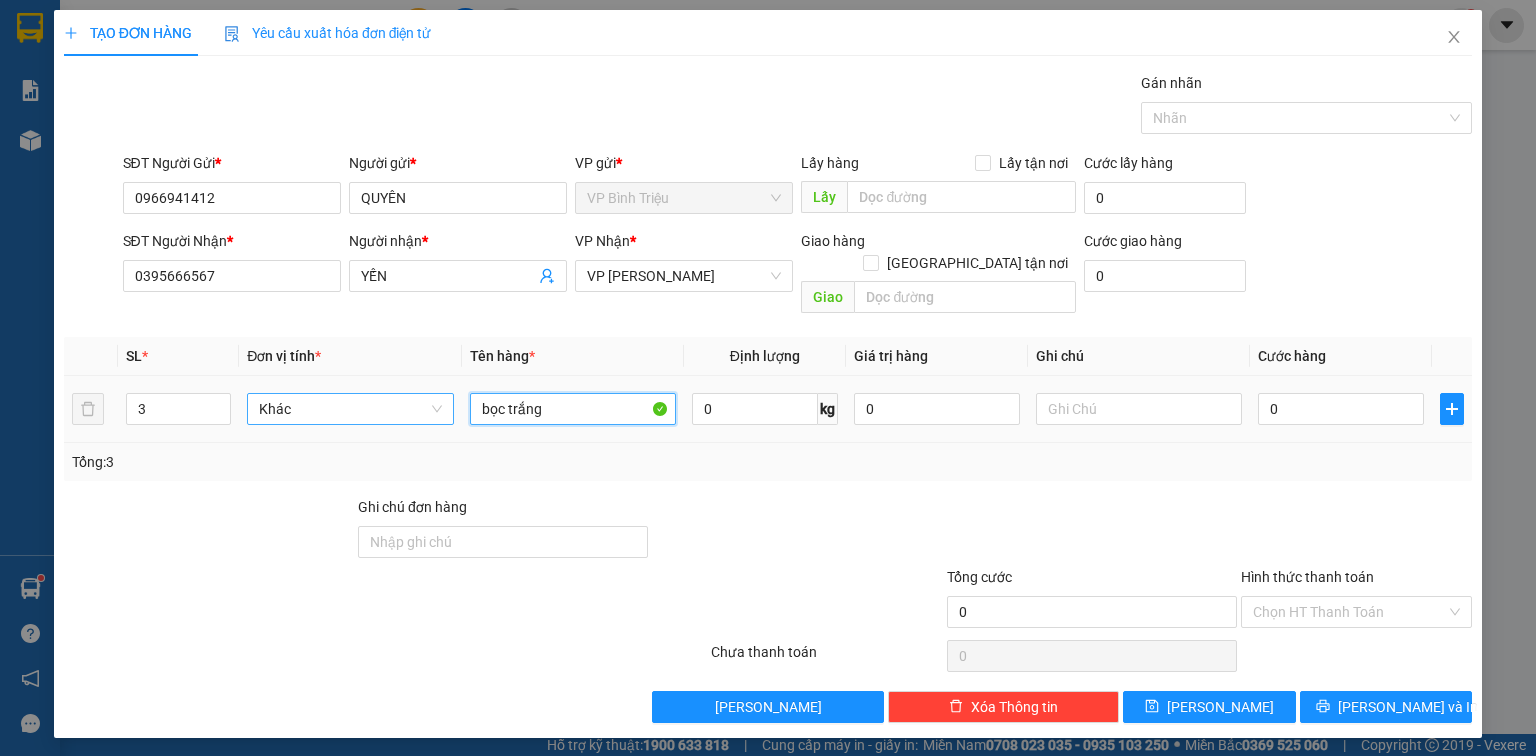 drag, startPoint x: 580, startPoint y: 380, endPoint x: 443, endPoint y: 396, distance: 137.93114 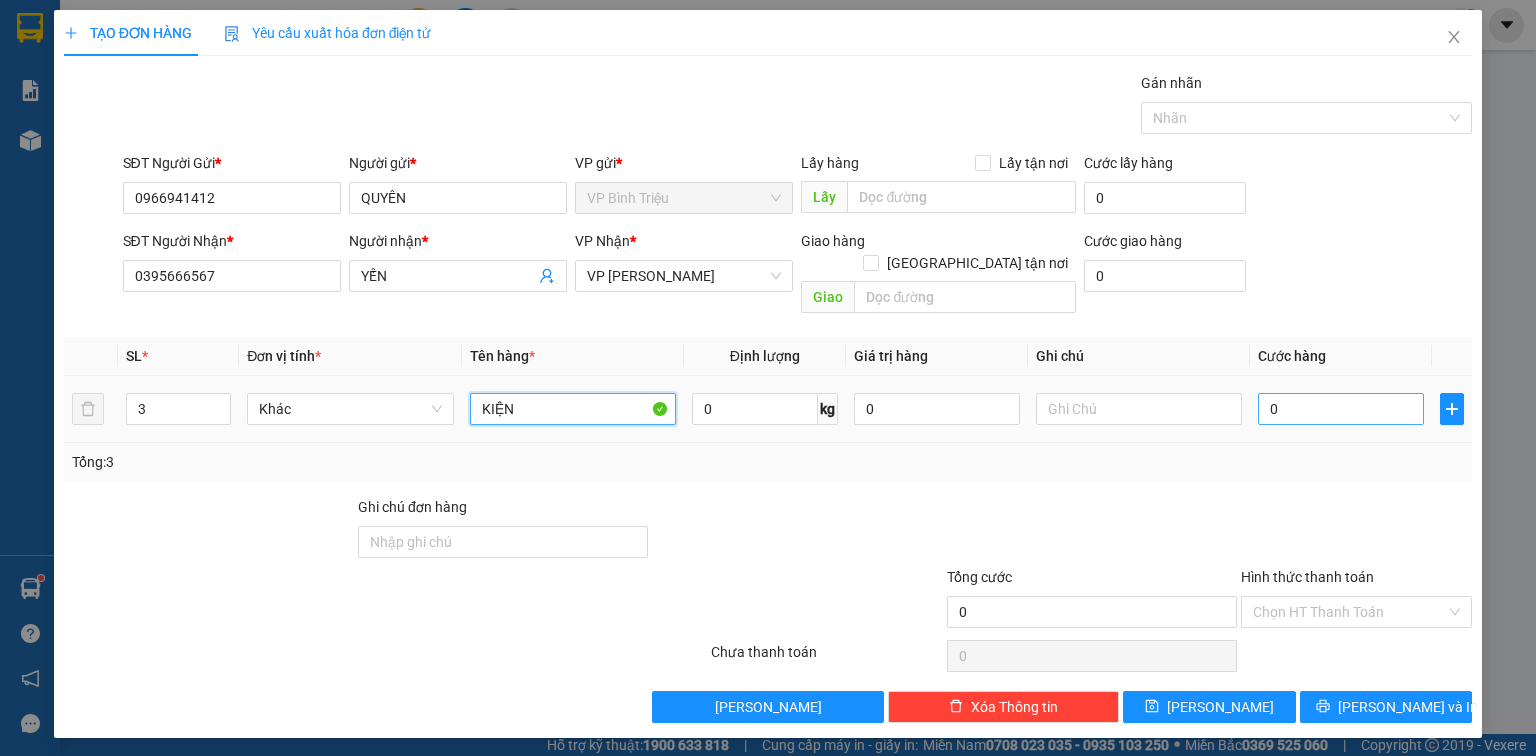 type on "KIỆN" 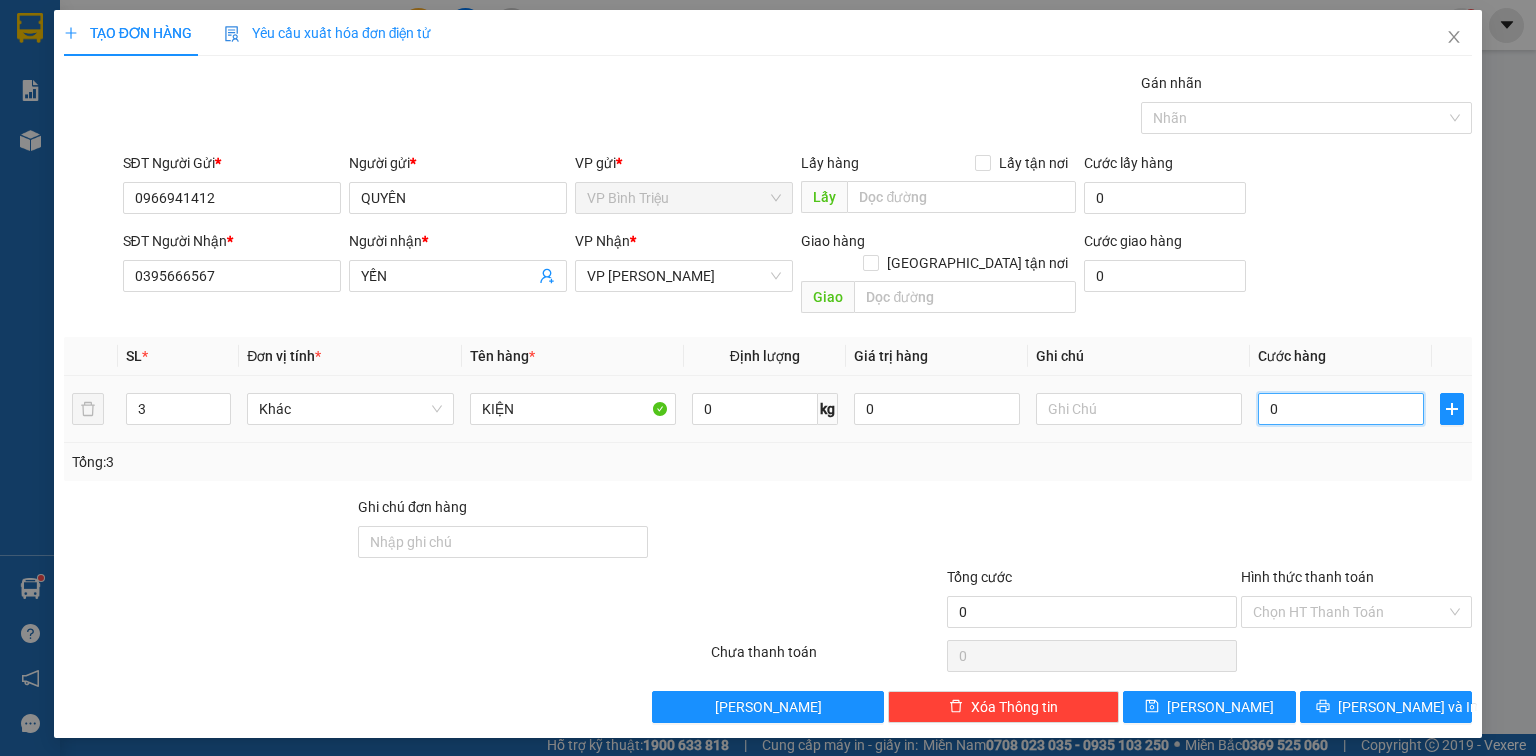 click on "0" at bounding box center [1341, 409] 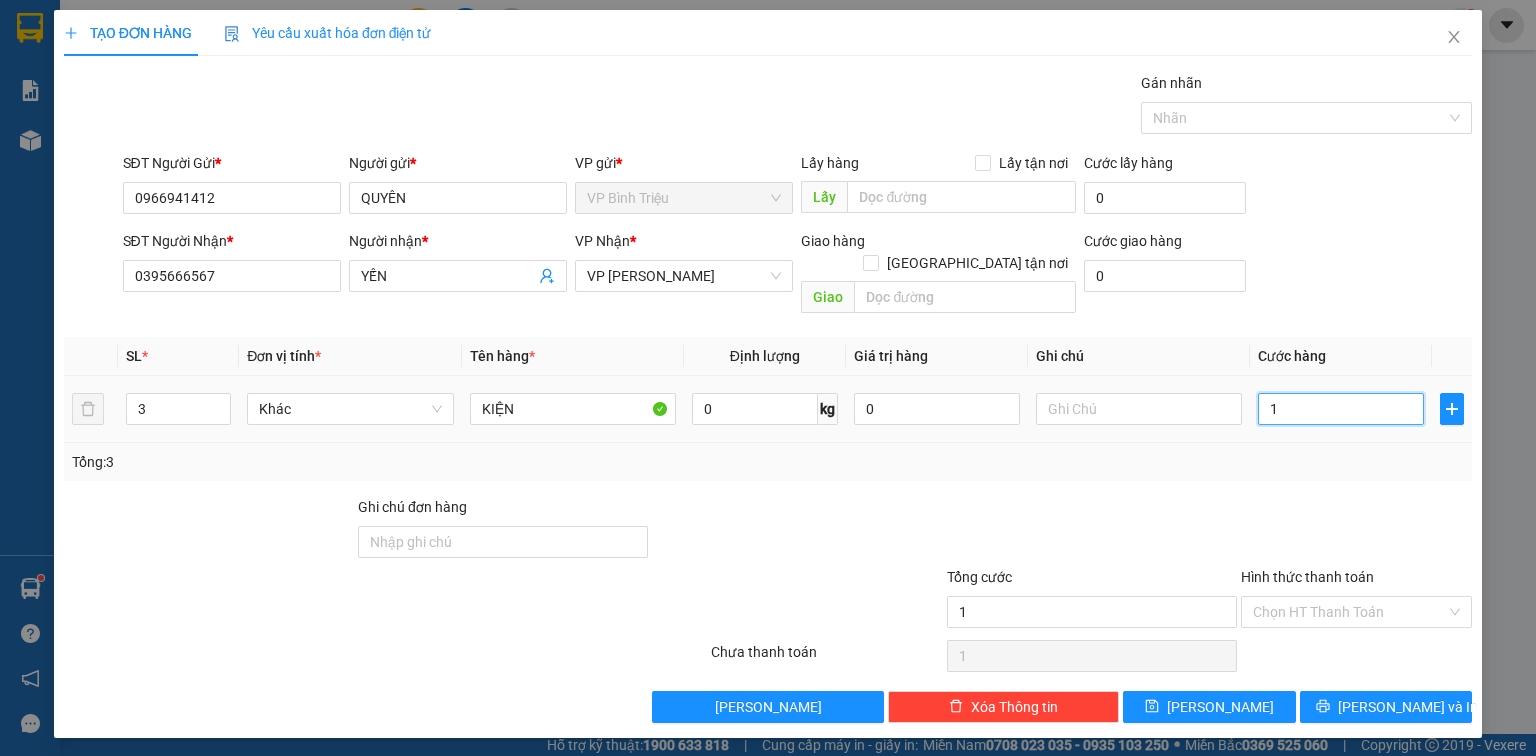 type on "12" 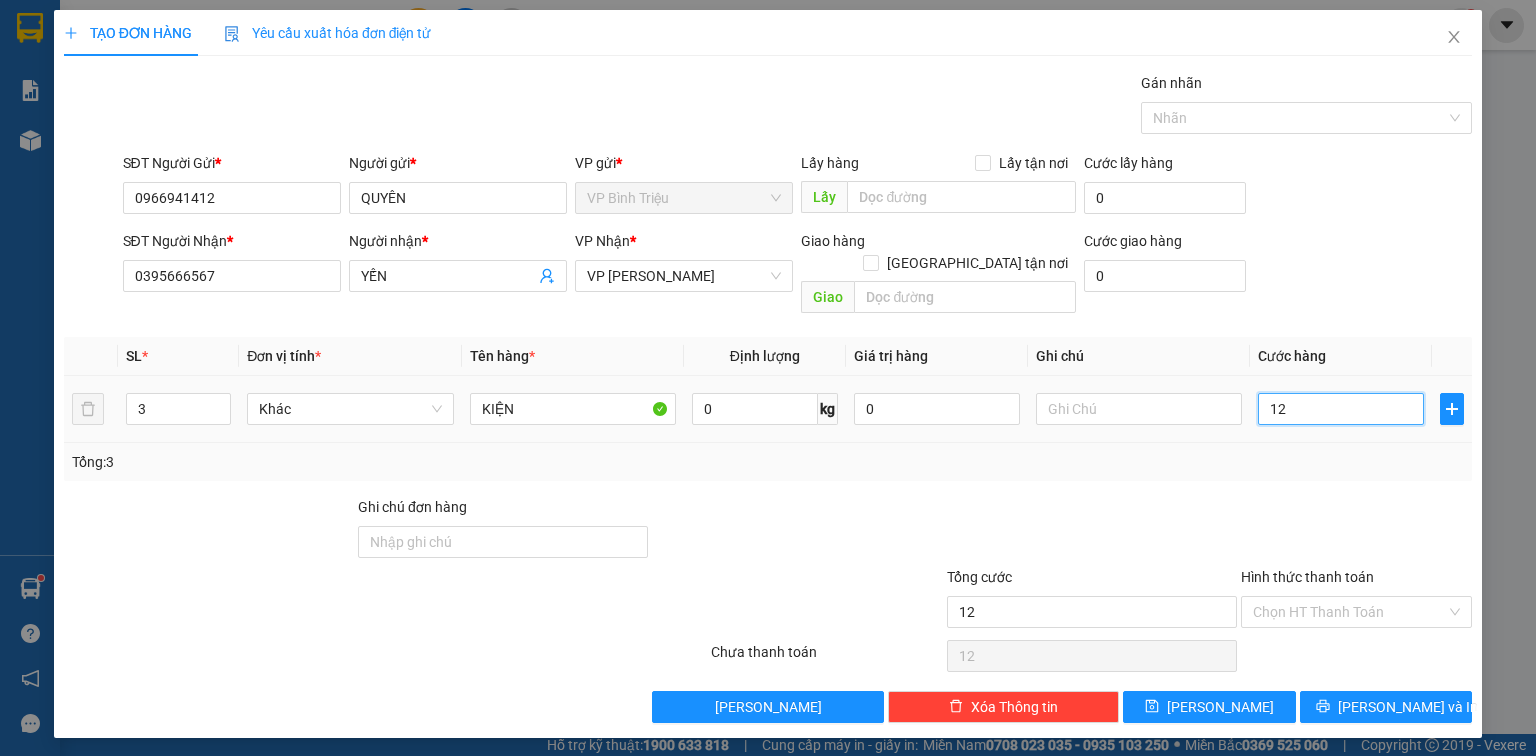 type on "120" 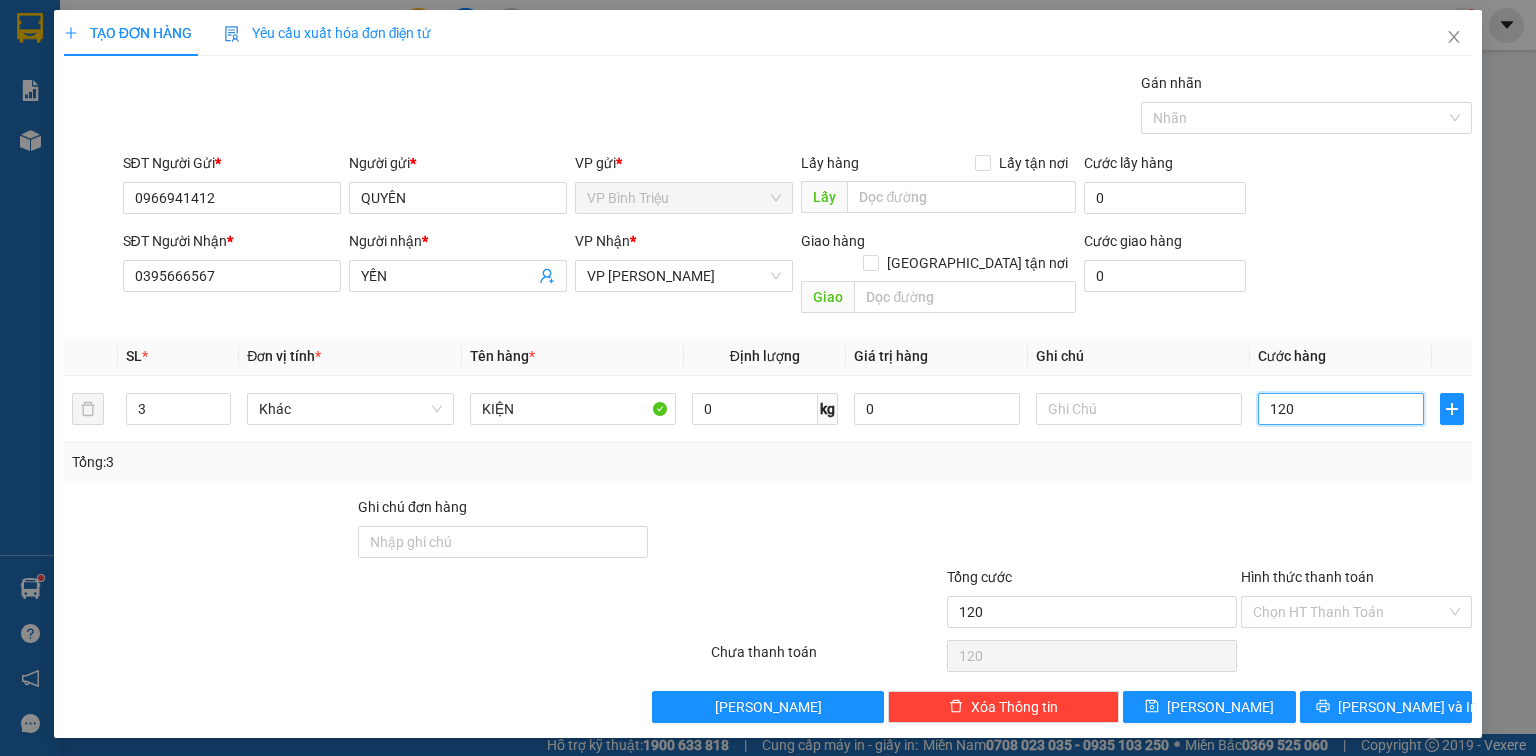 type on "120" 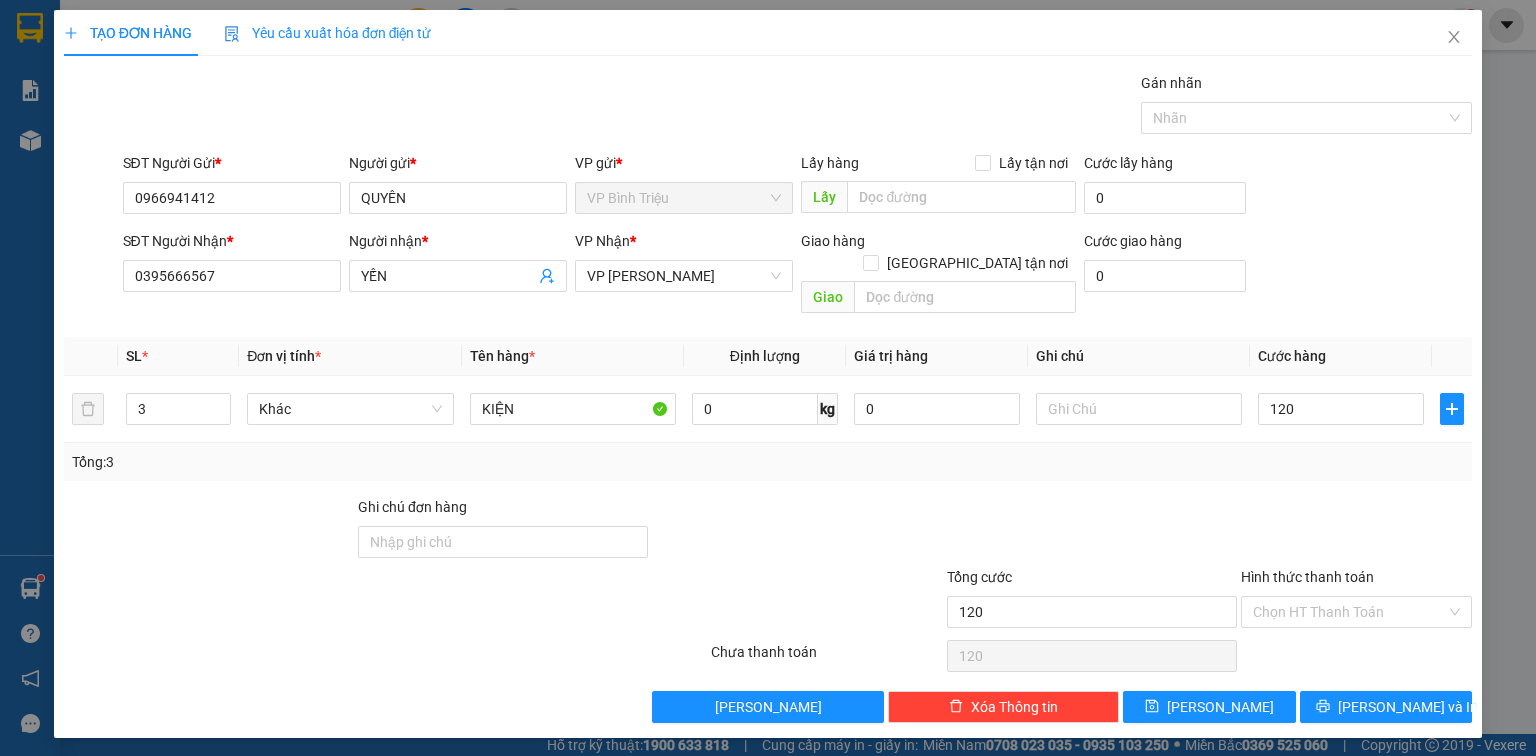type on "120.000" 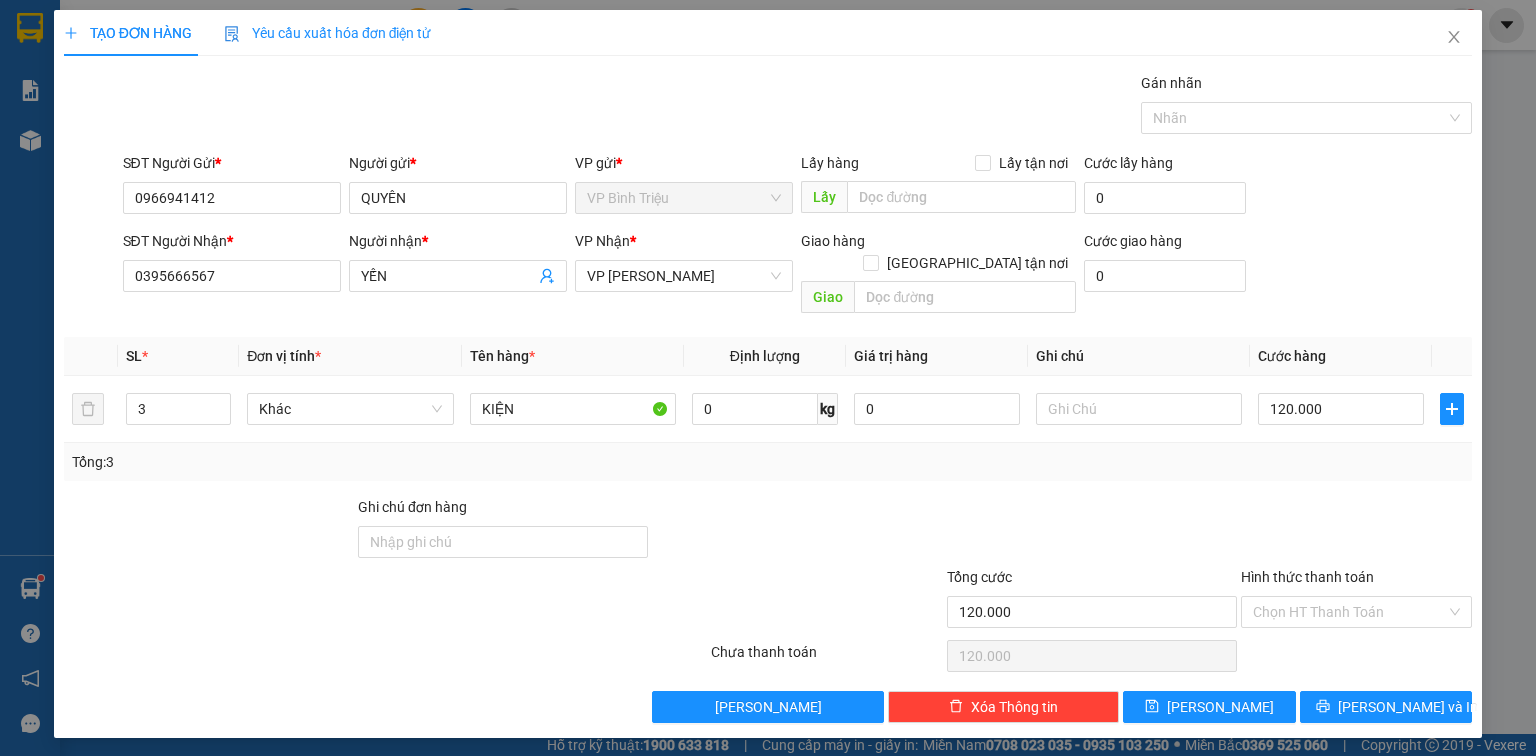 click on "SĐT Người Nhận  * 0395666567 Người nhận  * YẾN VP Nhận  * VP [PERSON_NAME] hàng Giao tận nơi Giao Cước giao hàng 0" at bounding box center (798, 276) 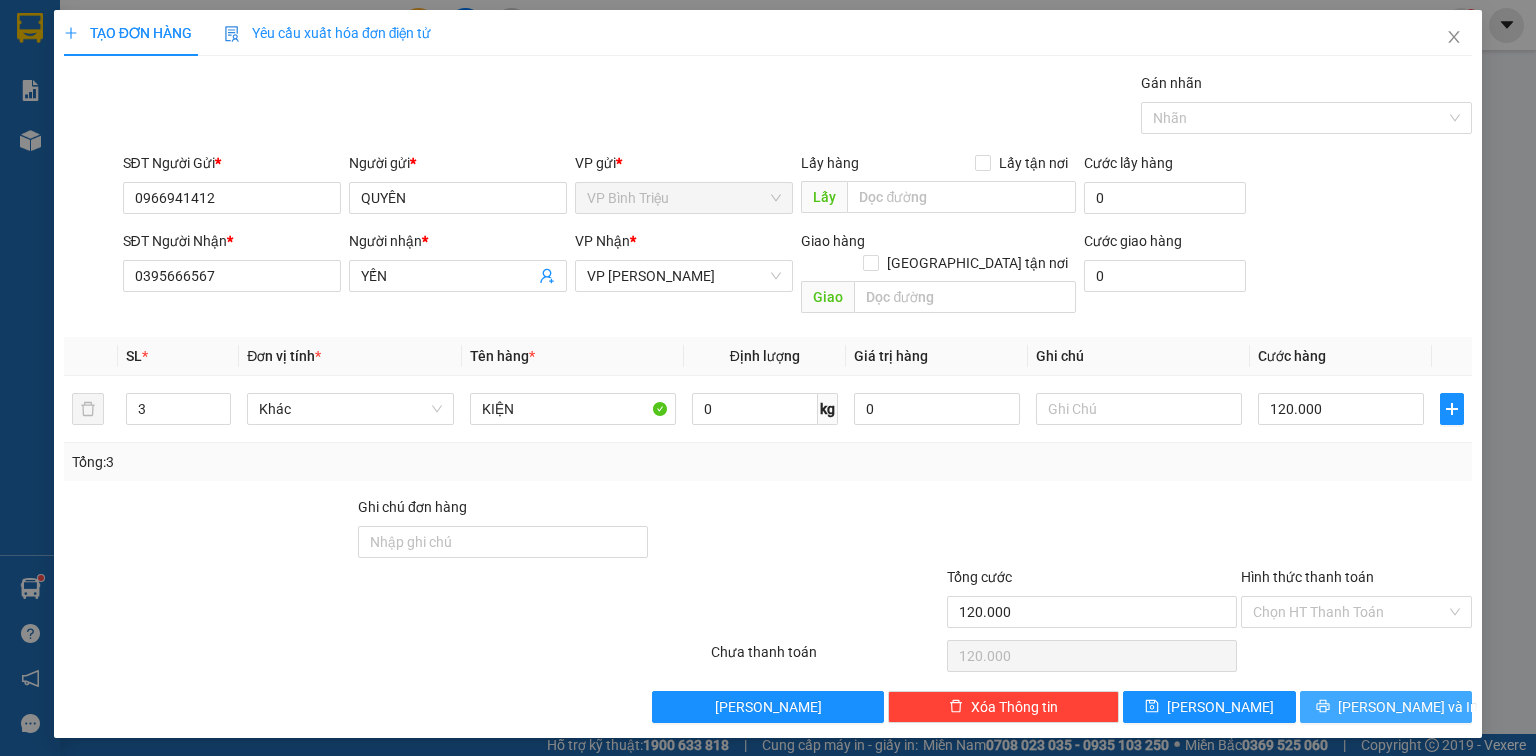 click on "[PERSON_NAME] và In" at bounding box center (1408, 707) 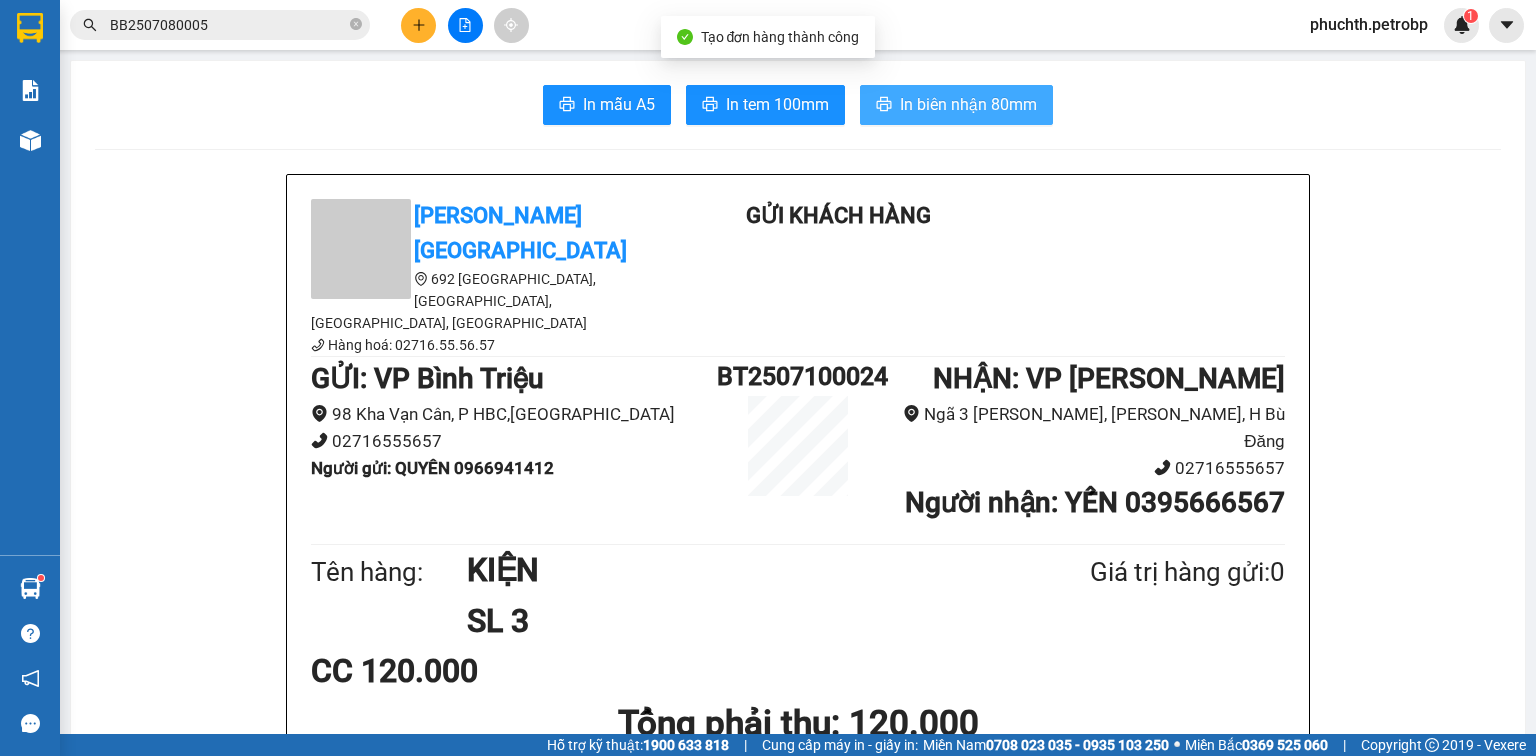 click on "In biên nhận 80mm" at bounding box center (968, 104) 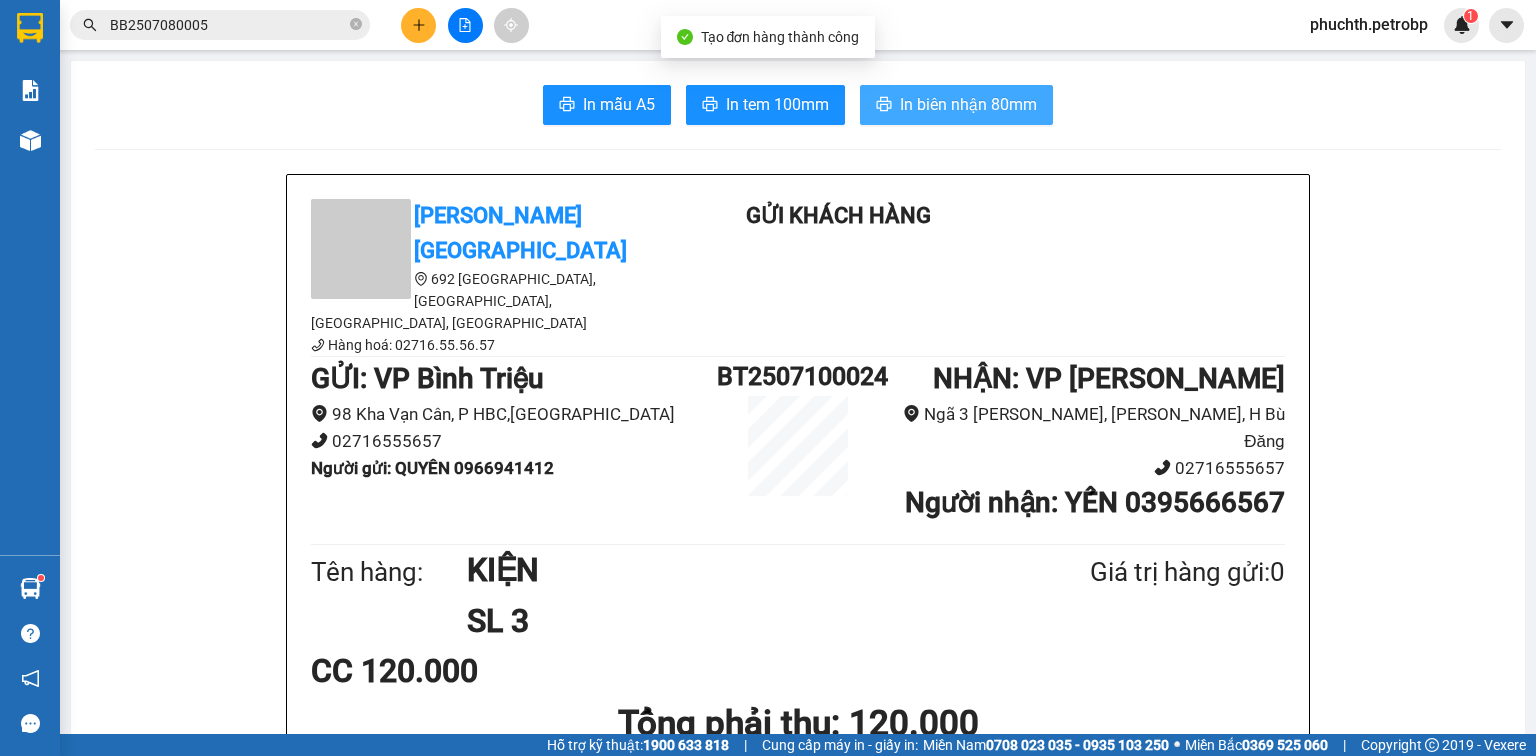 scroll, scrollTop: 0, scrollLeft: 0, axis: both 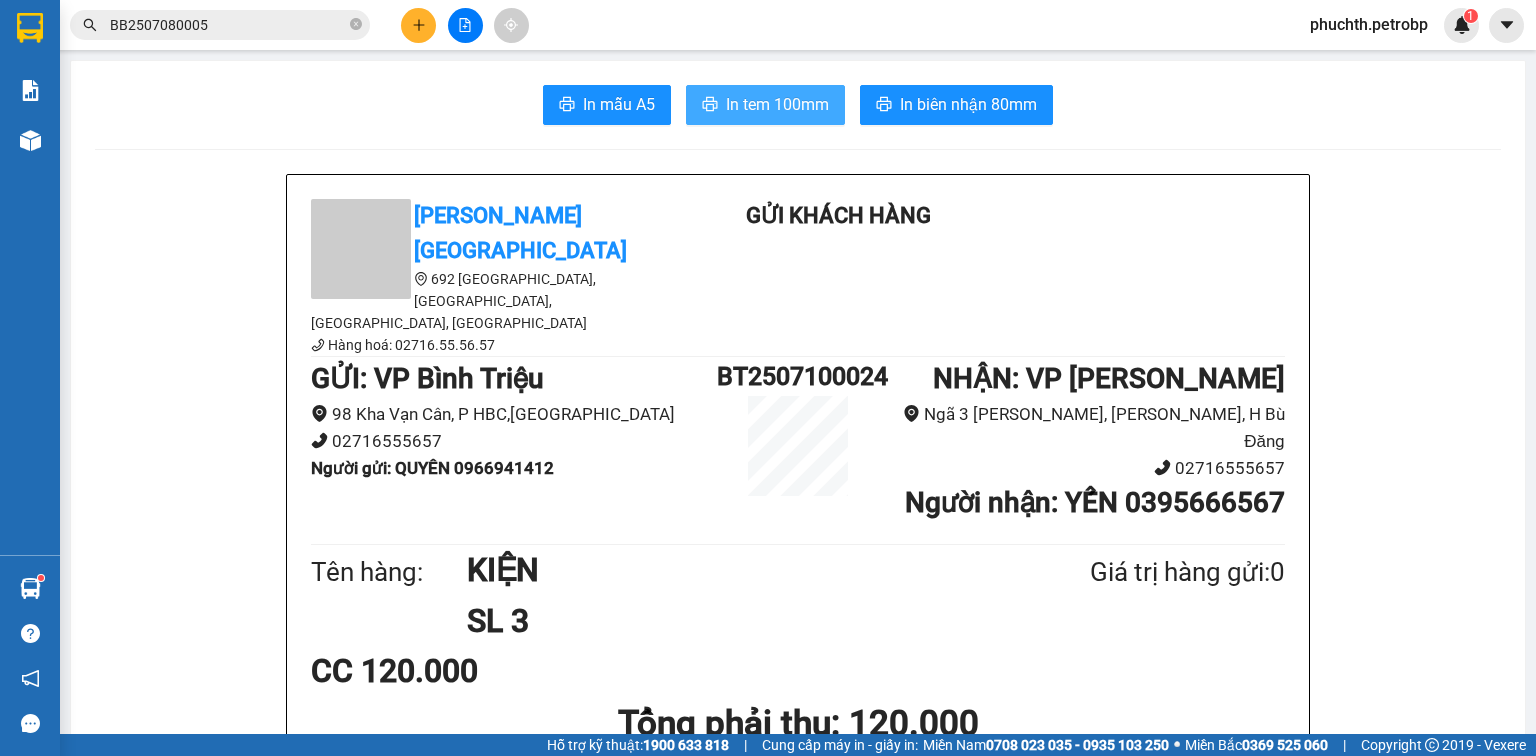 click on "In tem 100mm" at bounding box center [777, 104] 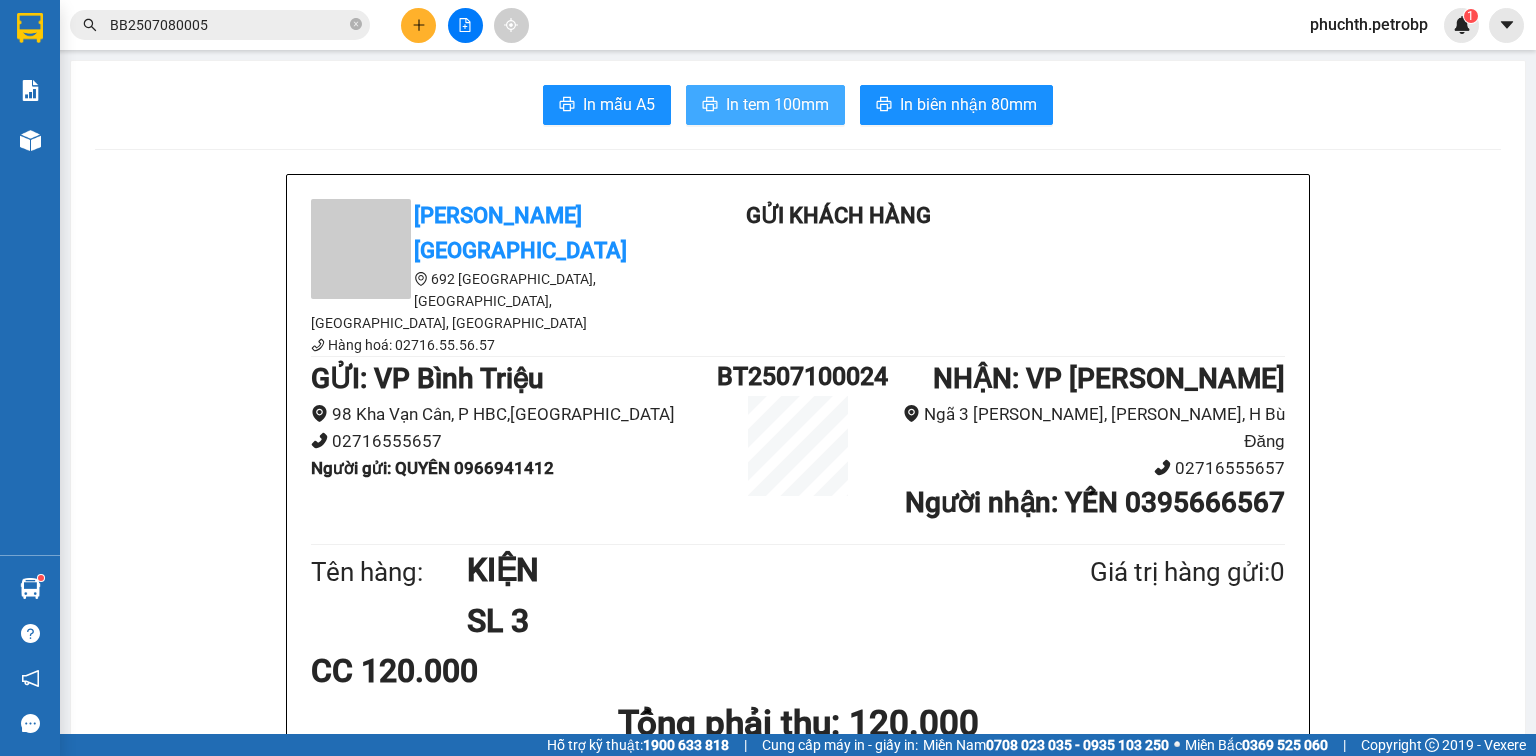 scroll, scrollTop: 0, scrollLeft: 0, axis: both 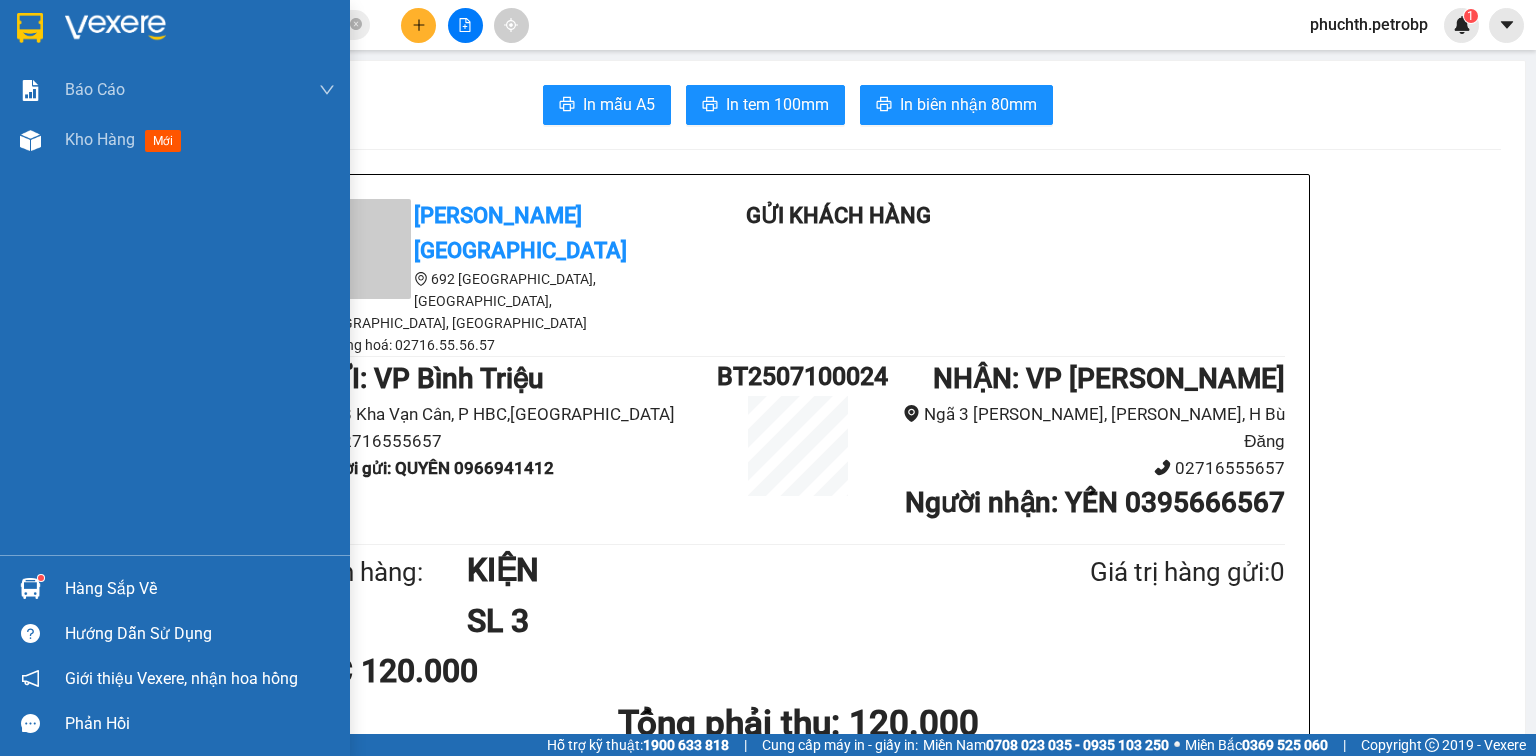click at bounding box center (115, 28) 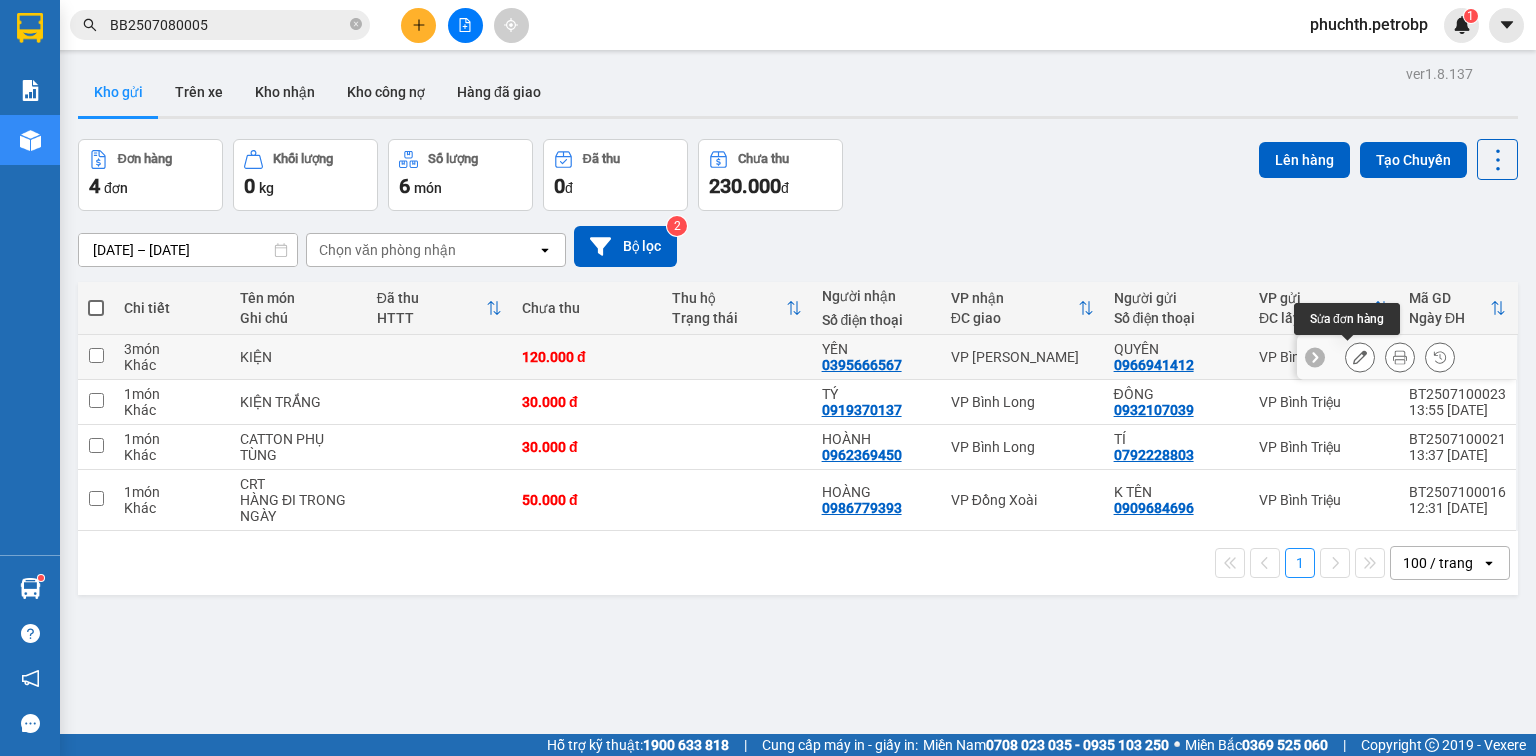 click 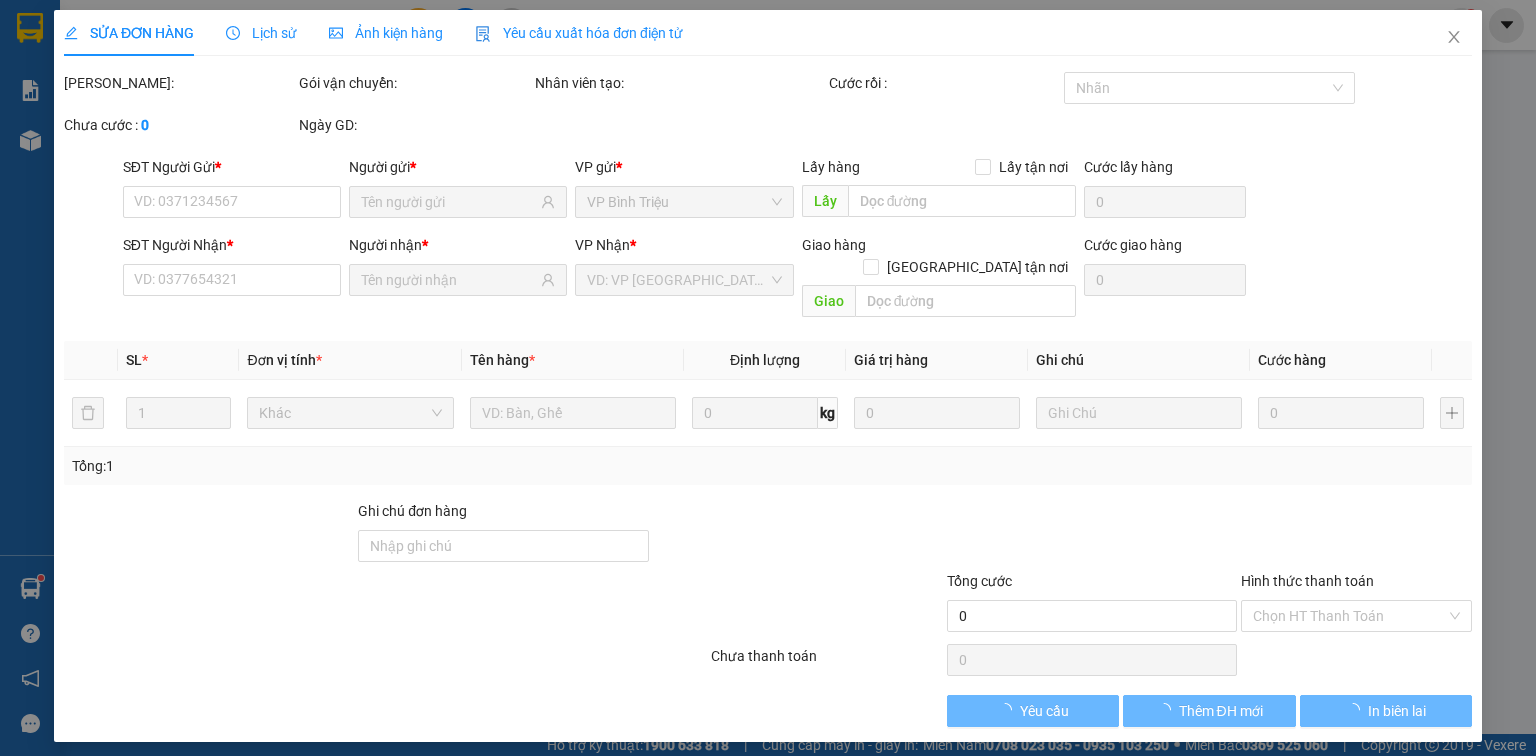 type on "0966941412" 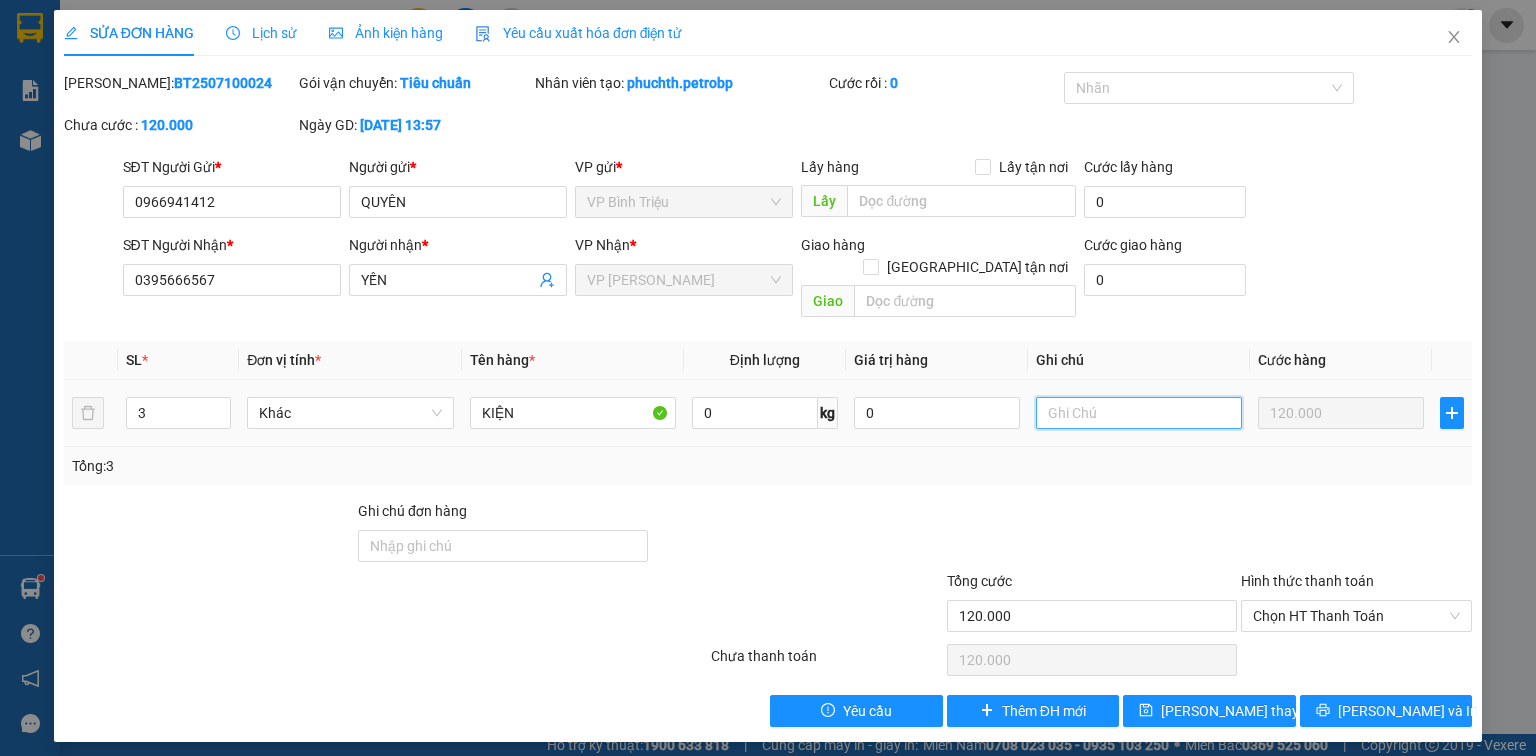 click at bounding box center (1139, 413) 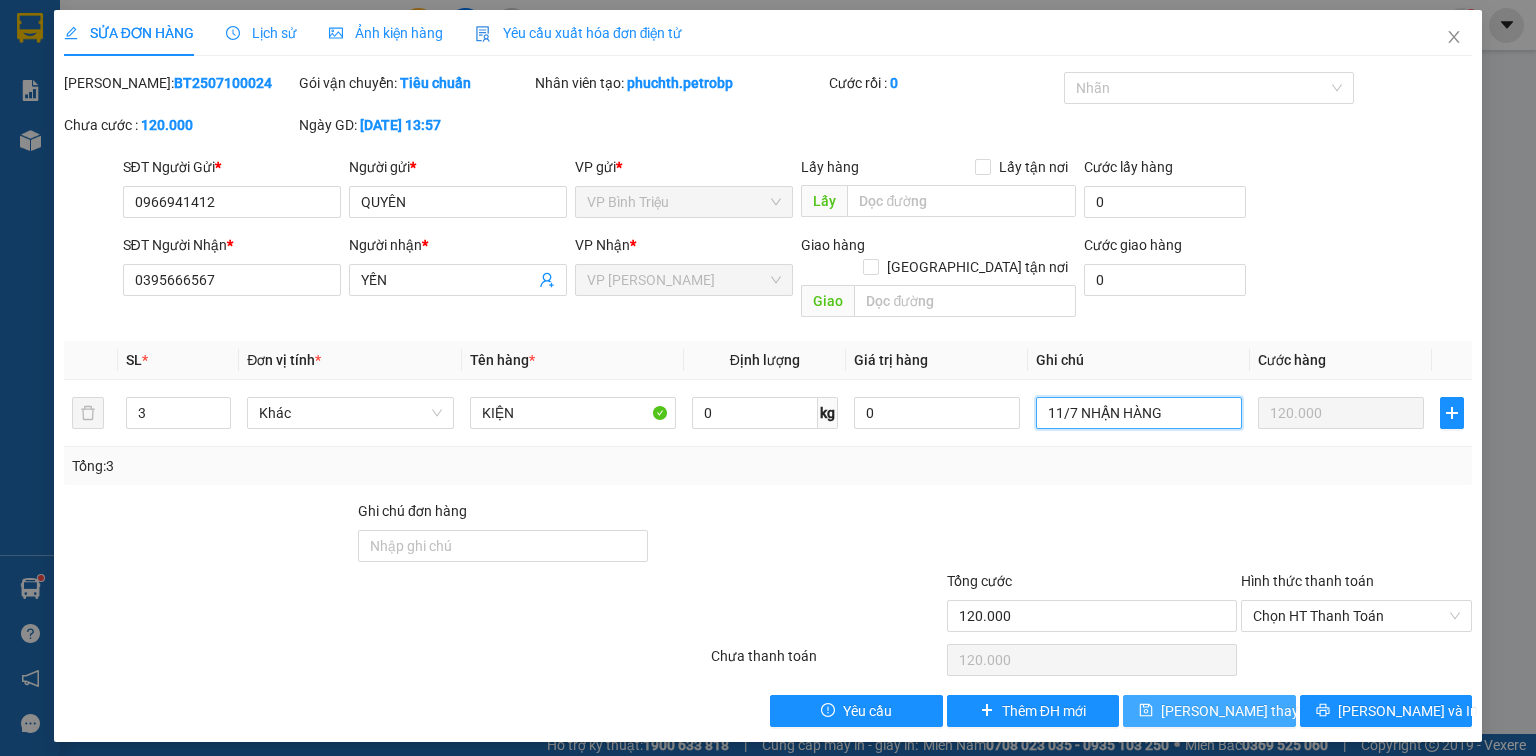 type on "11/7 NHẬN HÀNG" 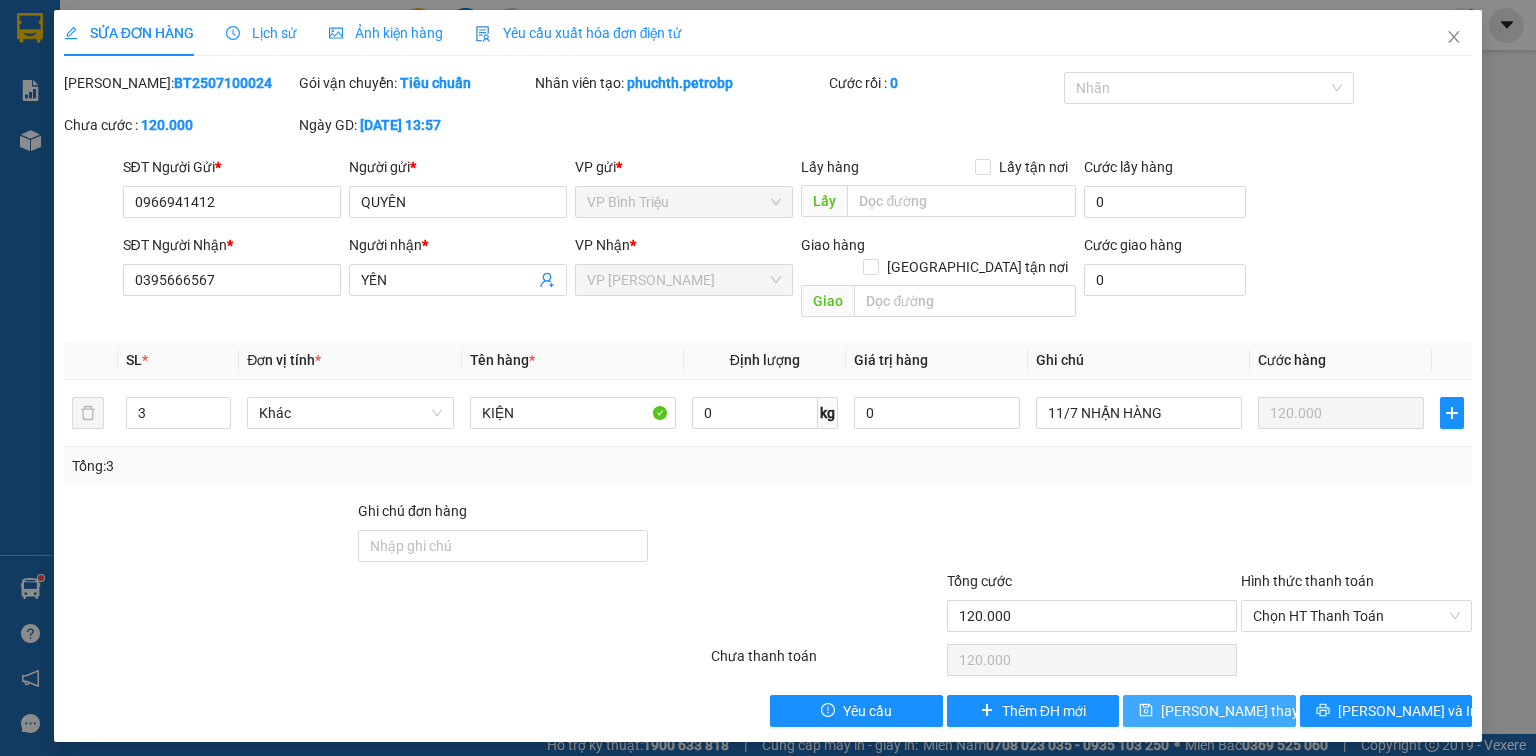 click on "[PERSON_NAME] thay đổi" at bounding box center [1241, 711] 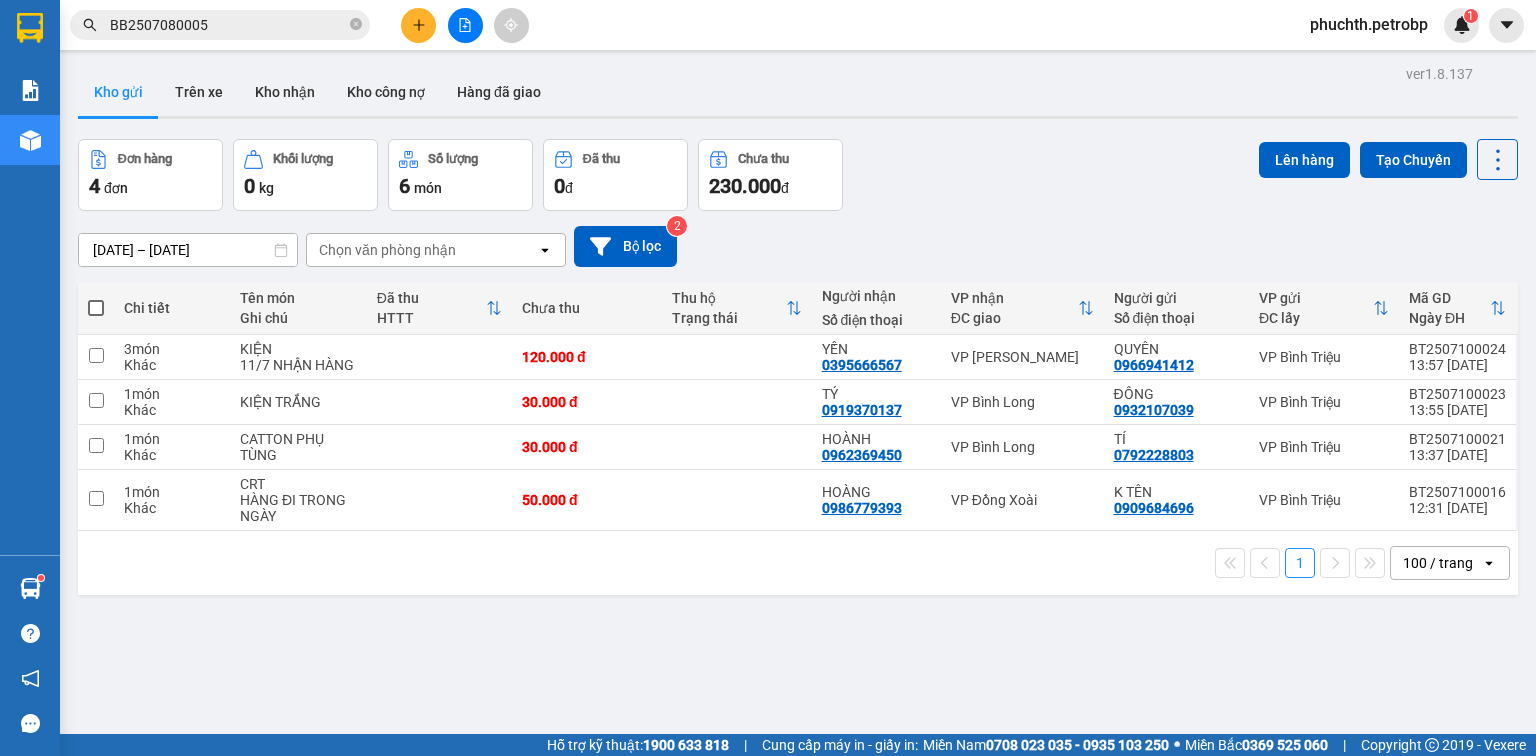 click on "ver  1.8.137 Kho gửi Trên xe Kho nhận Kho công nợ Hàng đã giao Đơn hàng 4 đơn Khối lượng 0 kg Số lượng 6 món Đã thu 0  đ Chưa thu 230.000  đ Lên hàng Tạo Chuyến [DATE] – [DATE] Press the down arrow key to interact with the calendar and select a date. Press the escape button to close the calendar. Selected date range is from [DATE] to [DATE]. Chọn văn phòng nhận open Bộ lọc 2 Chi tiết Tên món Ghi chú Đã thu HTTT Chưa thu Thu hộ Trạng thái Người nhận Số điện thoại VP nhận ĐC giao Người gửi Số điện thoại VP gửi ĐC lấy Mã GD Ngày ĐH 3  món Khác KIỆN 11/7 NHẬN HÀNG 120.000 đ YẾN 0395666567 VP [PERSON_NAME] QUYÊN  0966941412 VP Bình Triệu BT2507100024 13:57 [DATE] 1  món Khác KIỆN TRẮNG 30.000 đ TÝ  0919370137 VP [GEOGRAPHIC_DATA] 0932107039 VP Bình Triệu BT2507100023 13:55 [DATE] 1  món Khác CATTON PHỤ TÙNG 30.000 đ HOÀNH  0962369450 VP Bình Long TÍ 0792228803 BT2507100021" at bounding box center [798, 438] 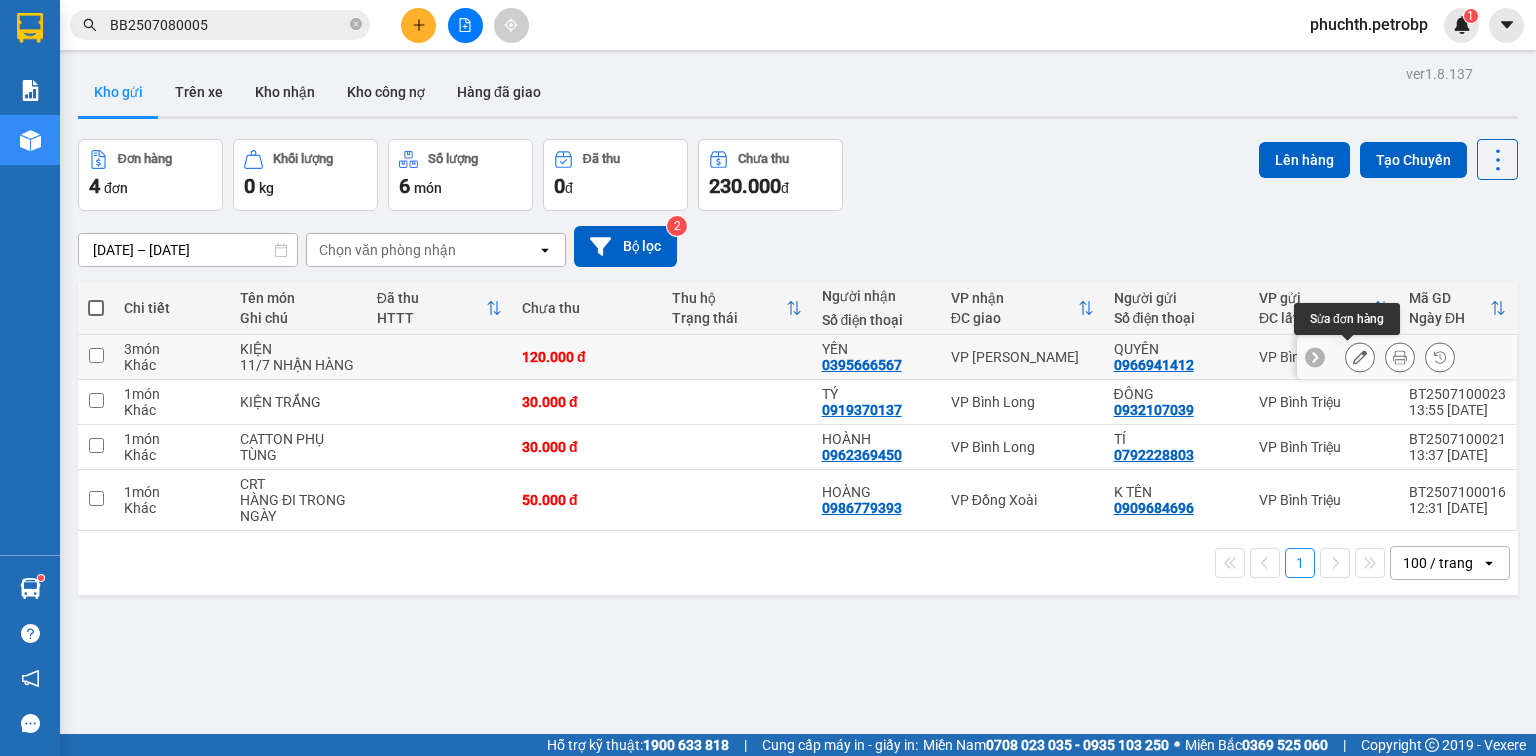 click 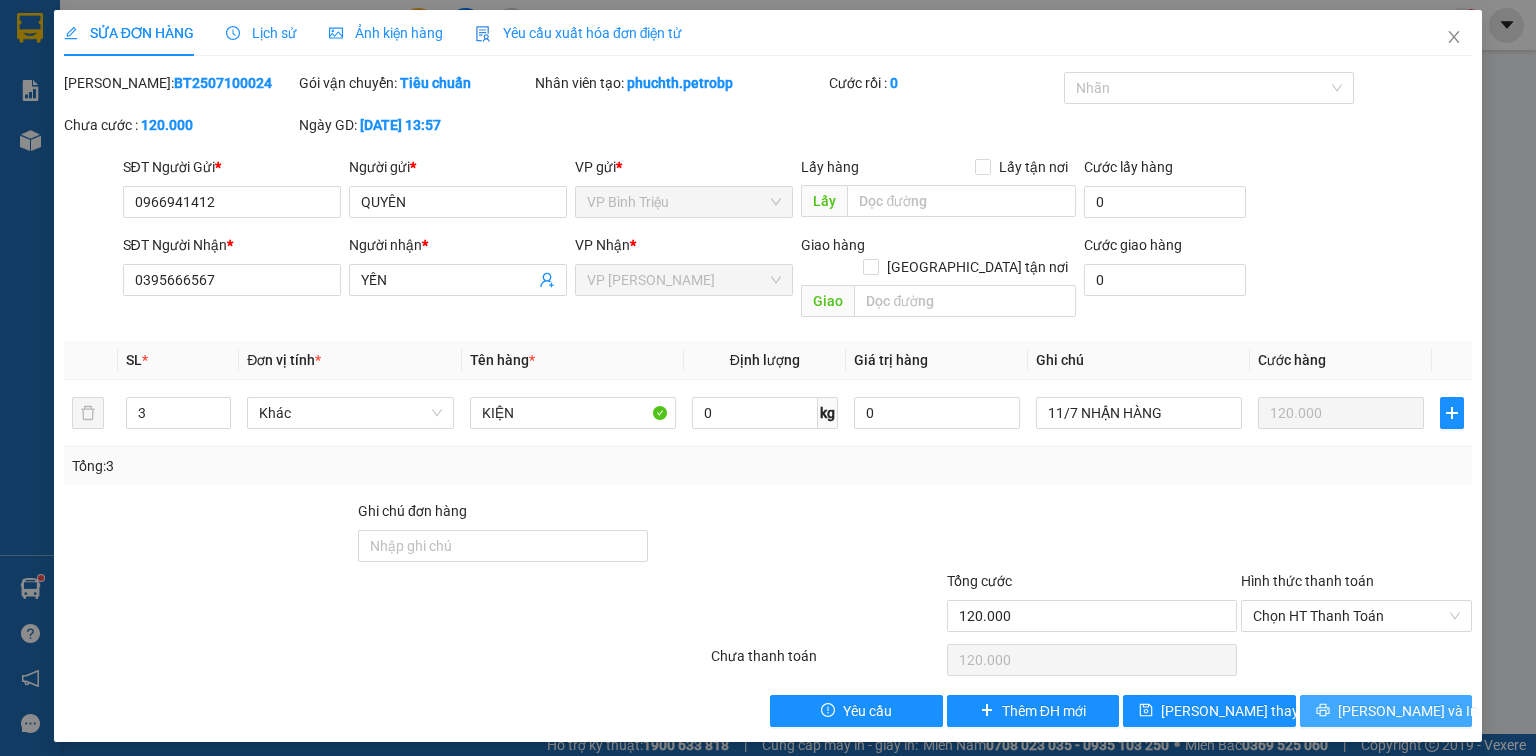 click on "[PERSON_NAME] và In" at bounding box center [1386, 711] 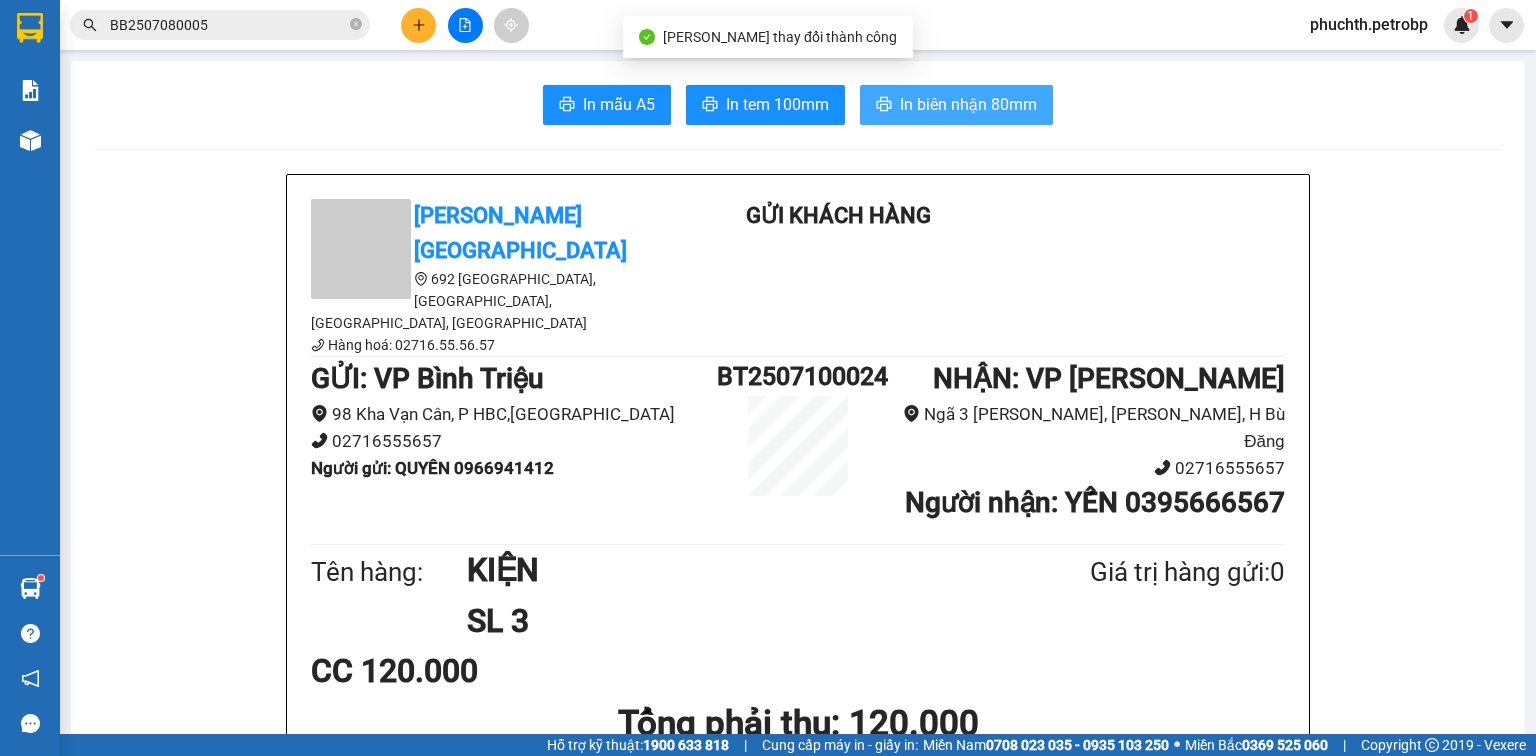 click on "In biên nhận 80mm" at bounding box center (968, 104) 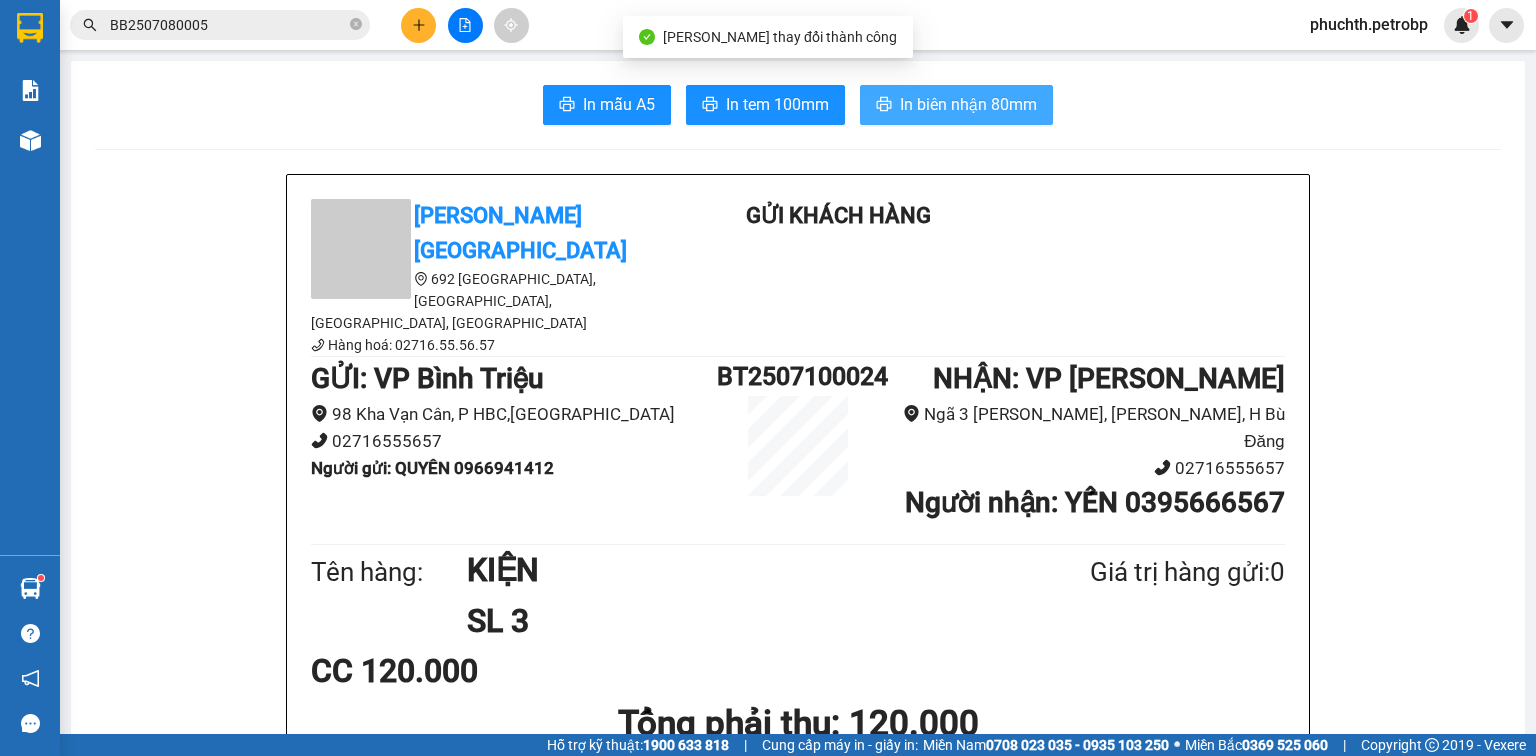 scroll, scrollTop: 0, scrollLeft: 0, axis: both 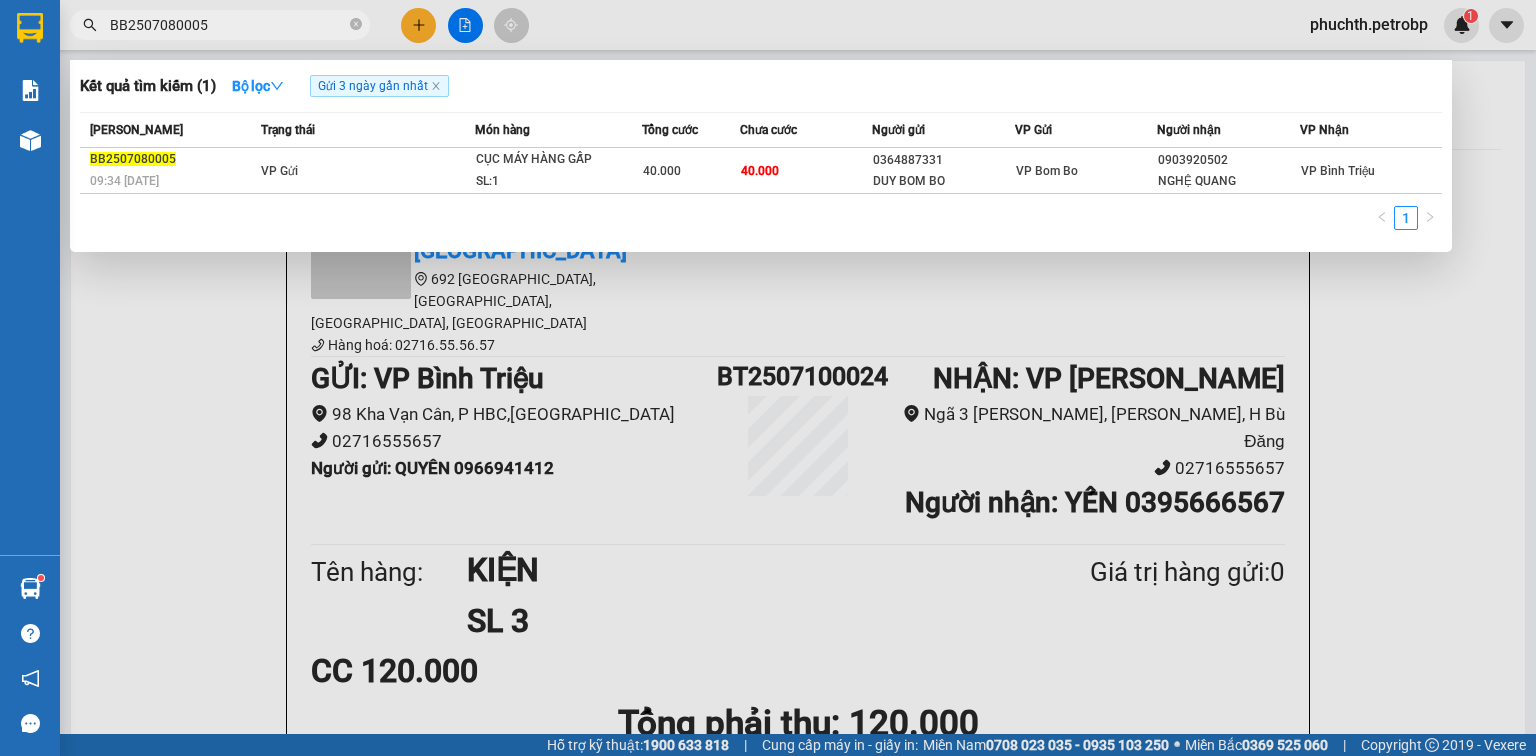 drag, startPoint x: 240, startPoint y: 23, endPoint x: 62, endPoint y: 36, distance: 178.47409 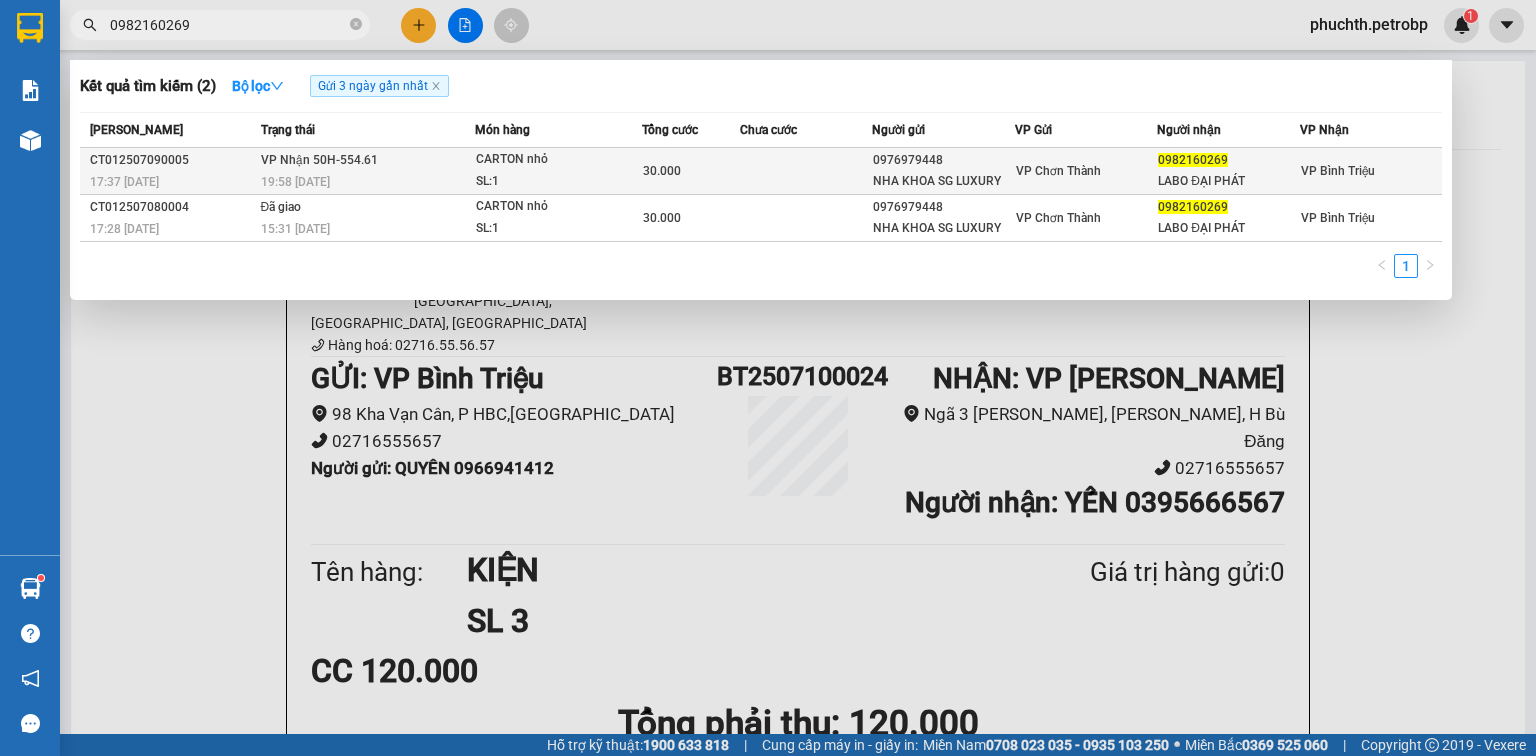 type on "0982160269" 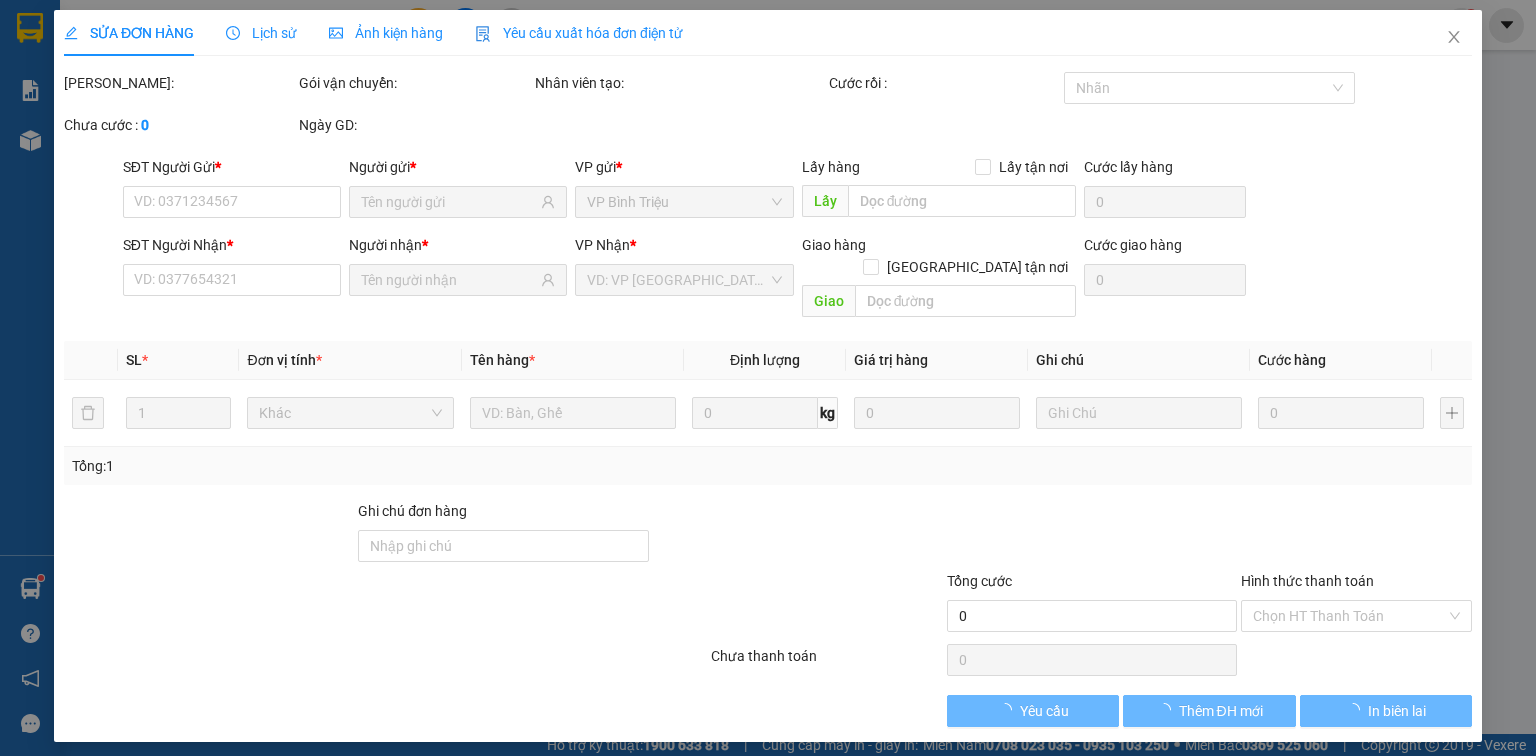 type on "0976979448" 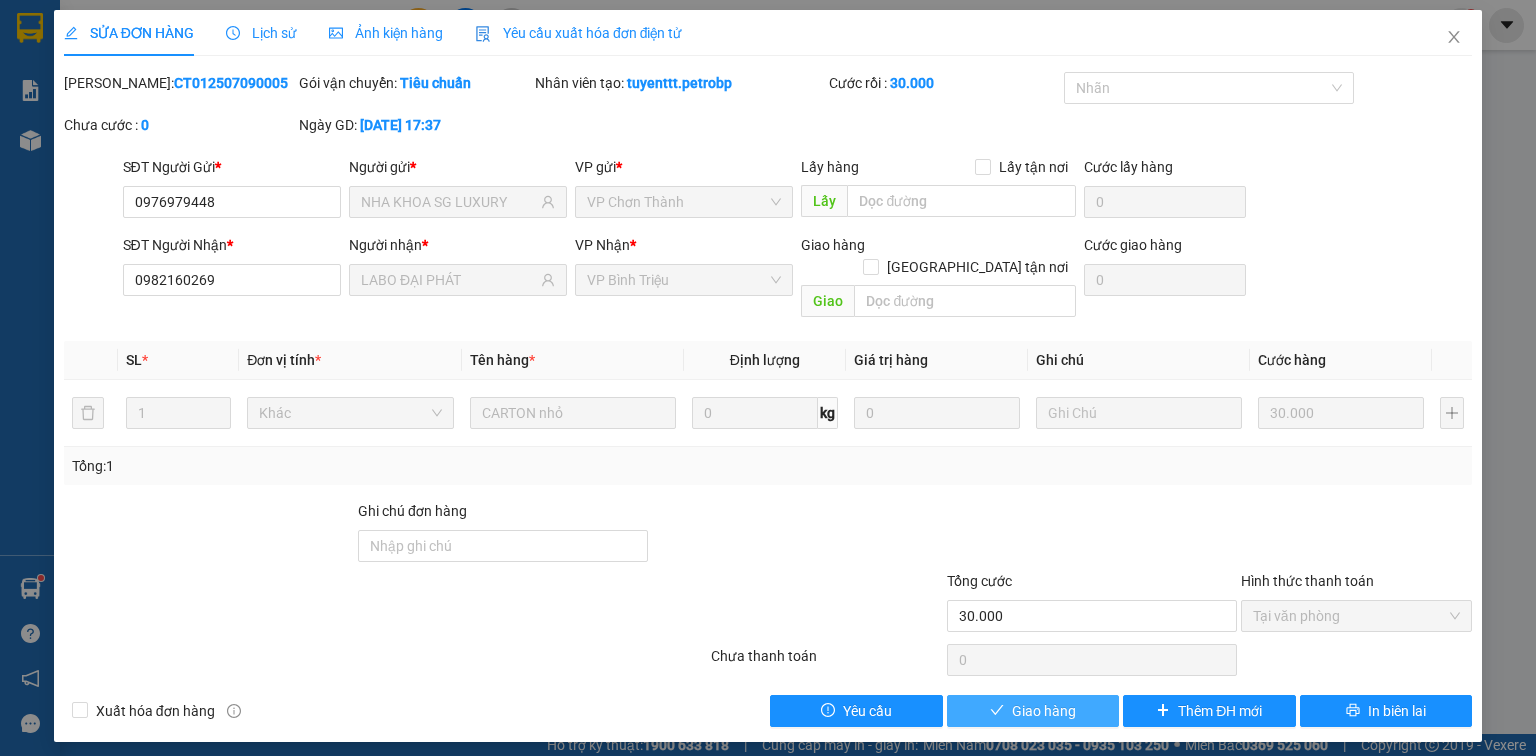 click on "Giao hàng" at bounding box center (1044, 711) 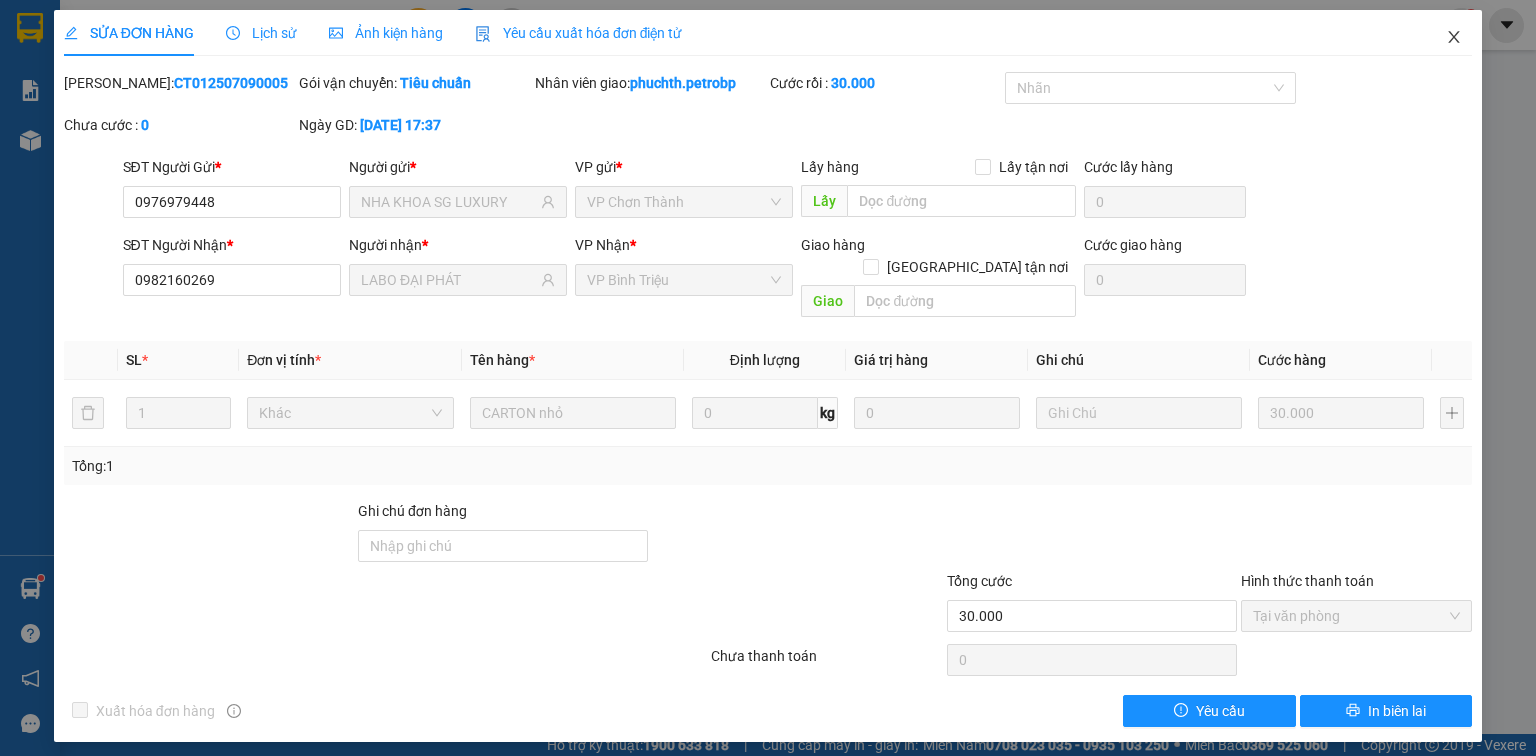 click 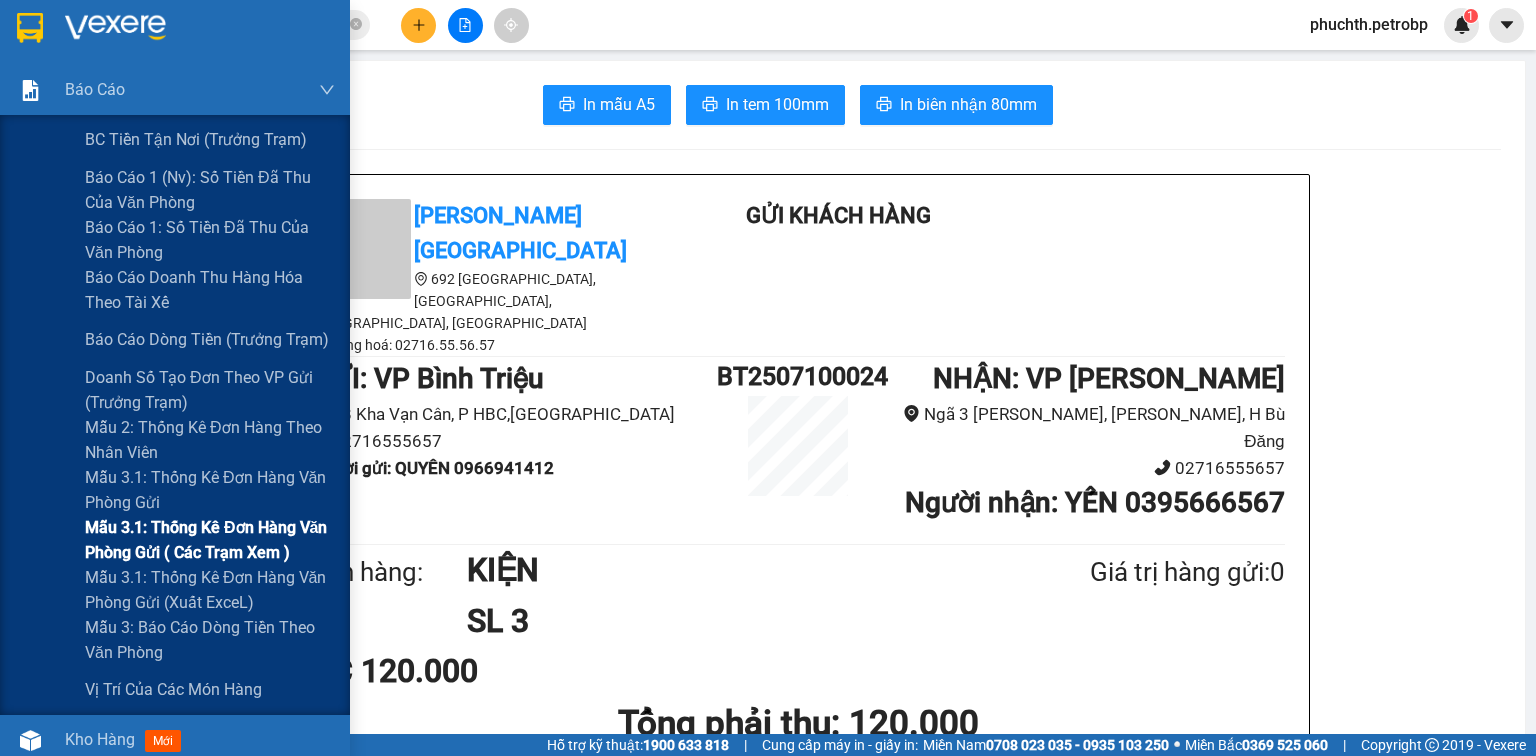 click on "Mẫu 3.1: Thống kê đơn hàng văn phòng gửi ( các trạm xem )" at bounding box center [210, 540] 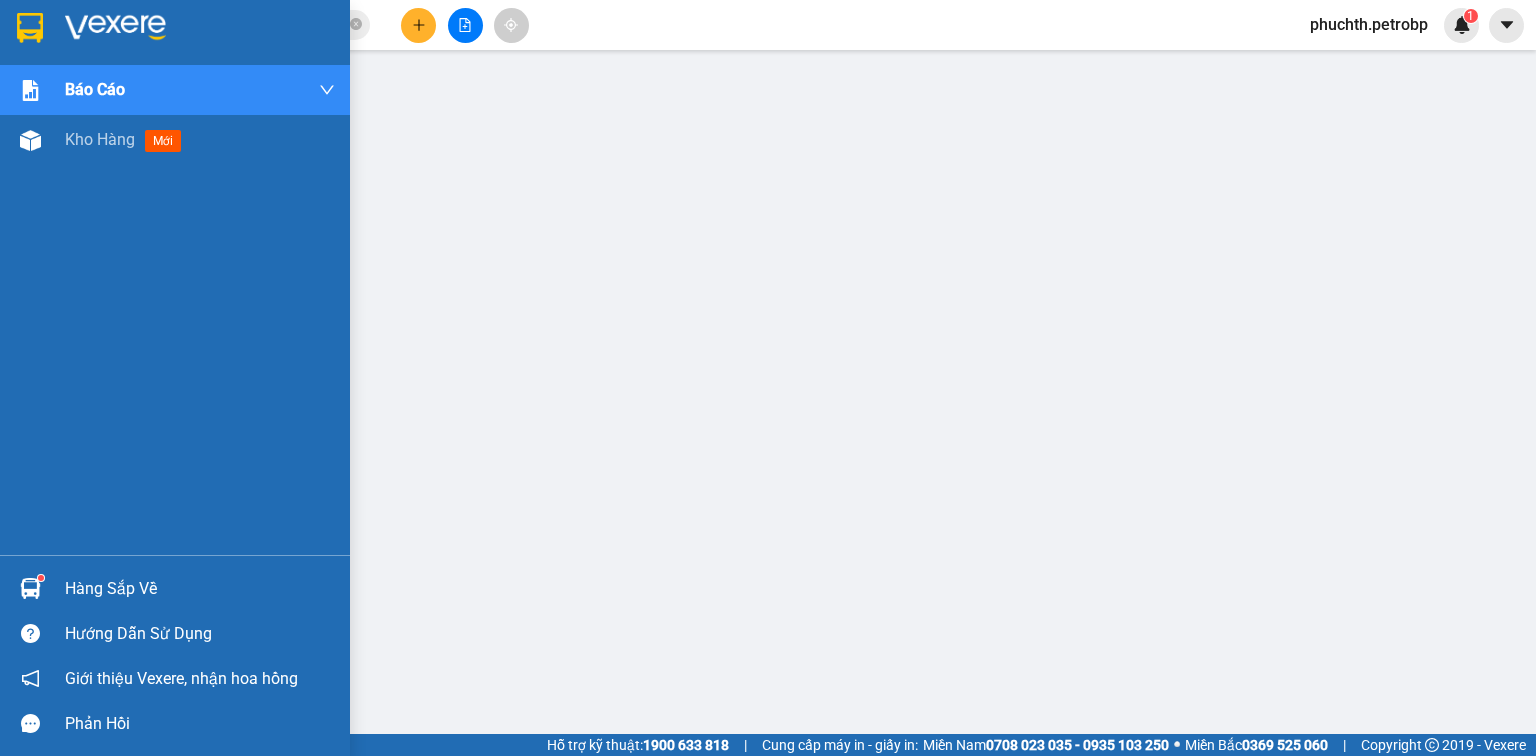 click at bounding box center [115, 28] 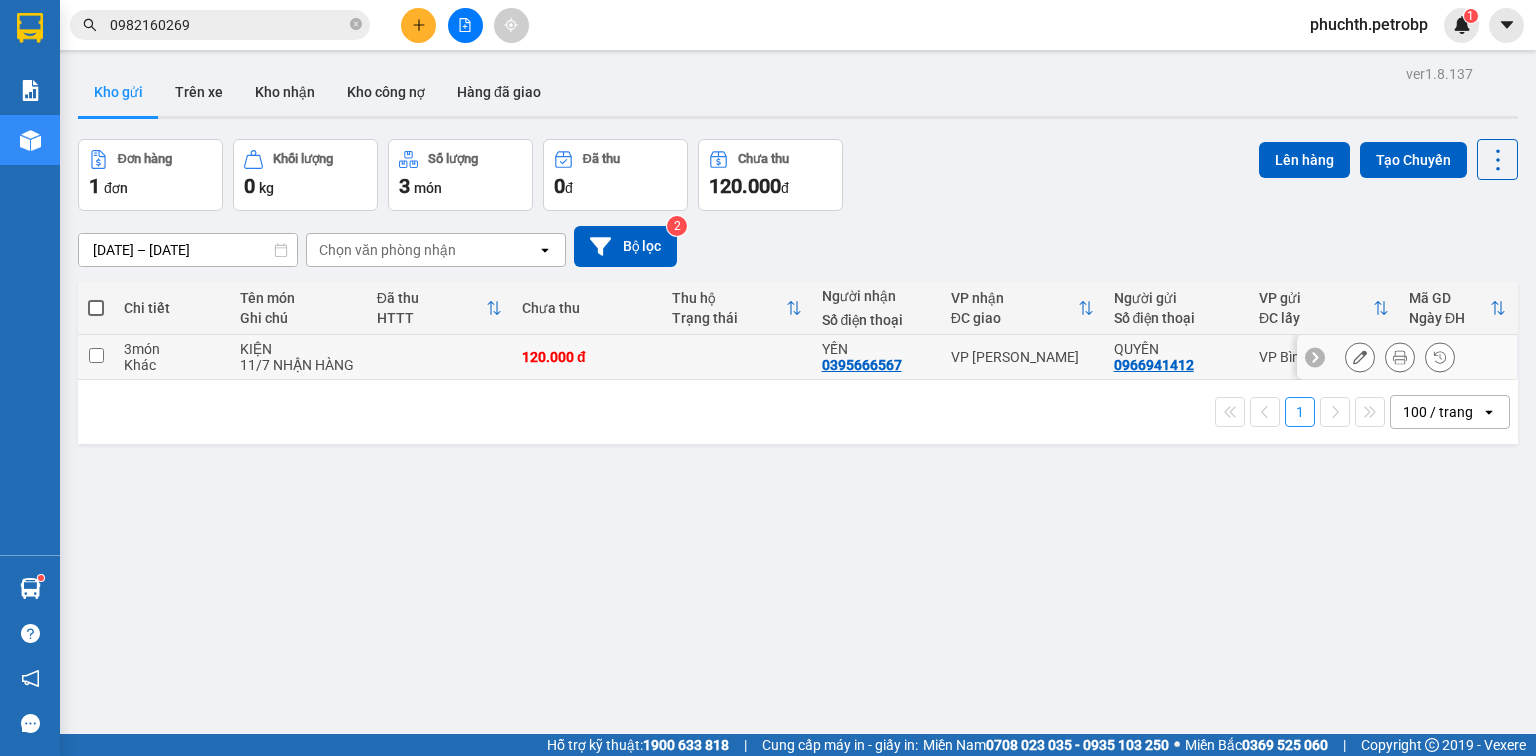 click at bounding box center (96, 355) 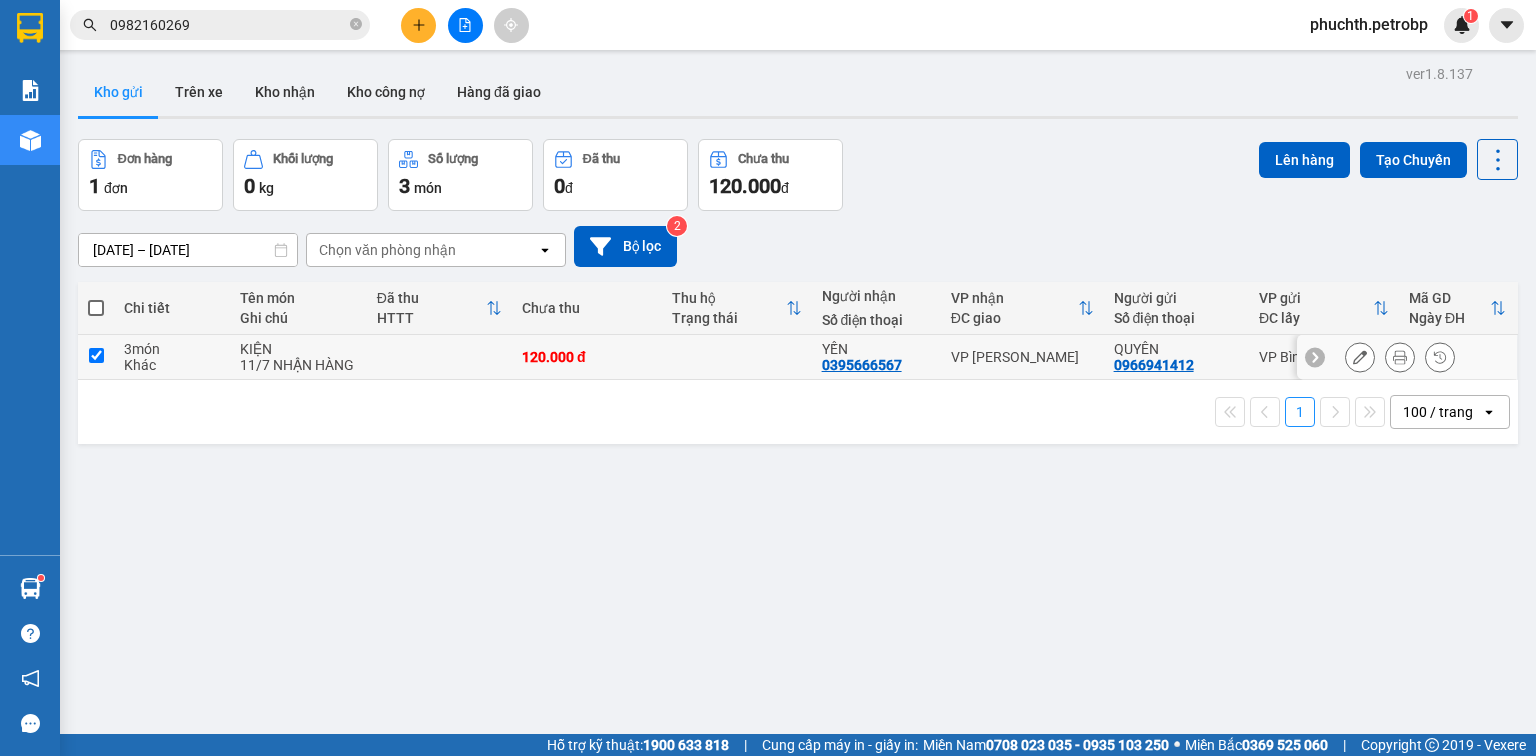 checkbox on "true" 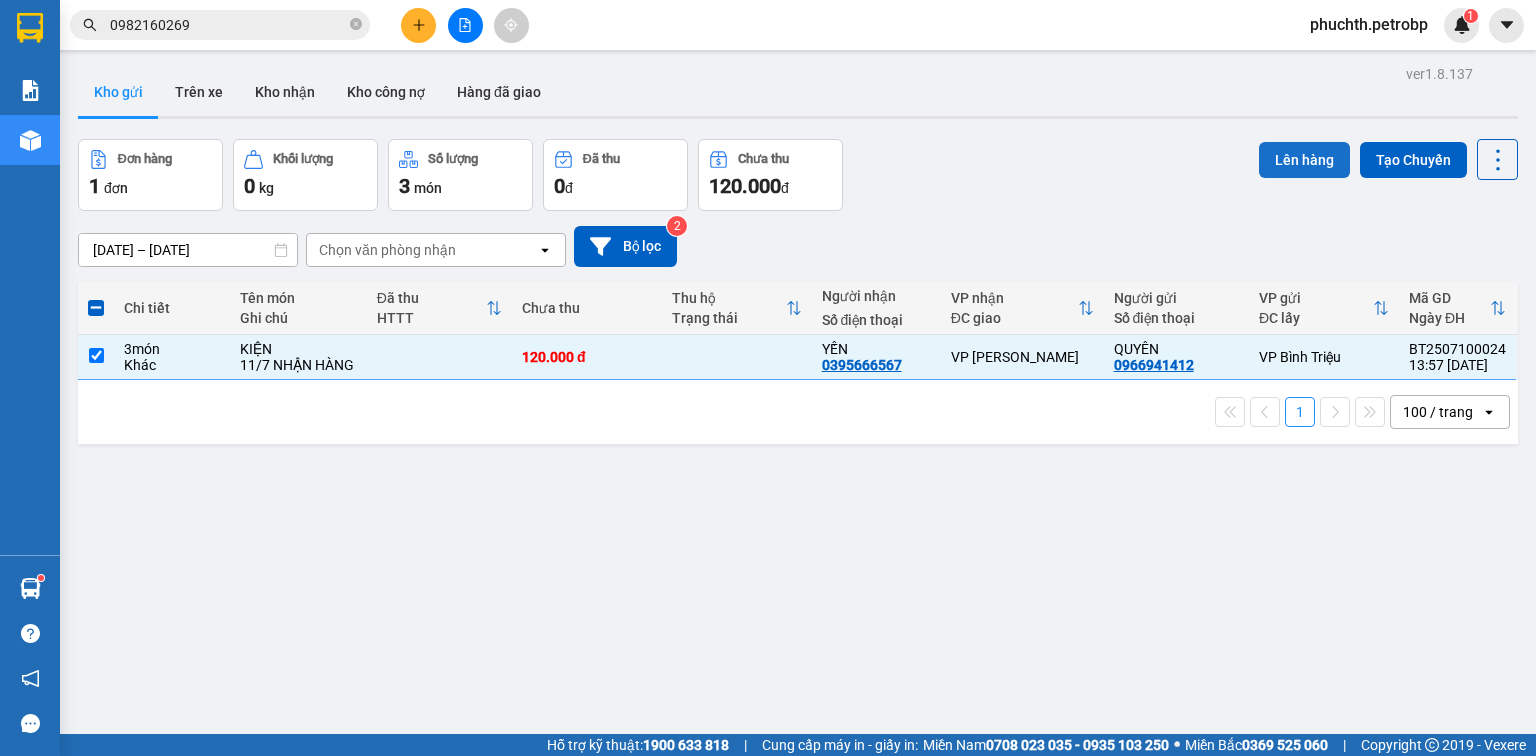 click on "Lên hàng" at bounding box center (1304, 160) 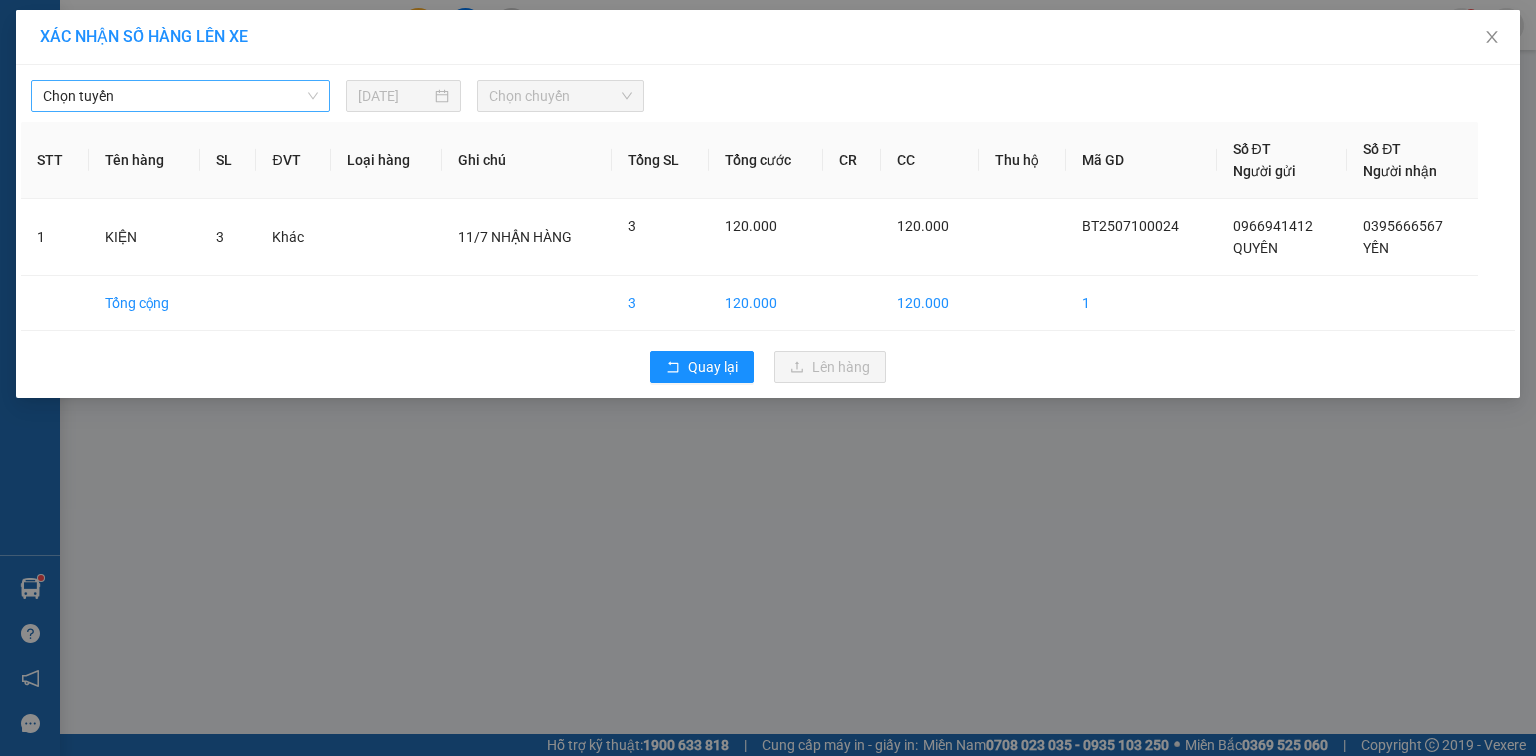 click on "Chọn tuyến" at bounding box center [180, 96] 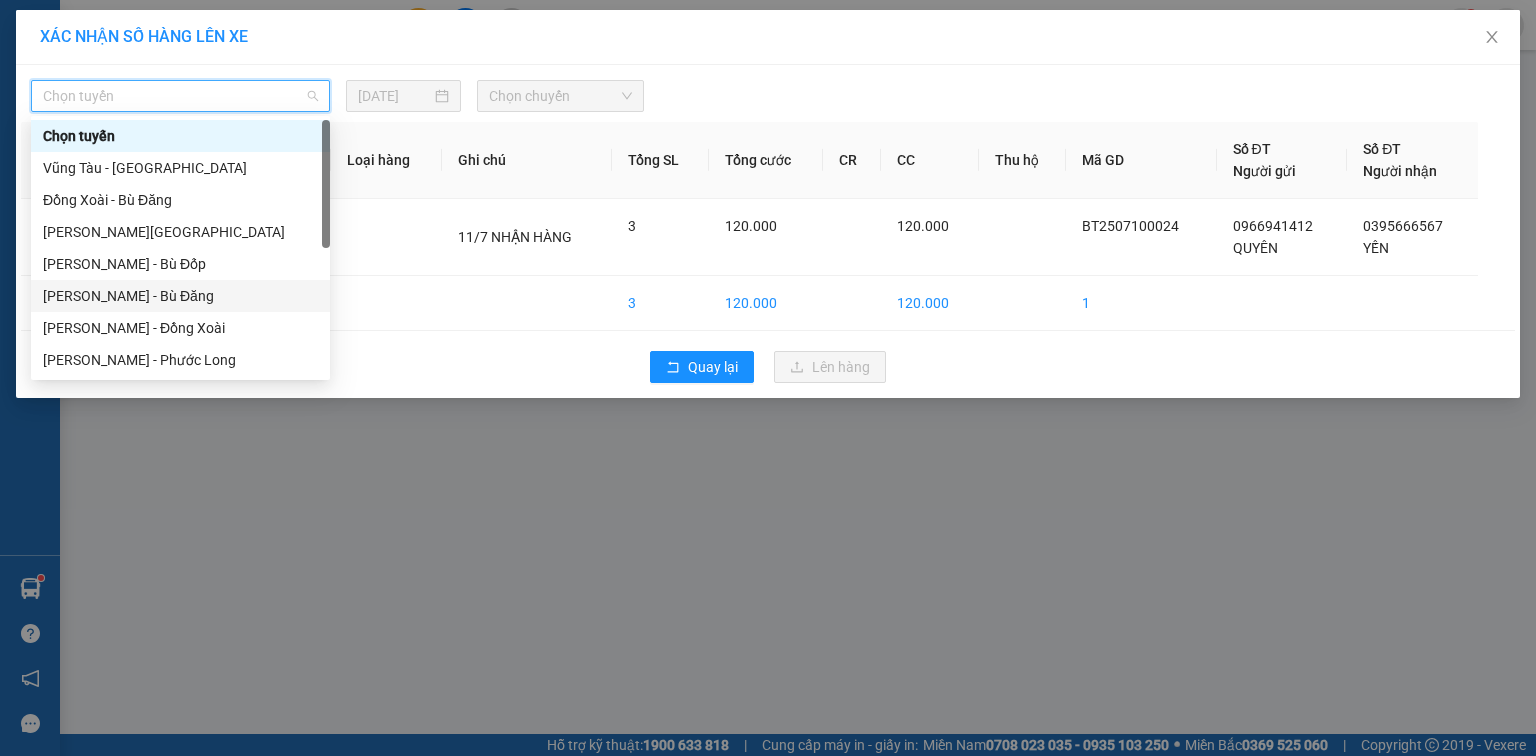 click on "[PERSON_NAME] - Bù Đăng" at bounding box center (180, 296) 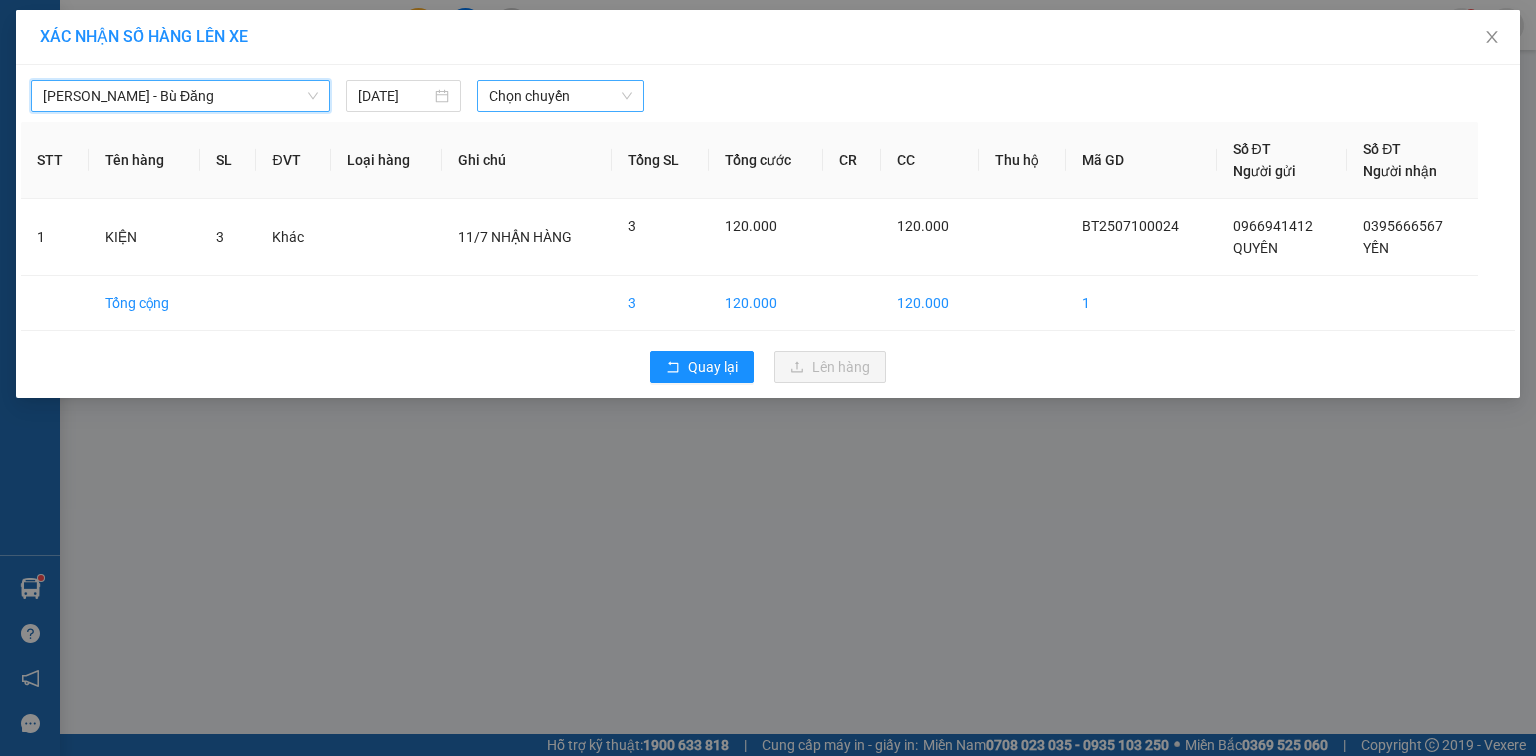 click on "Chọn chuyến" at bounding box center [561, 96] 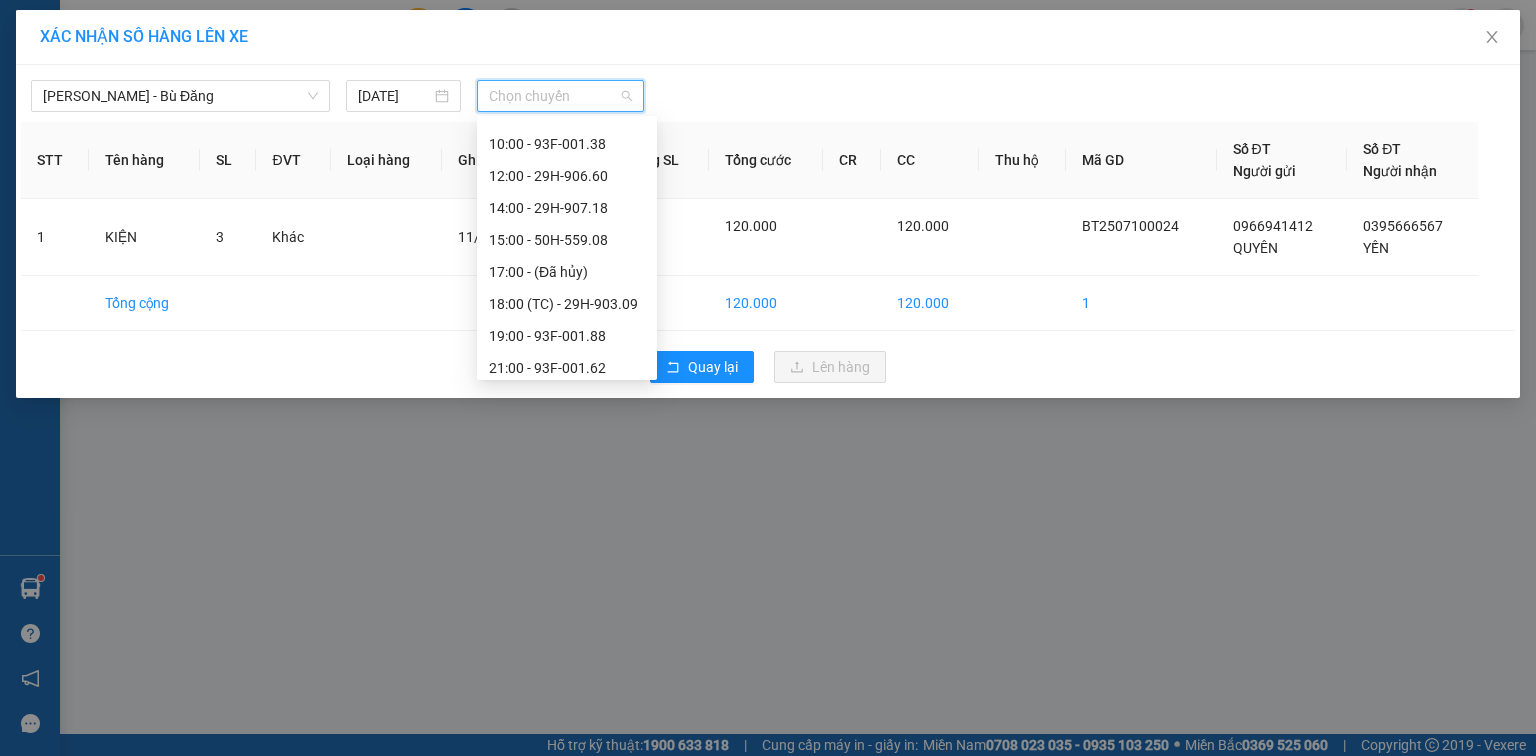 scroll, scrollTop: 174, scrollLeft: 0, axis: vertical 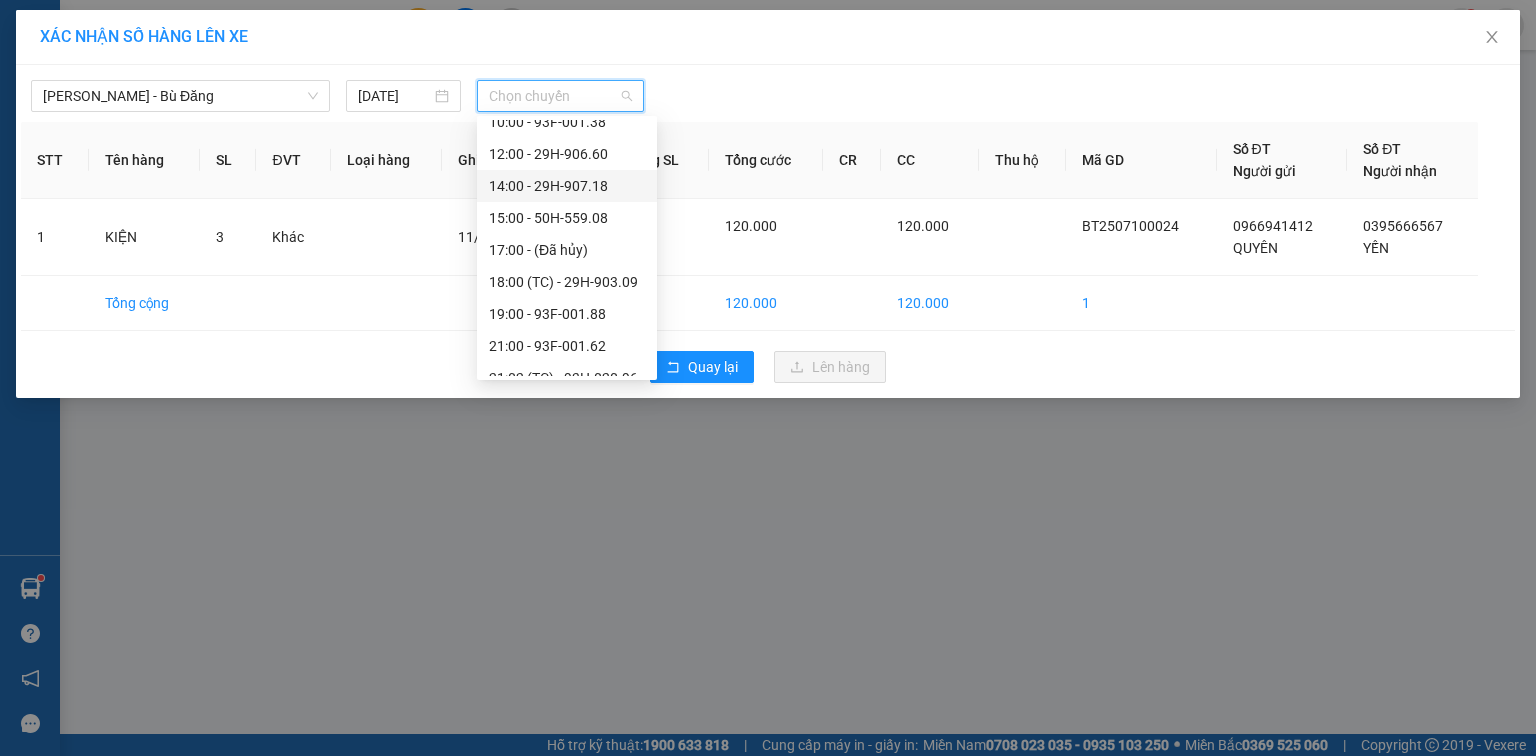 click on "14:00     - 29H-907.18" at bounding box center [567, 186] 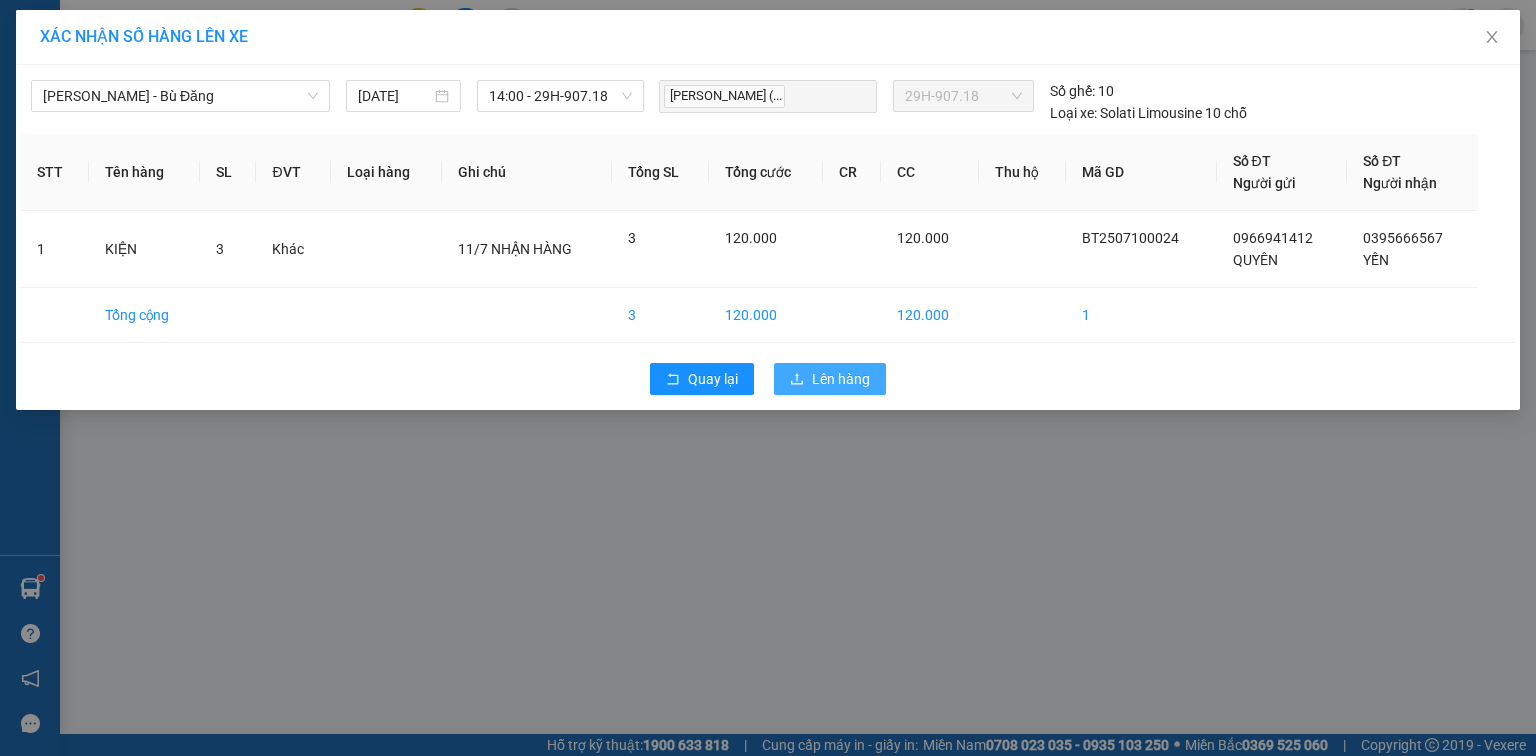 click on "Lên hàng" at bounding box center (841, 379) 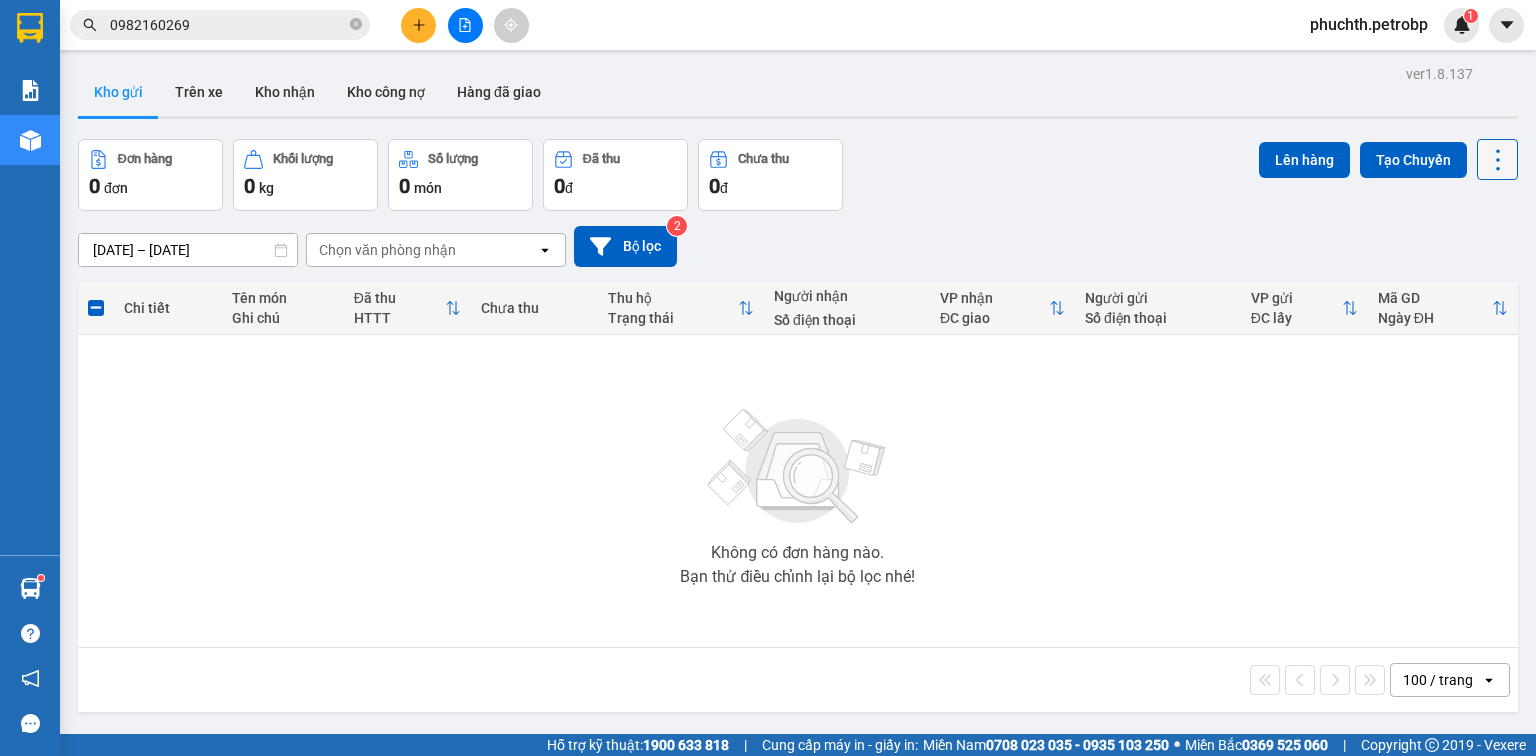 click 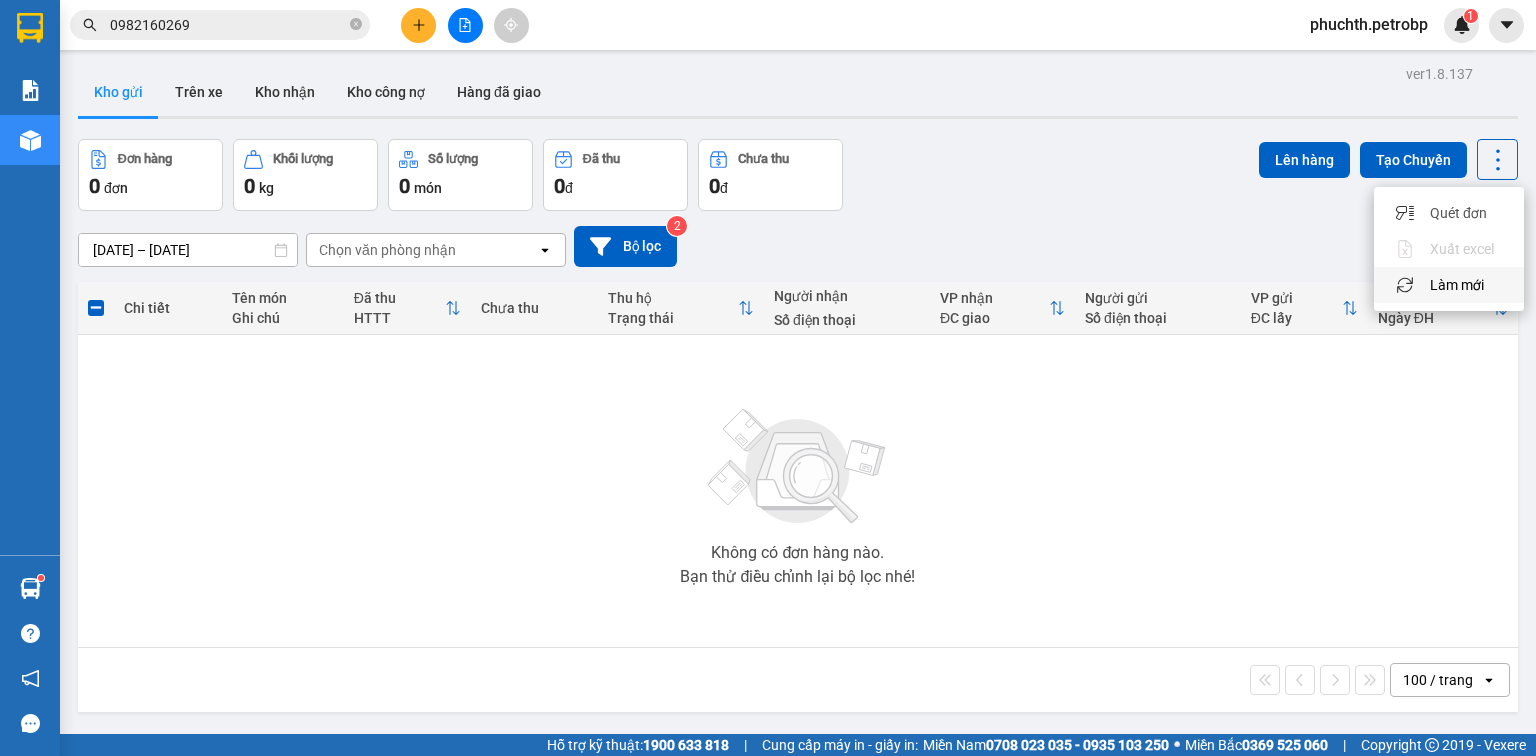 click on "Làm mới" at bounding box center [1457, 285] 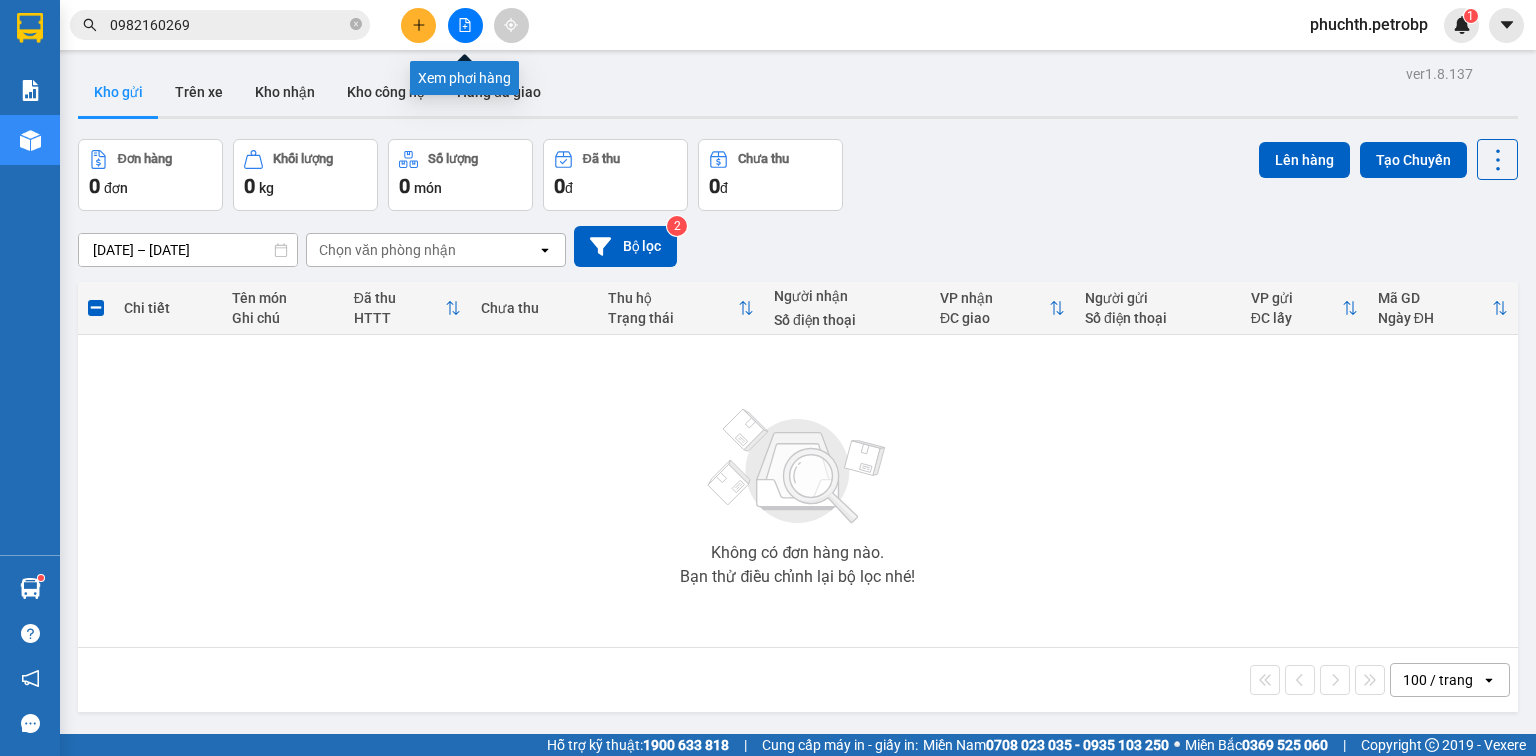 click at bounding box center [465, 25] 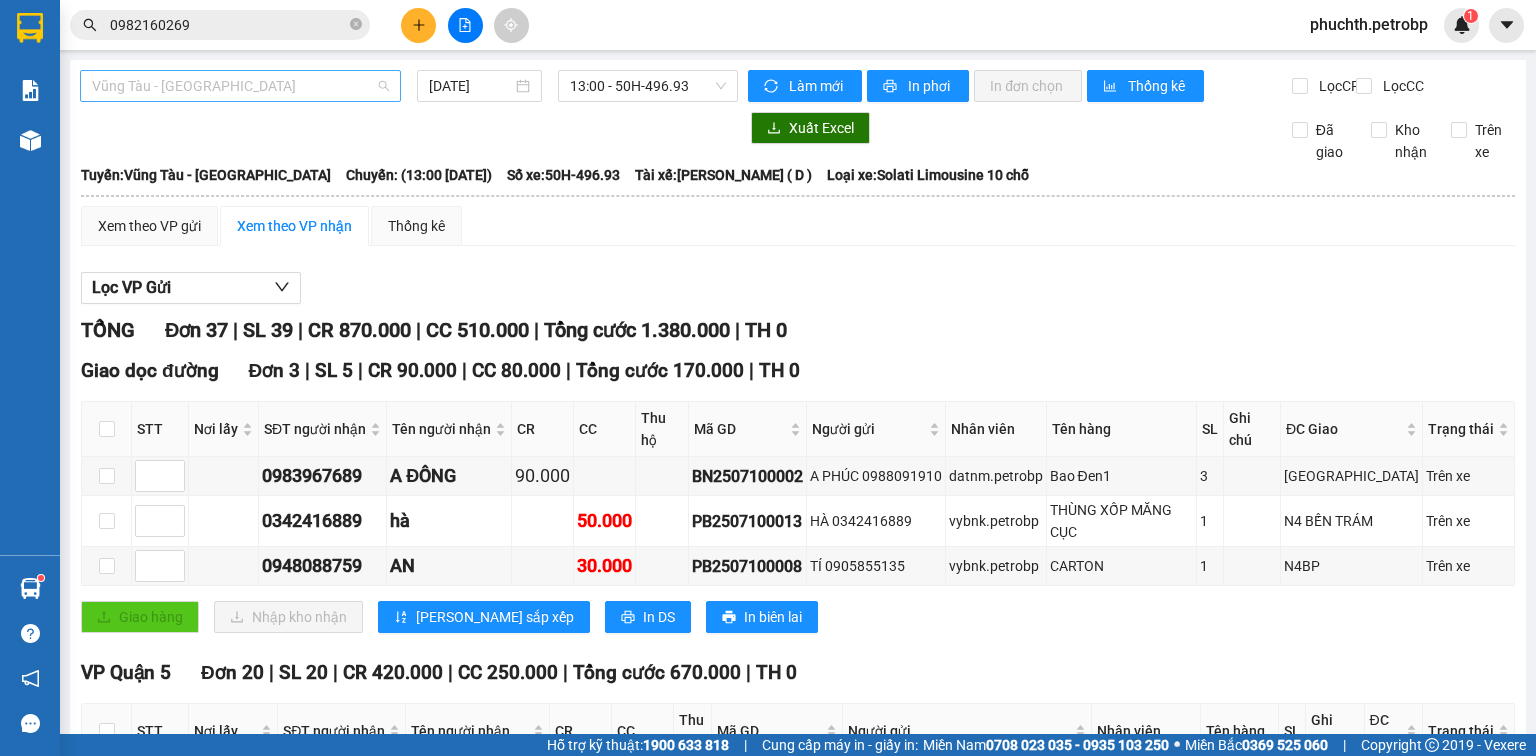 click on "Vũng Tàu - [GEOGRAPHIC_DATA]" at bounding box center (240, 86) 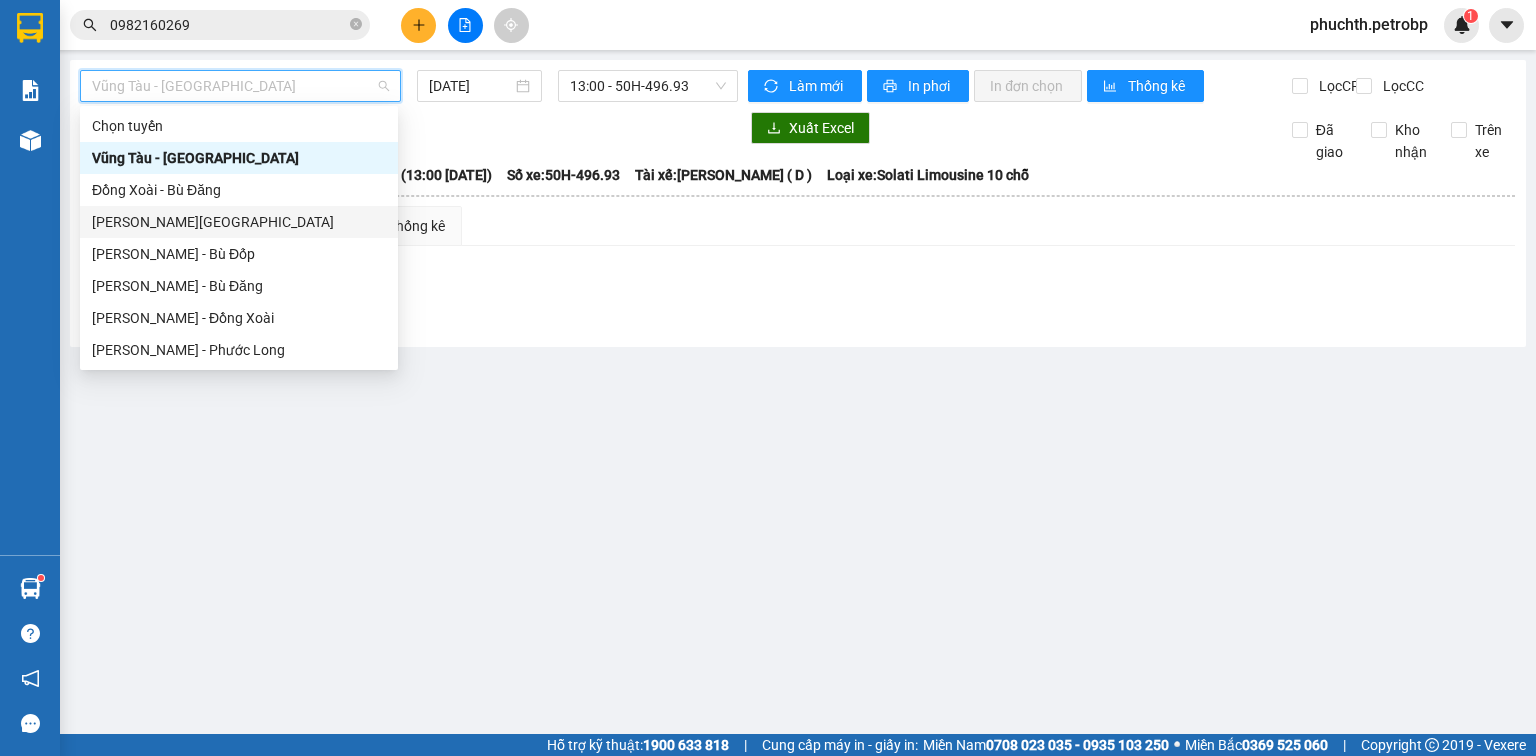 click on "[PERSON_NAME][GEOGRAPHIC_DATA]" at bounding box center [239, 222] 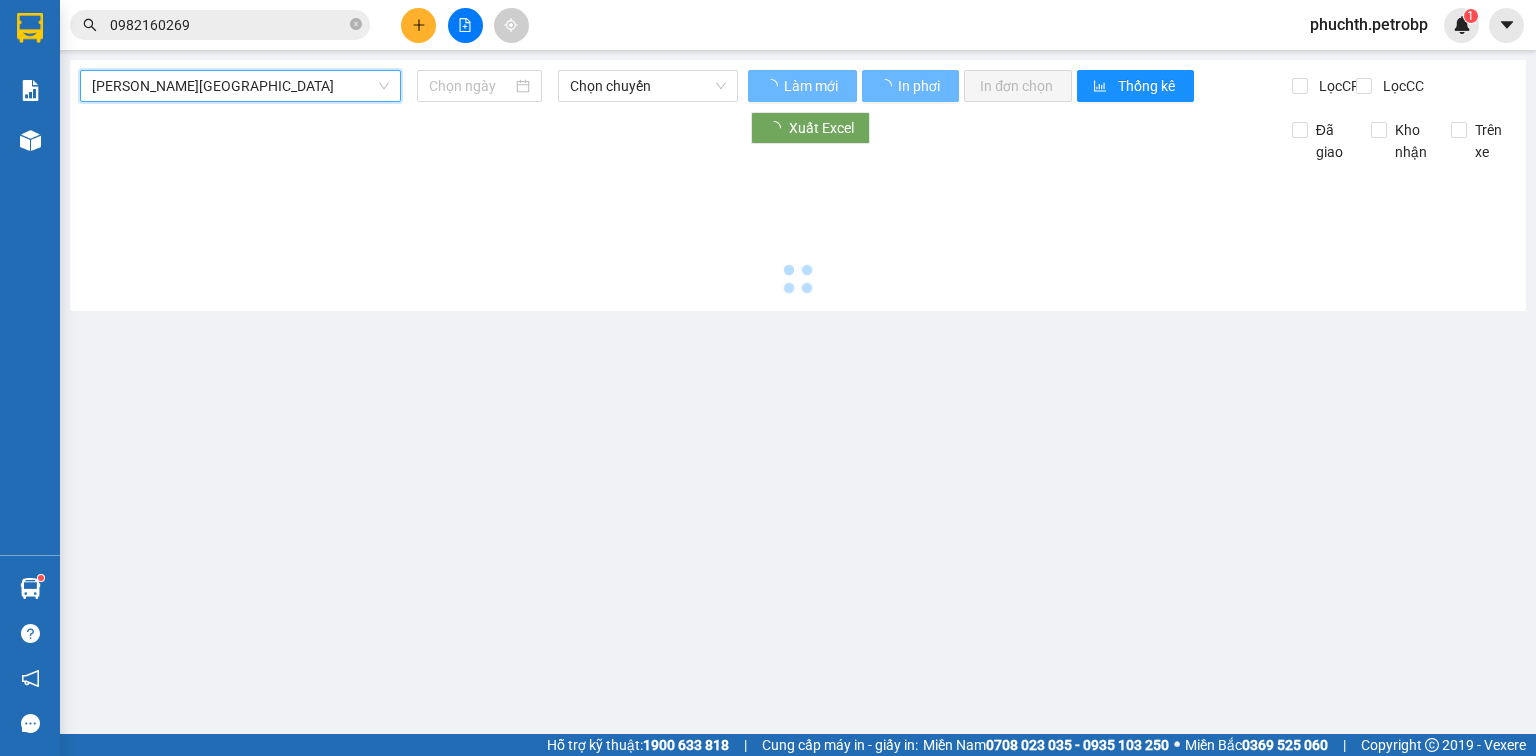 type on "[DATE]" 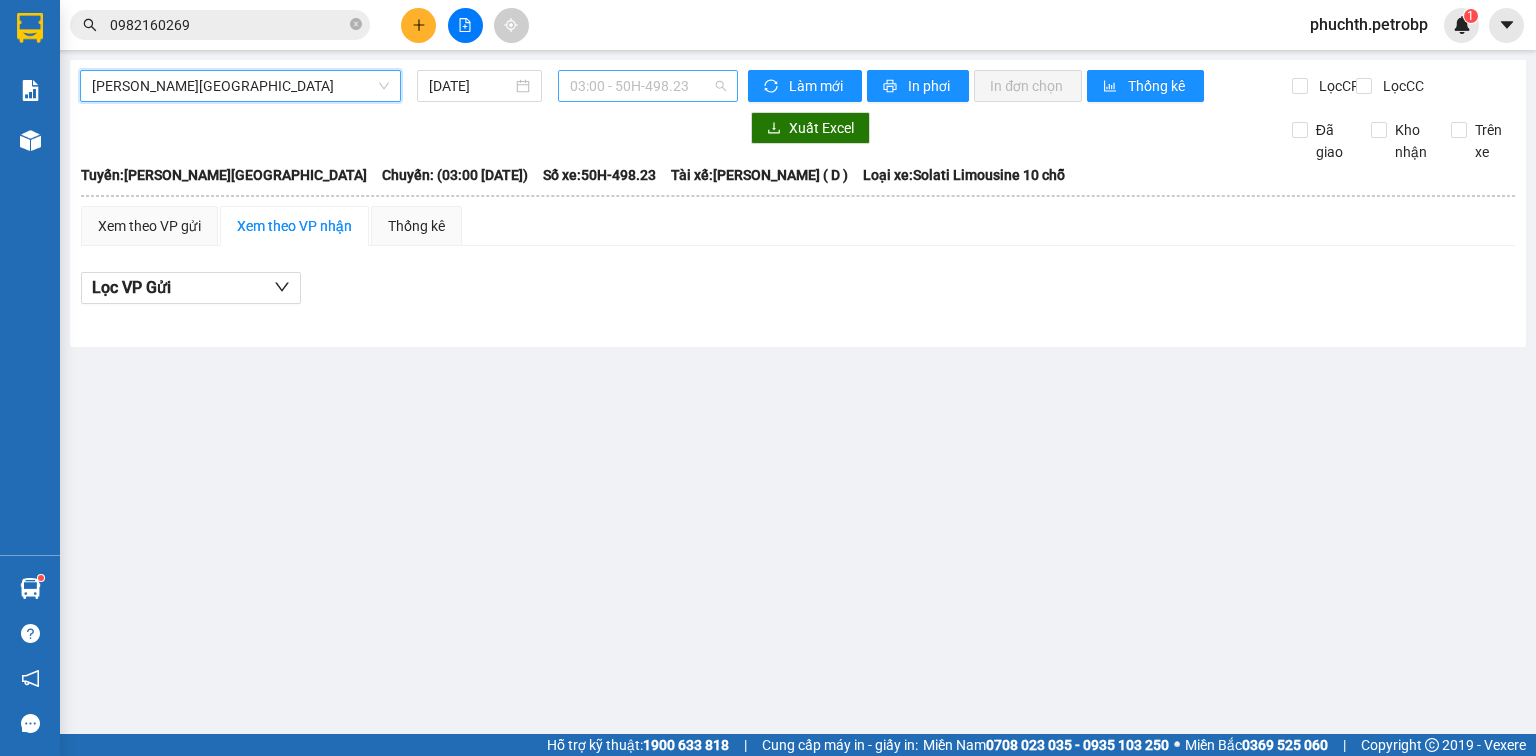 click on "03:00     - 50H-498.23" at bounding box center (648, 86) 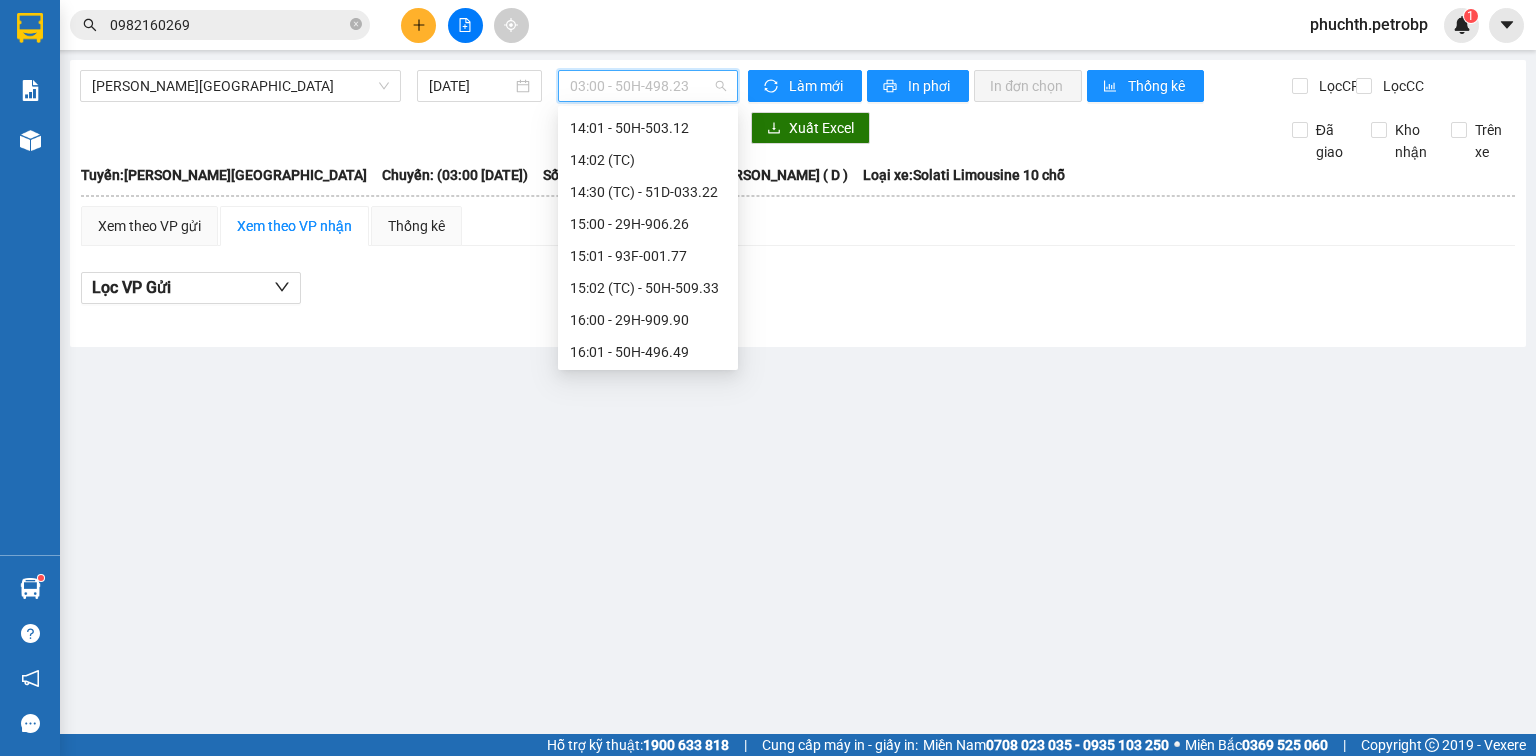 scroll, scrollTop: 708, scrollLeft: 0, axis: vertical 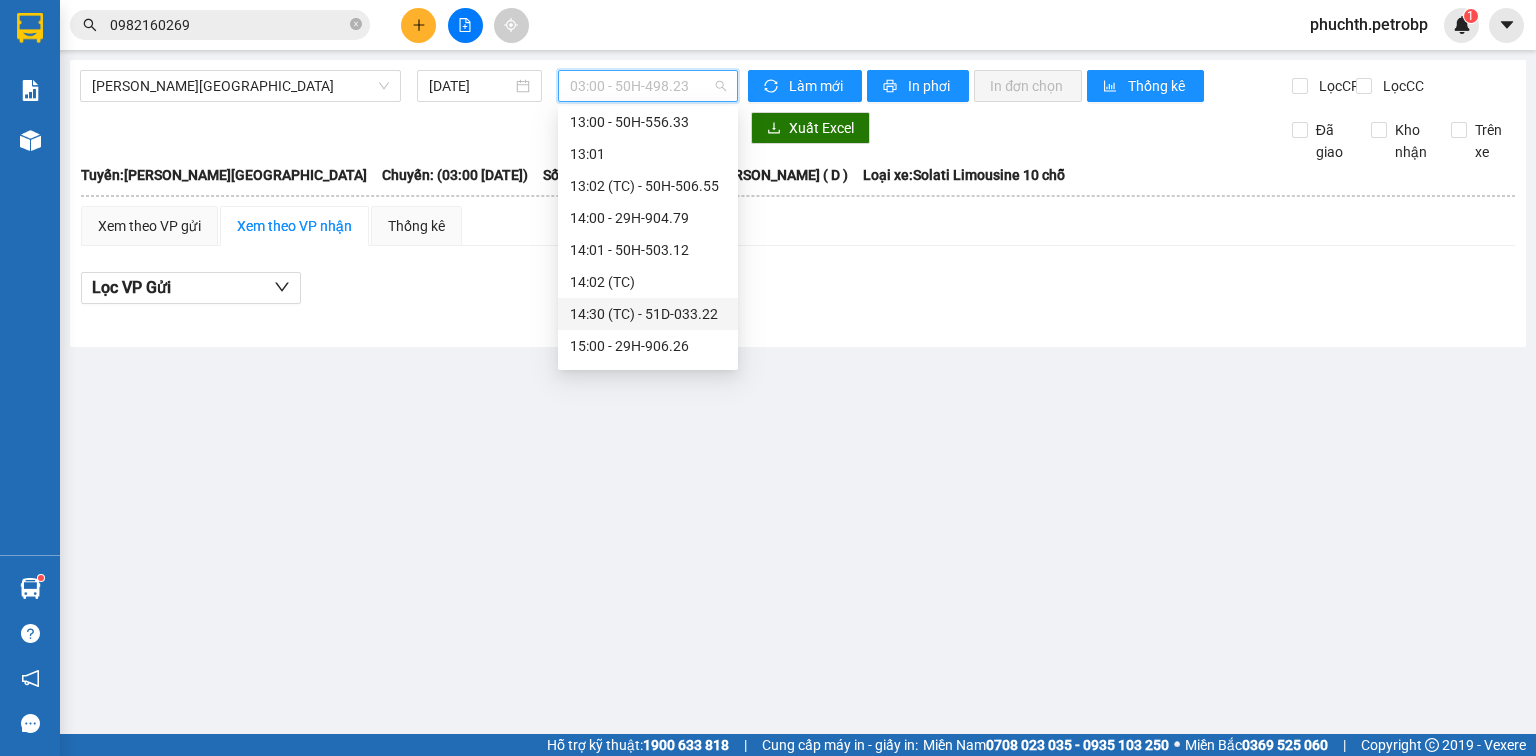 click on "14:30   (TC)   - 51D-033.22" at bounding box center [648, 314] 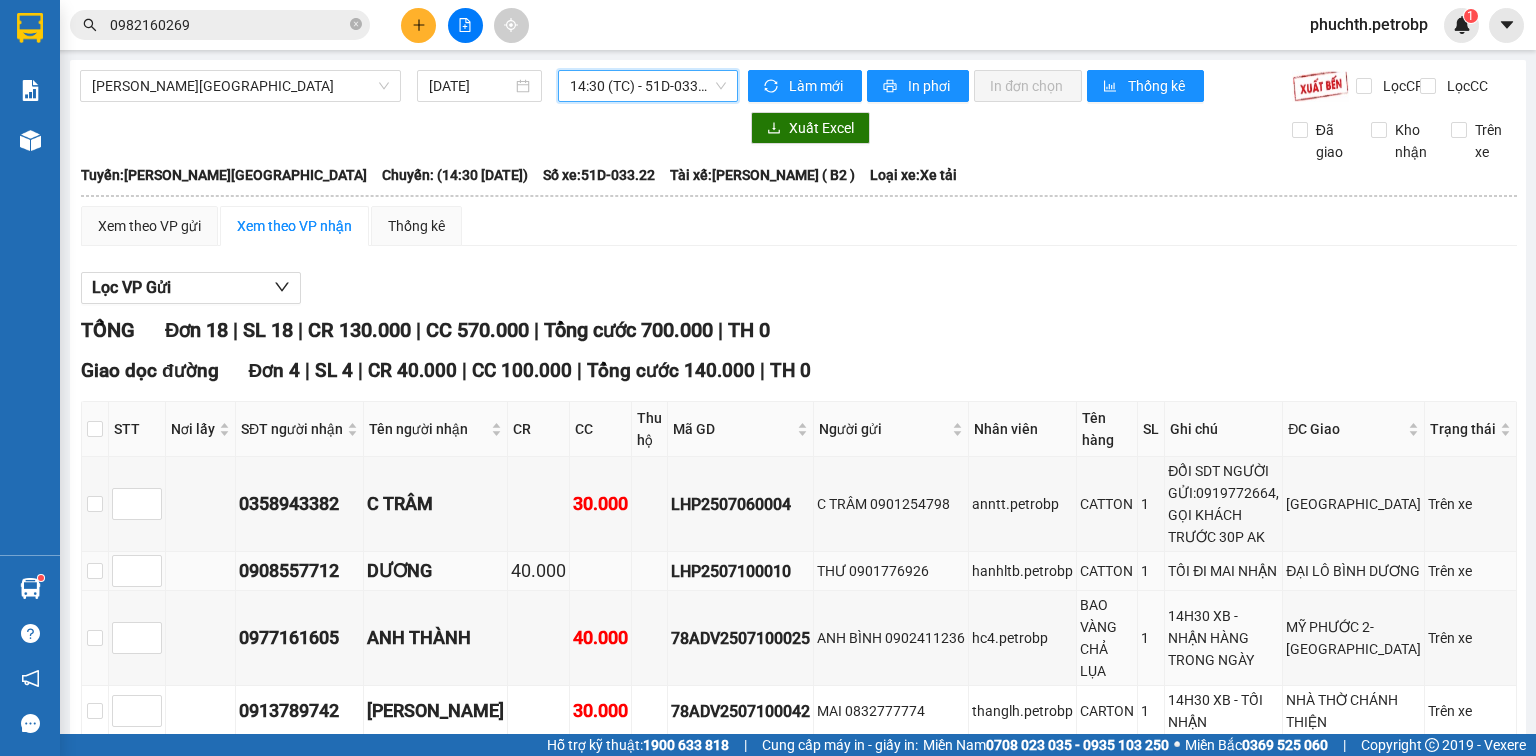 scroll, scrollTop: 320, scrollLeft: 0, axis: vertical 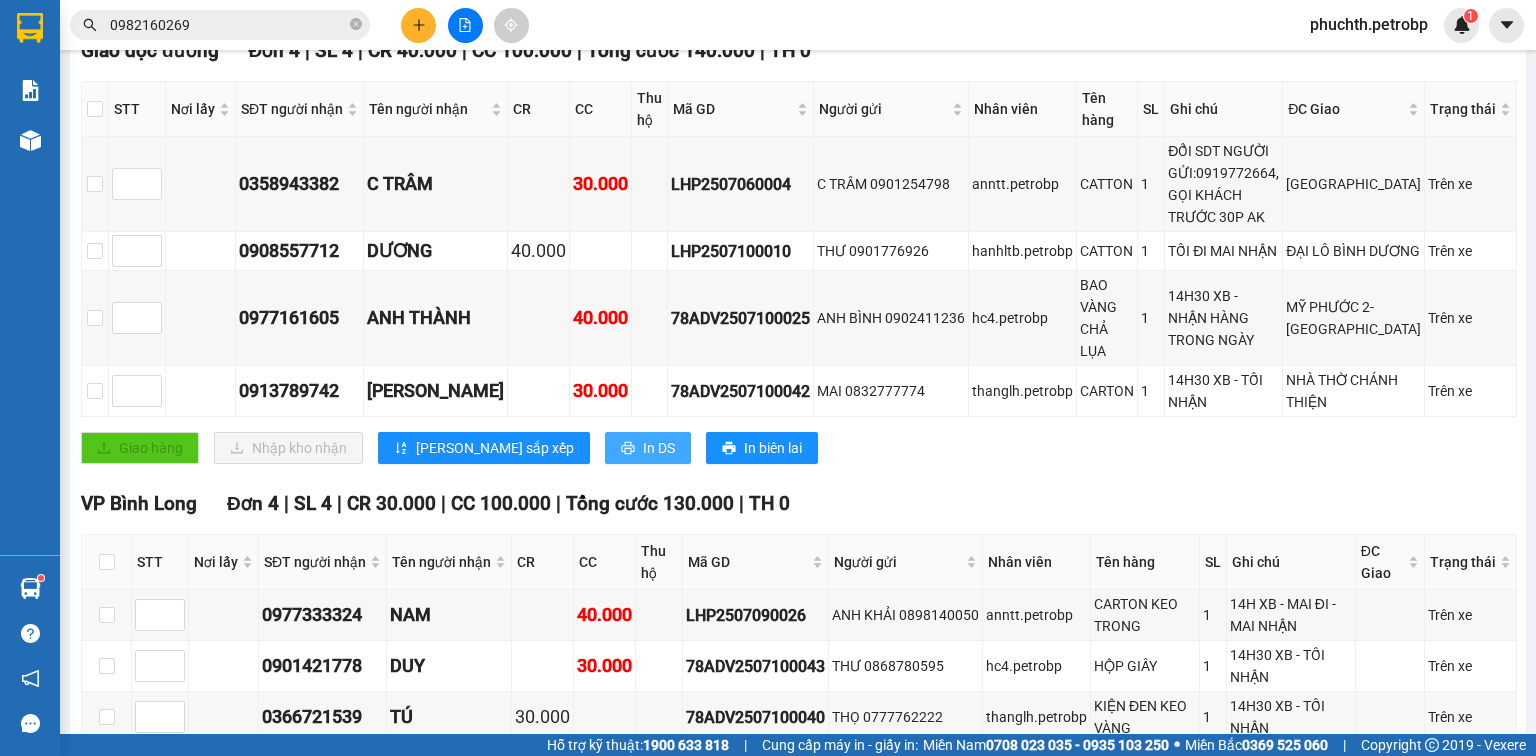 click on "In DS" at bounding box center (659, 448) 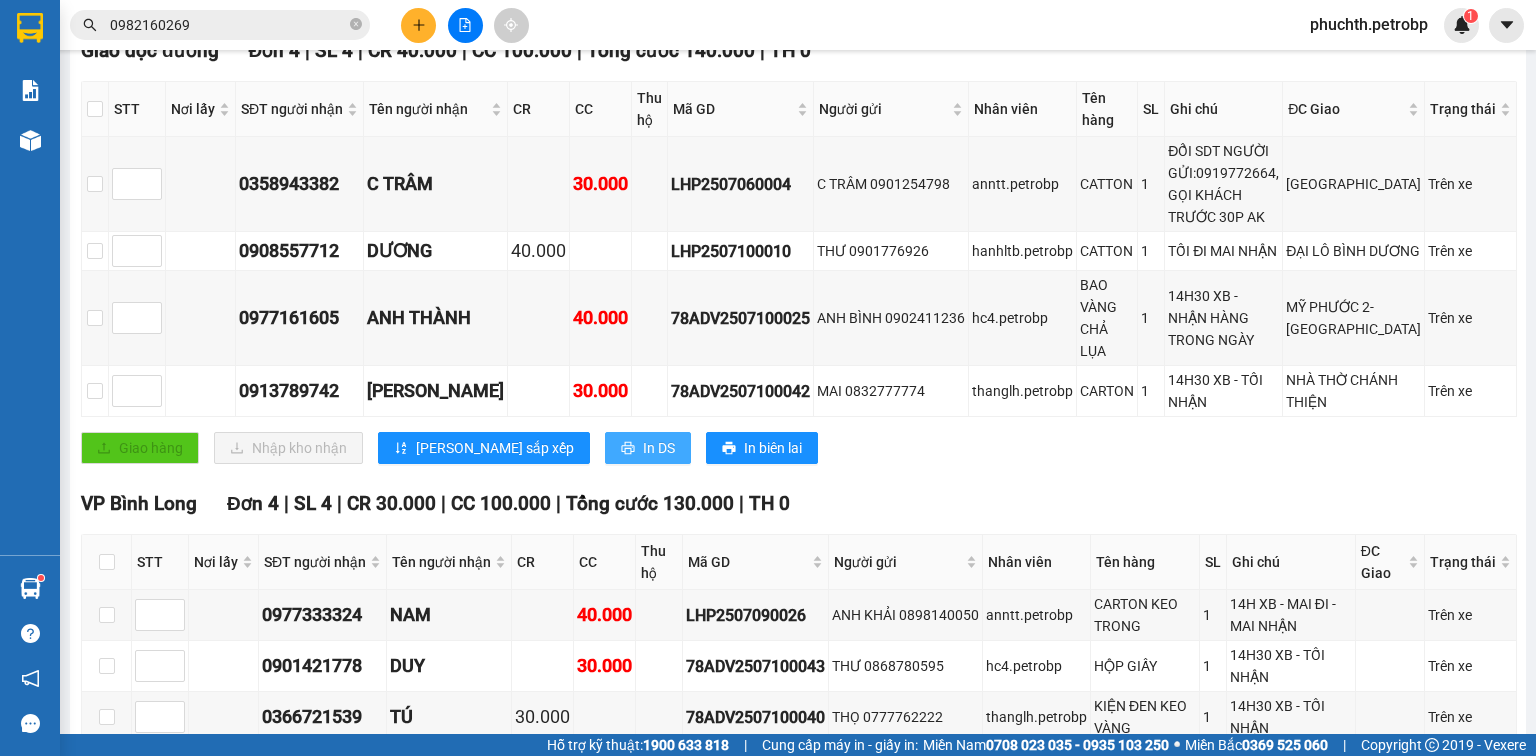 scroll, scrollTop: 0, scrollLeft: 0, axis: both 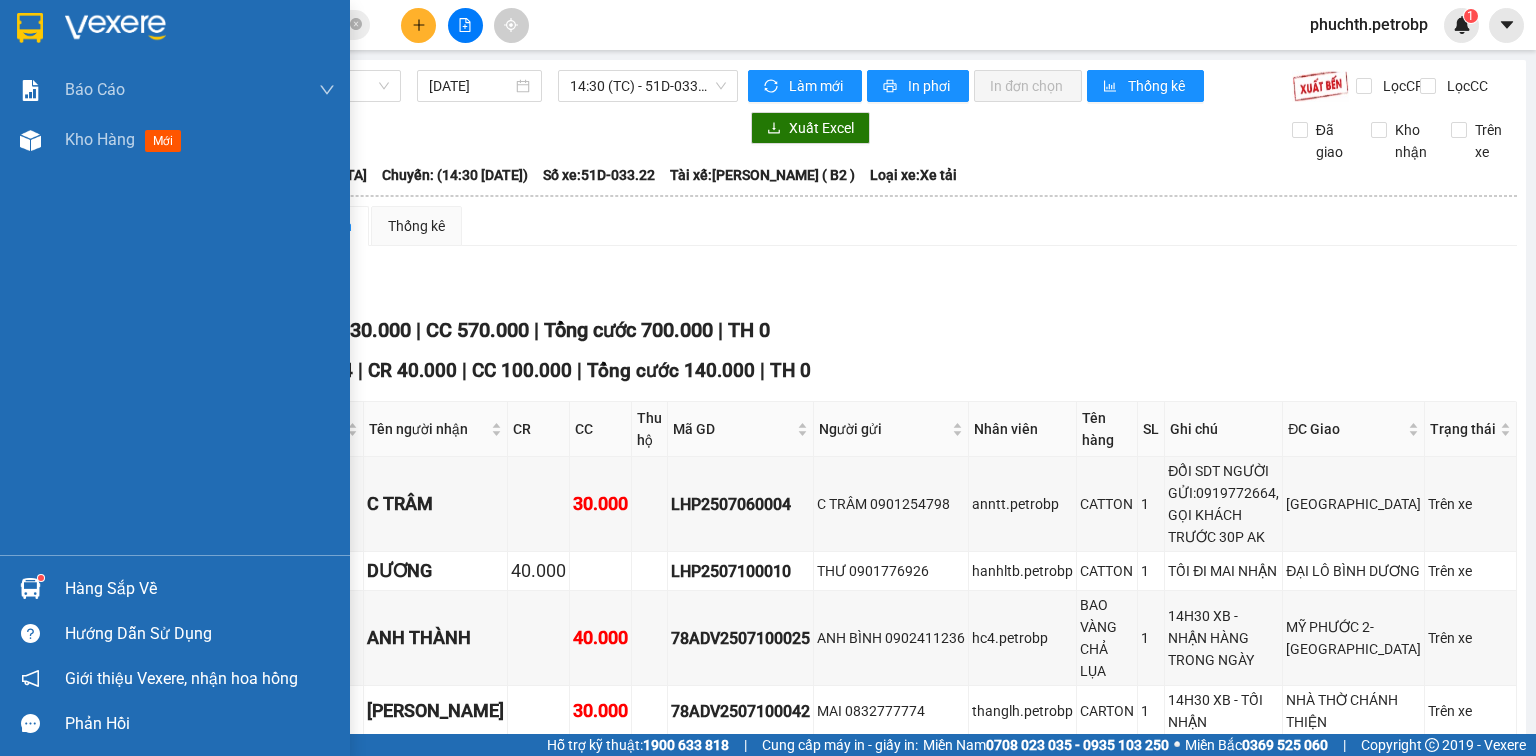 click at bounding box center (115, 28) 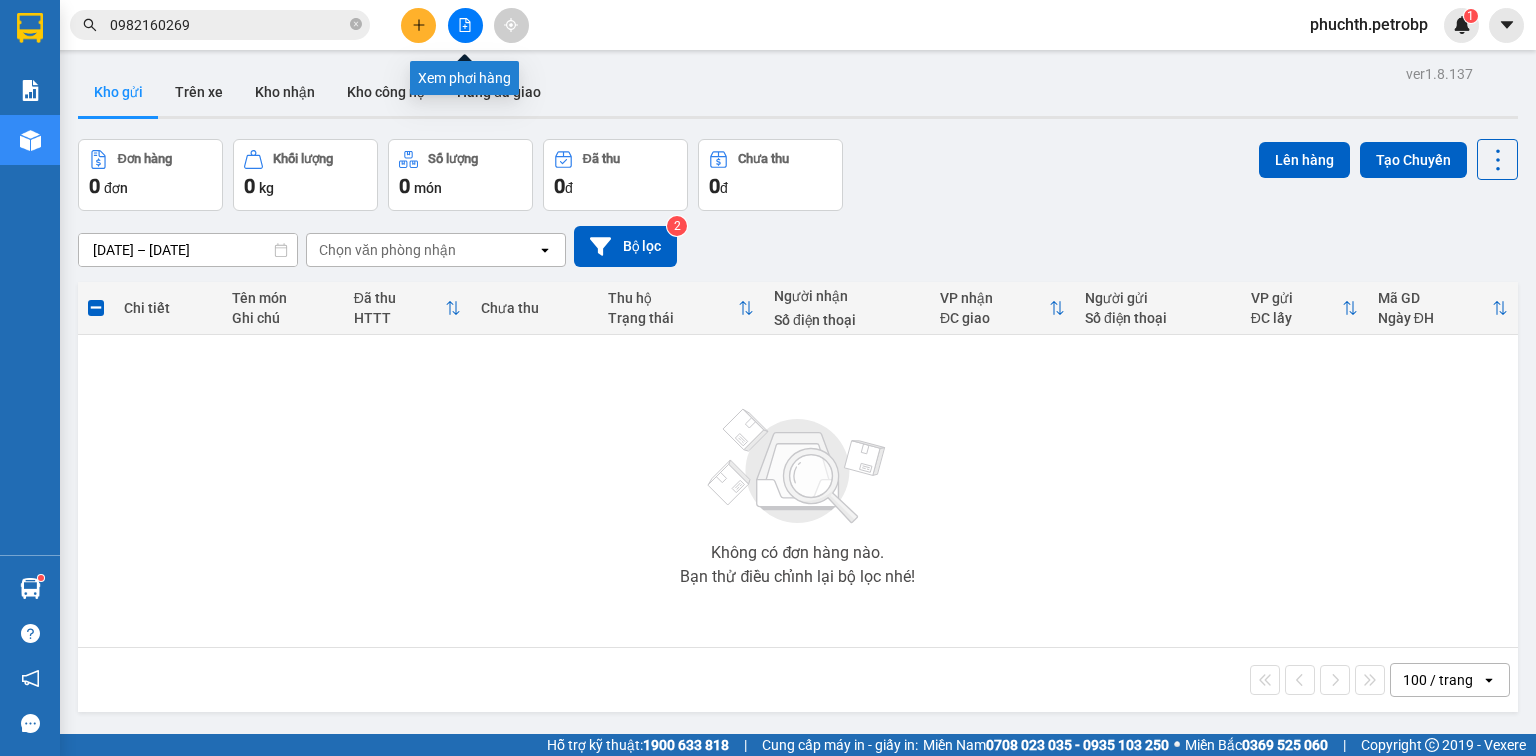 click 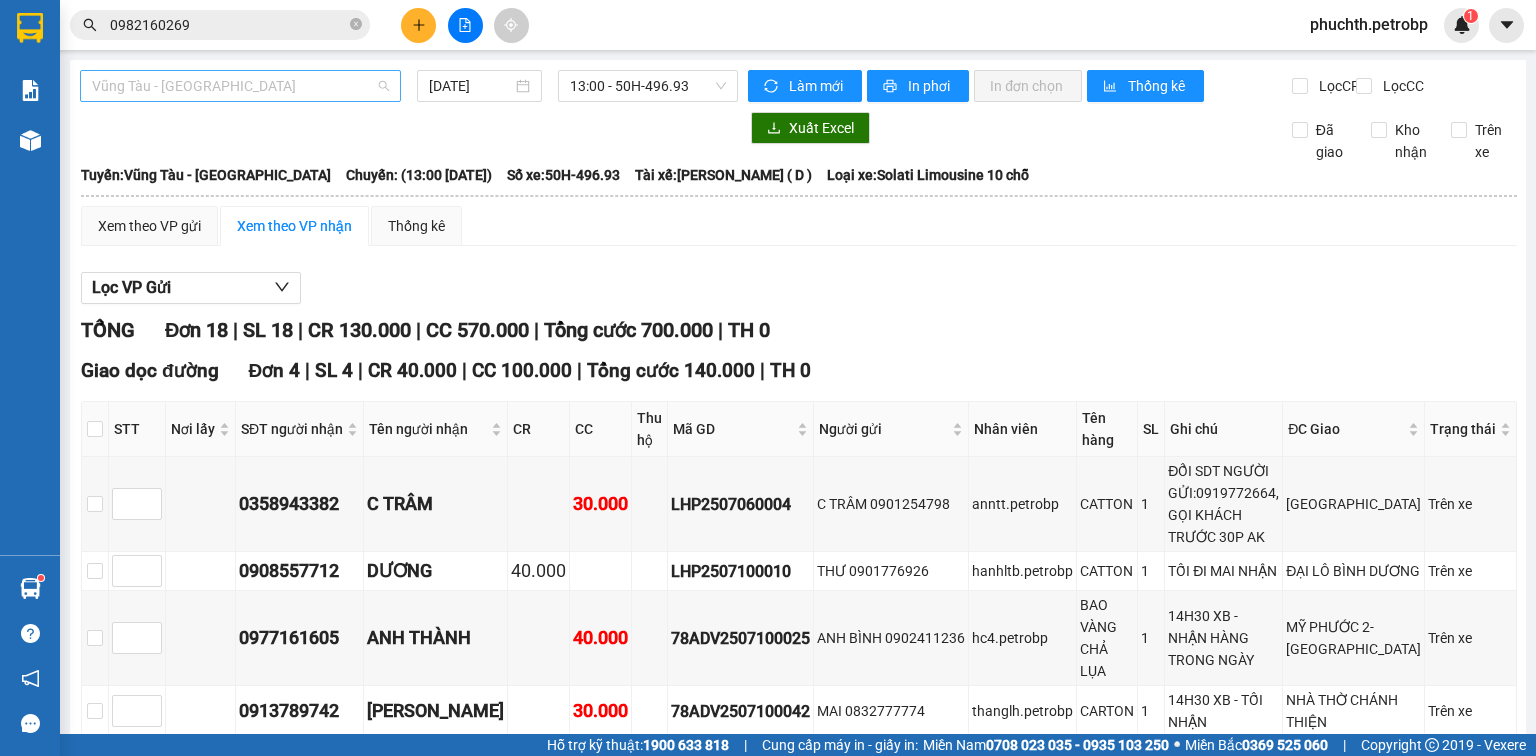 click on "Vũng Tàu - [GEOGRAPHIC_DATA]" at bounding box center (240, 86) 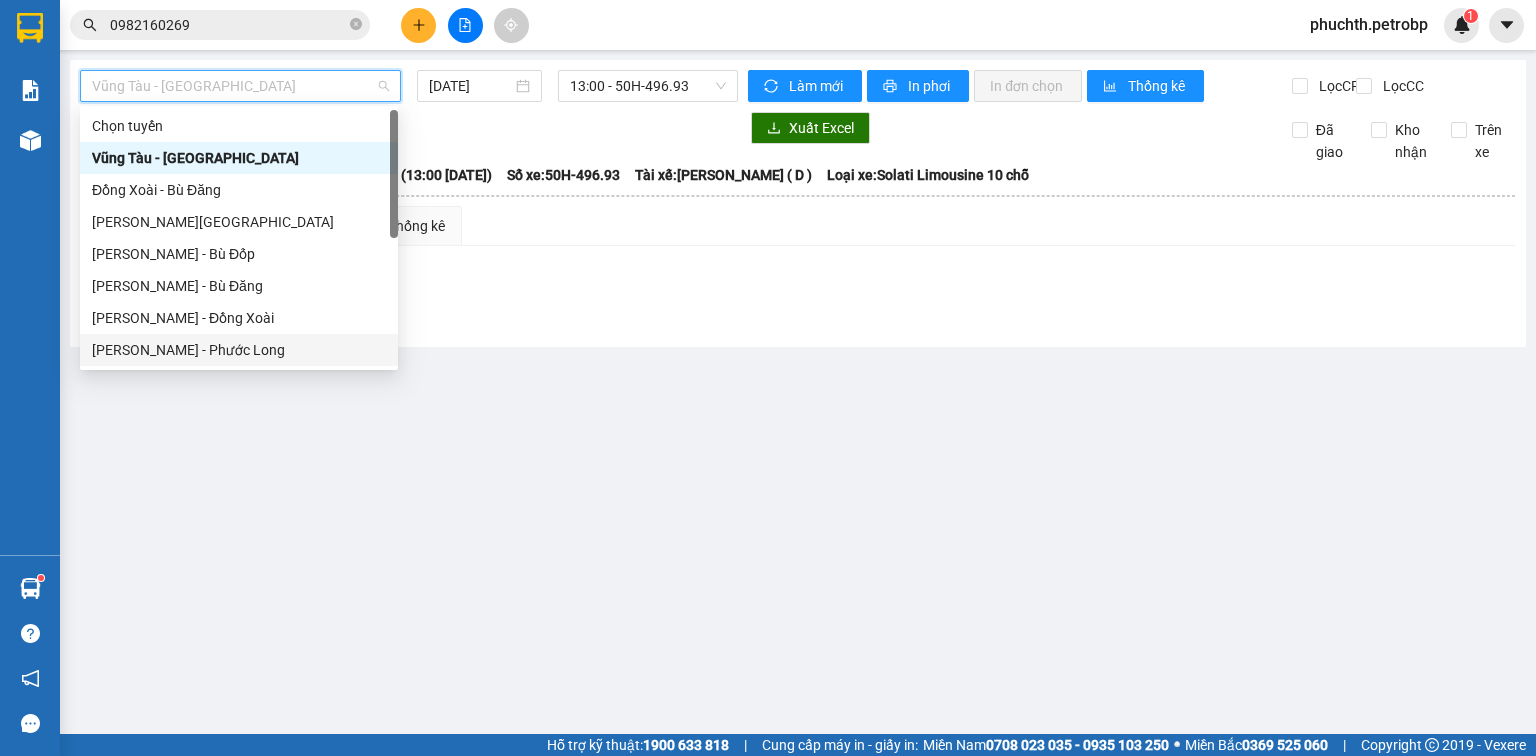 click on "[PERSON_NAME] - Phước Long" at bounding box center [239, 350] 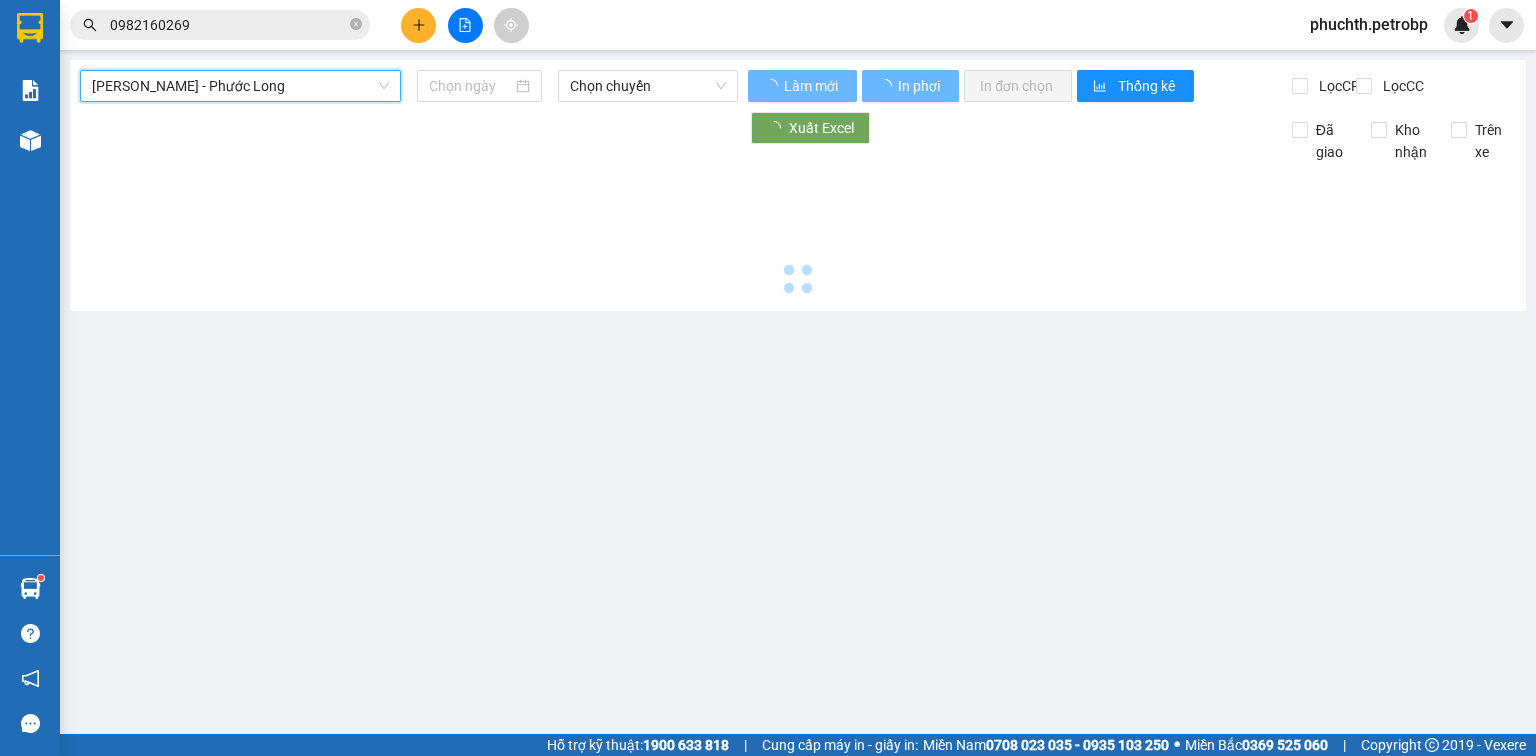 type on "[DATE]" 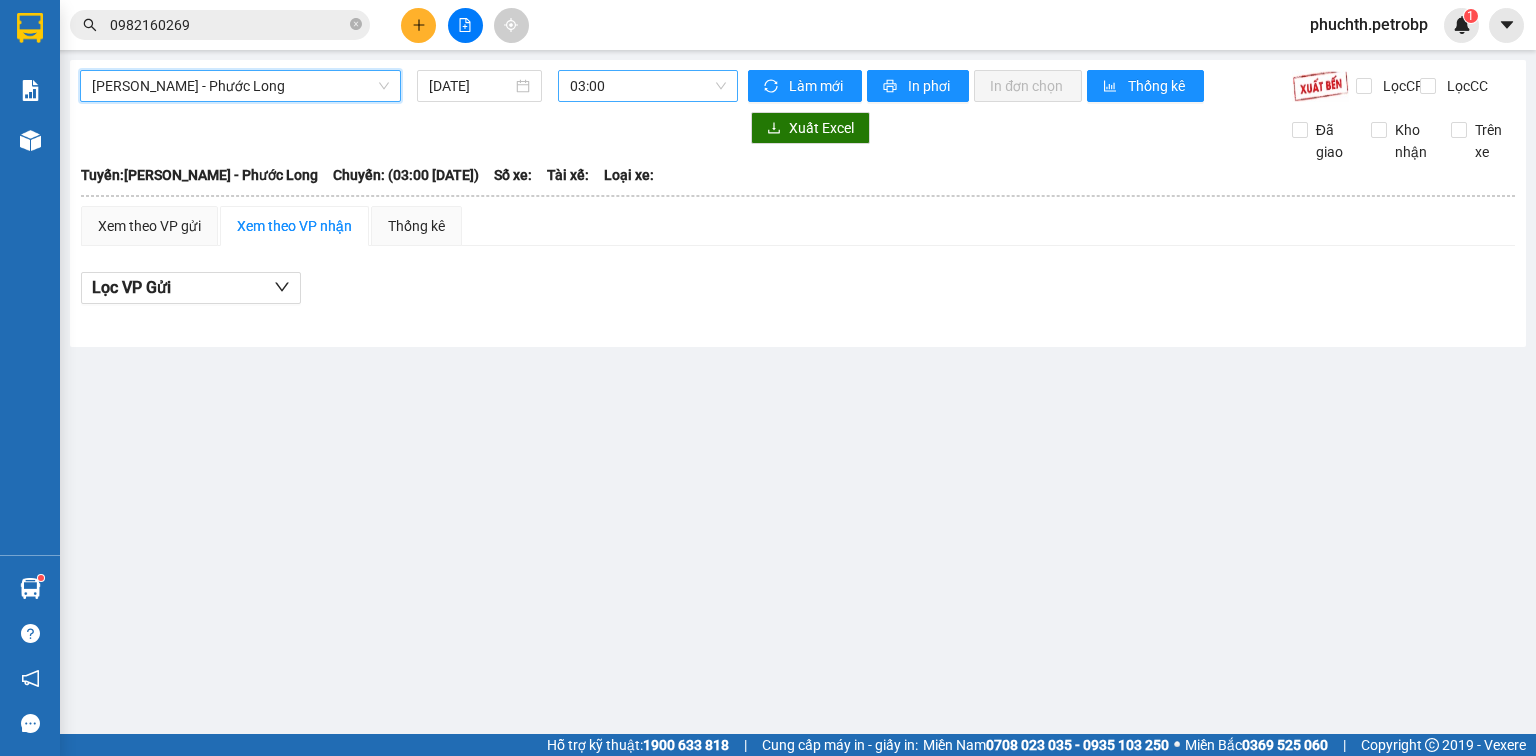click on "03:00" at bounding box center (648, 86) 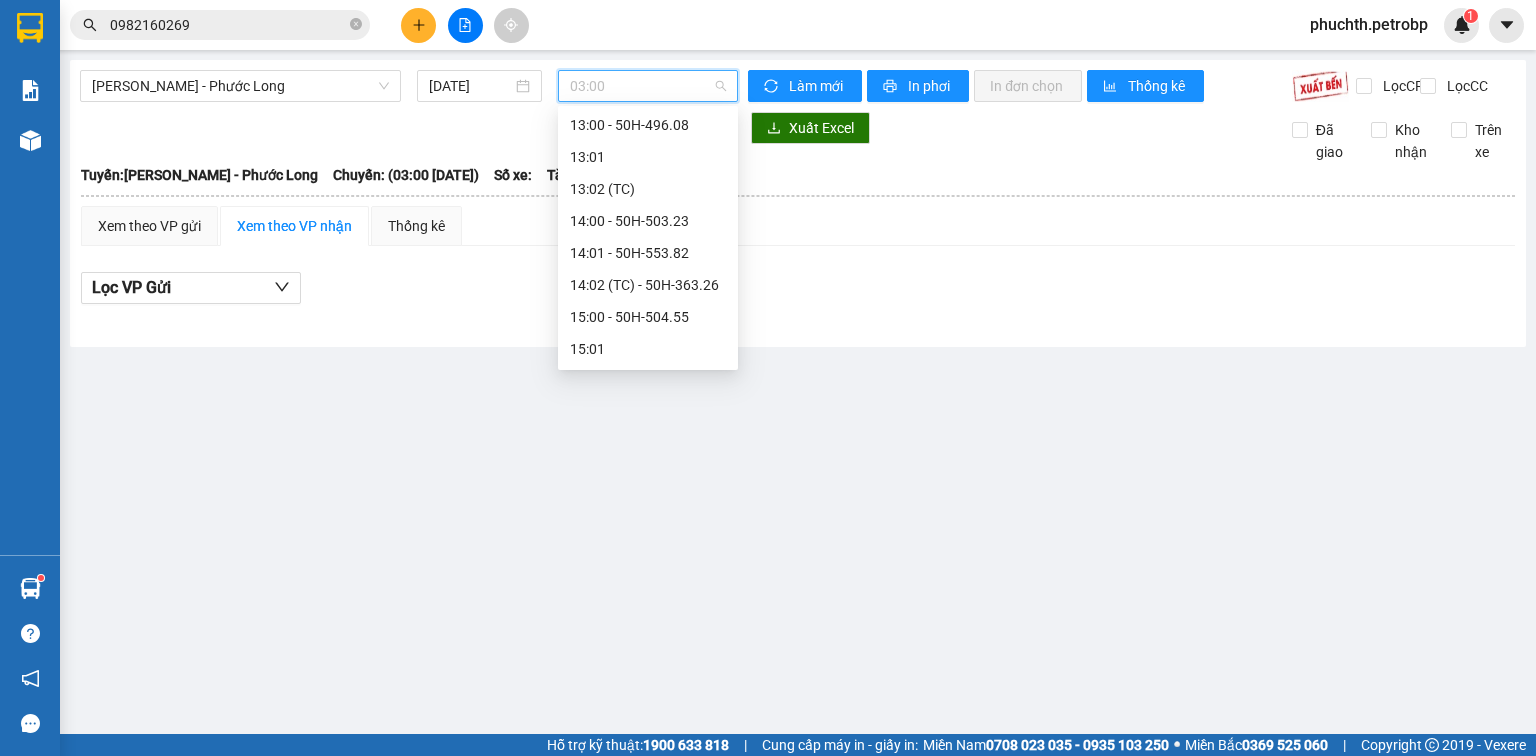 scroll, scrollTop: 678, scrollLeft: 0, axis: vertical 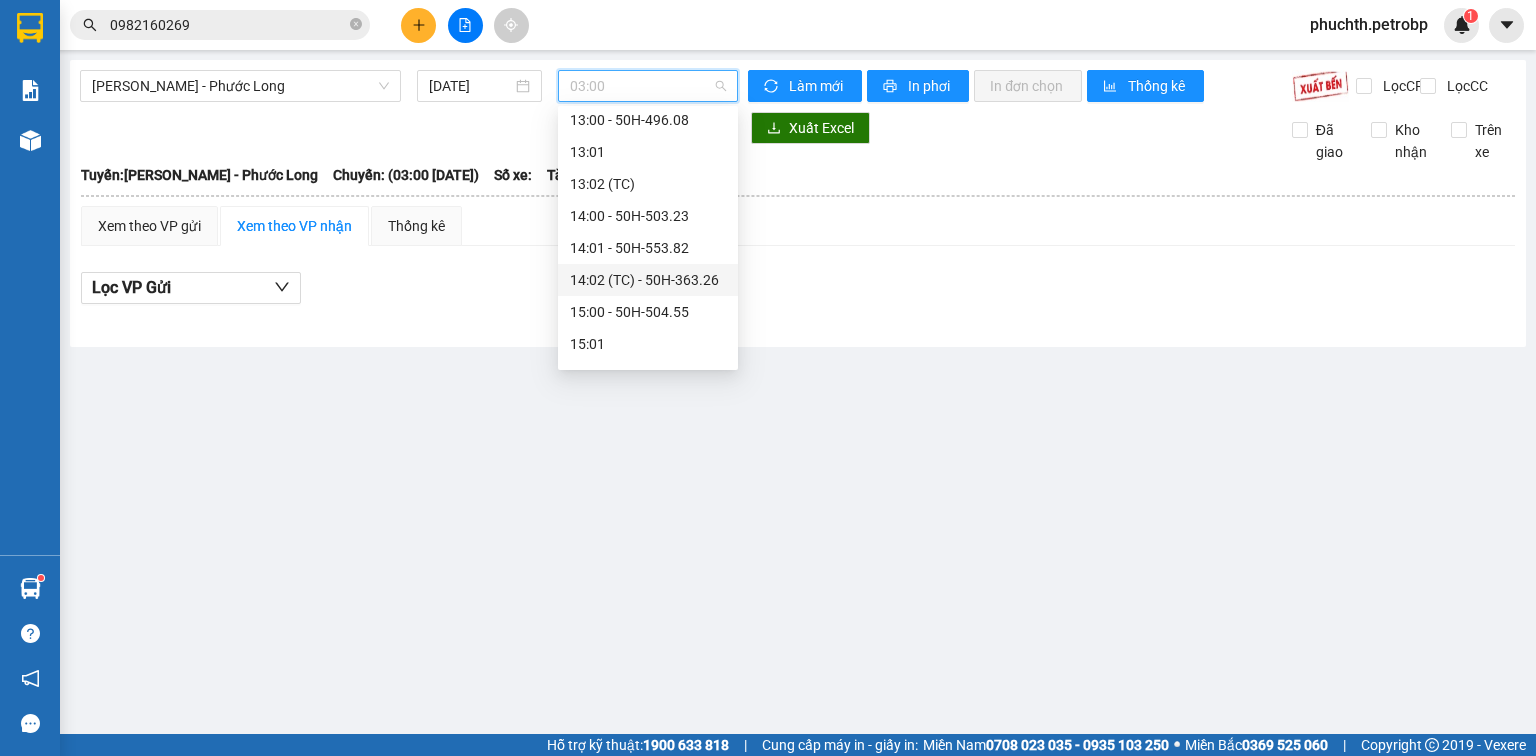click on "14:02   (TC)   - 50H-363.26" at bounding box center [648, 280] 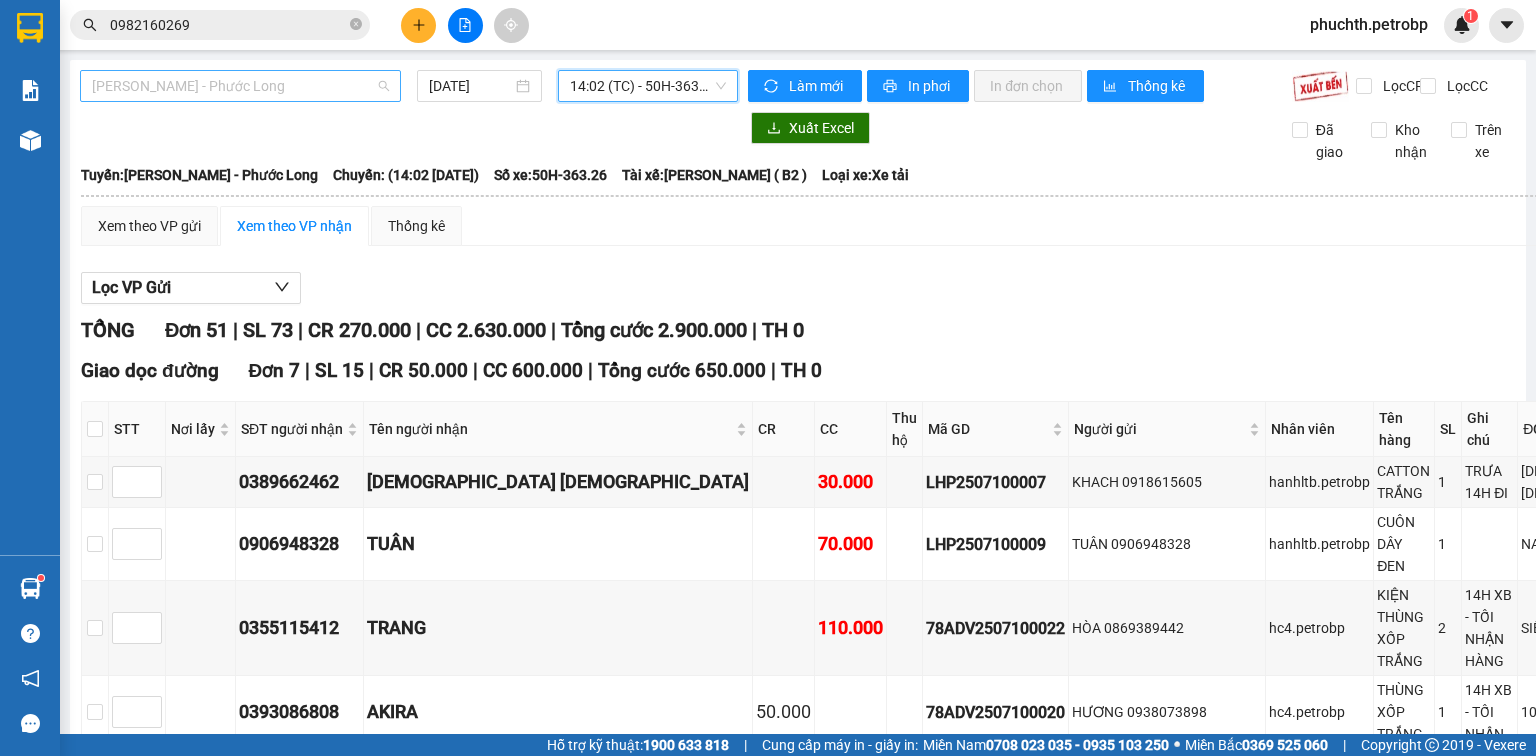 click on "[PERSON_NAME] - Phước Long" at bounding box center [240, 86] 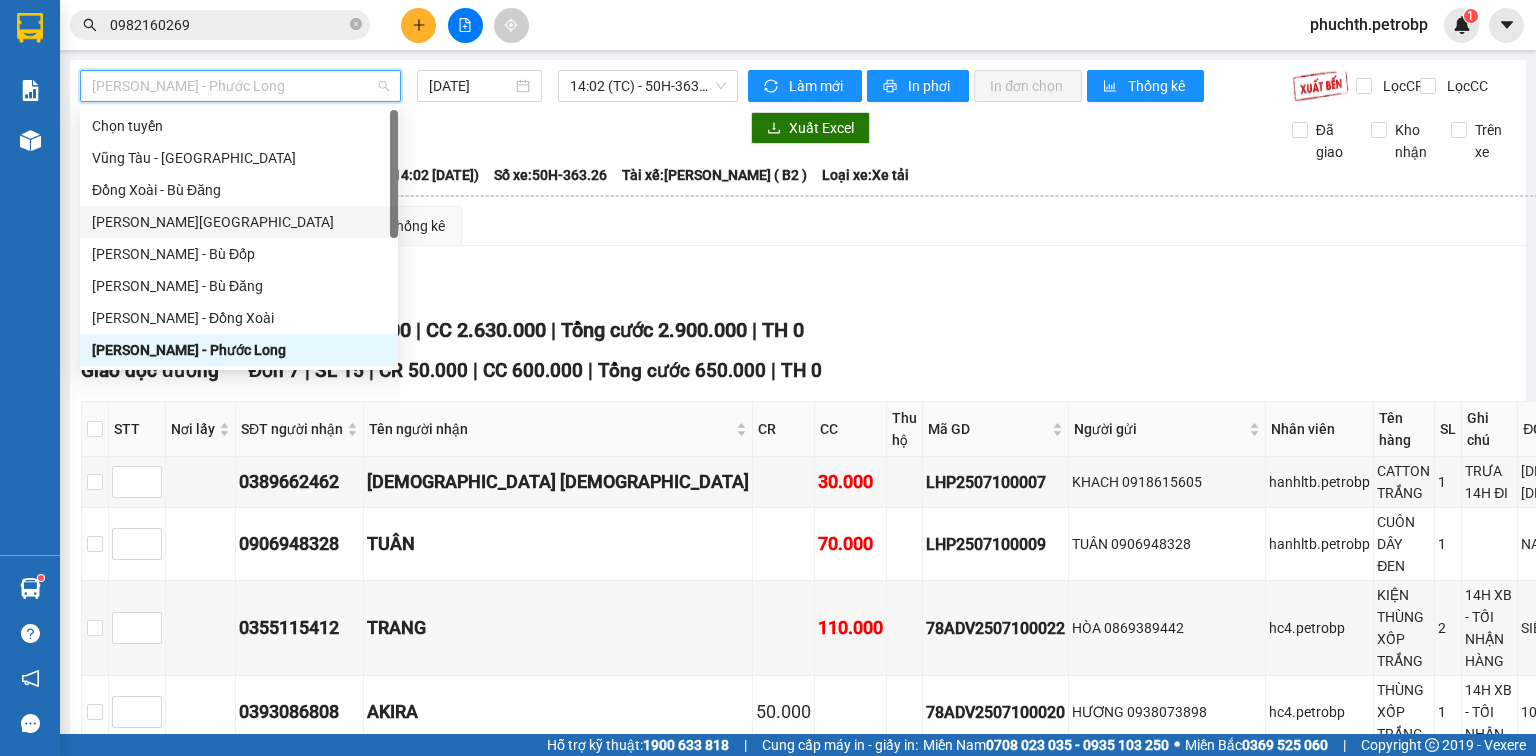 click on "[PERSON_NAME][GEOGRAPHIC_DATA]" at bounding box center [239, 222] 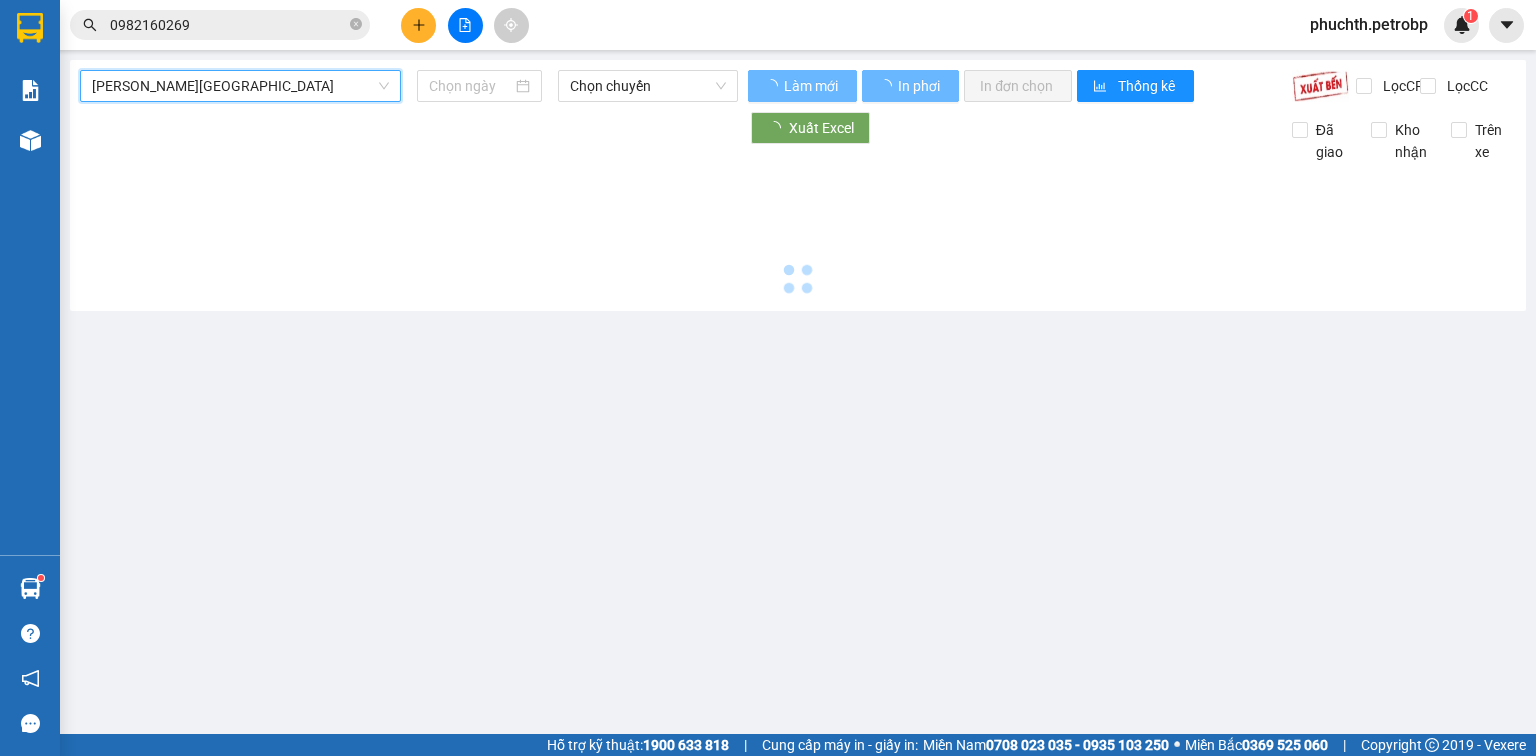 type on "[DATE]" 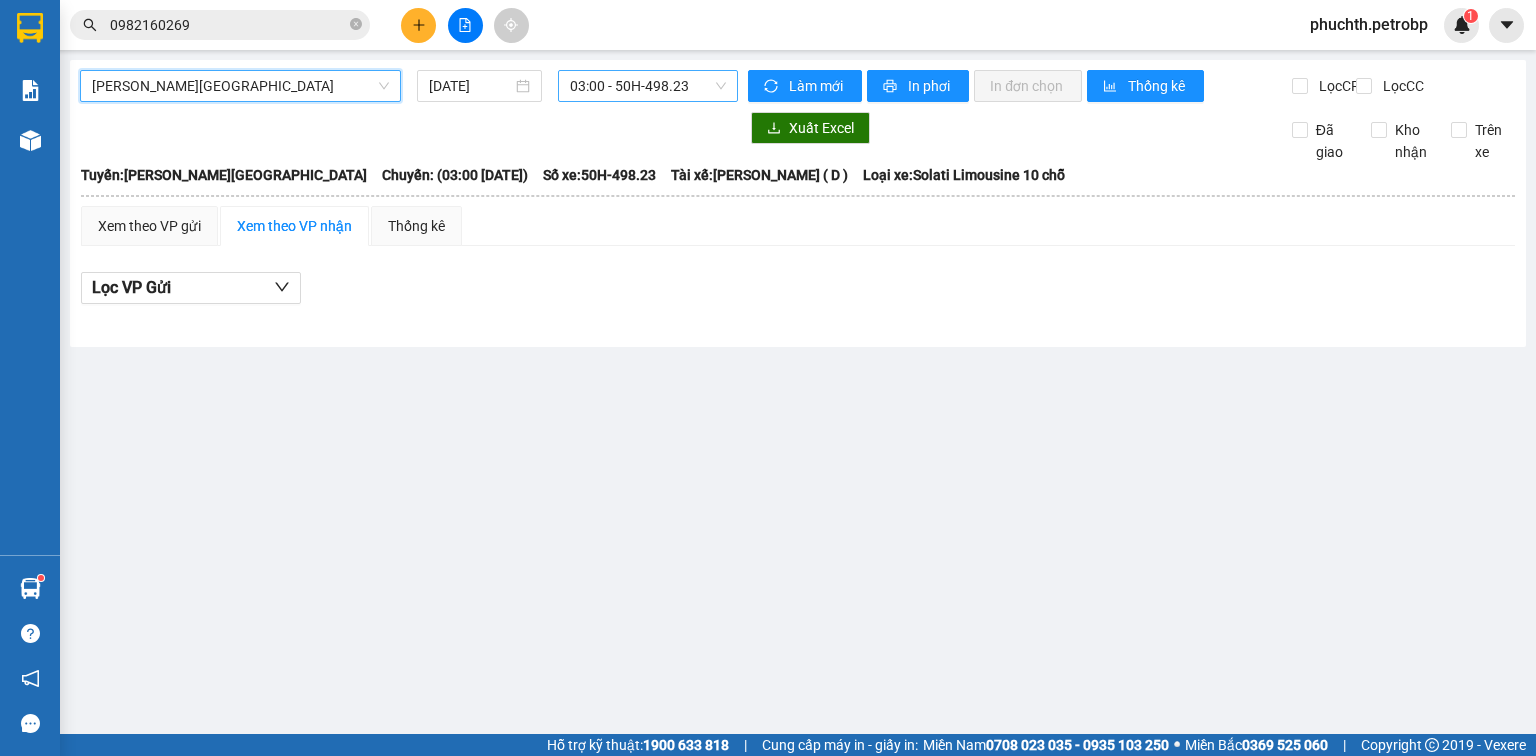click on "03:00     - 50H-498.23" at bounding box center (648, 86) 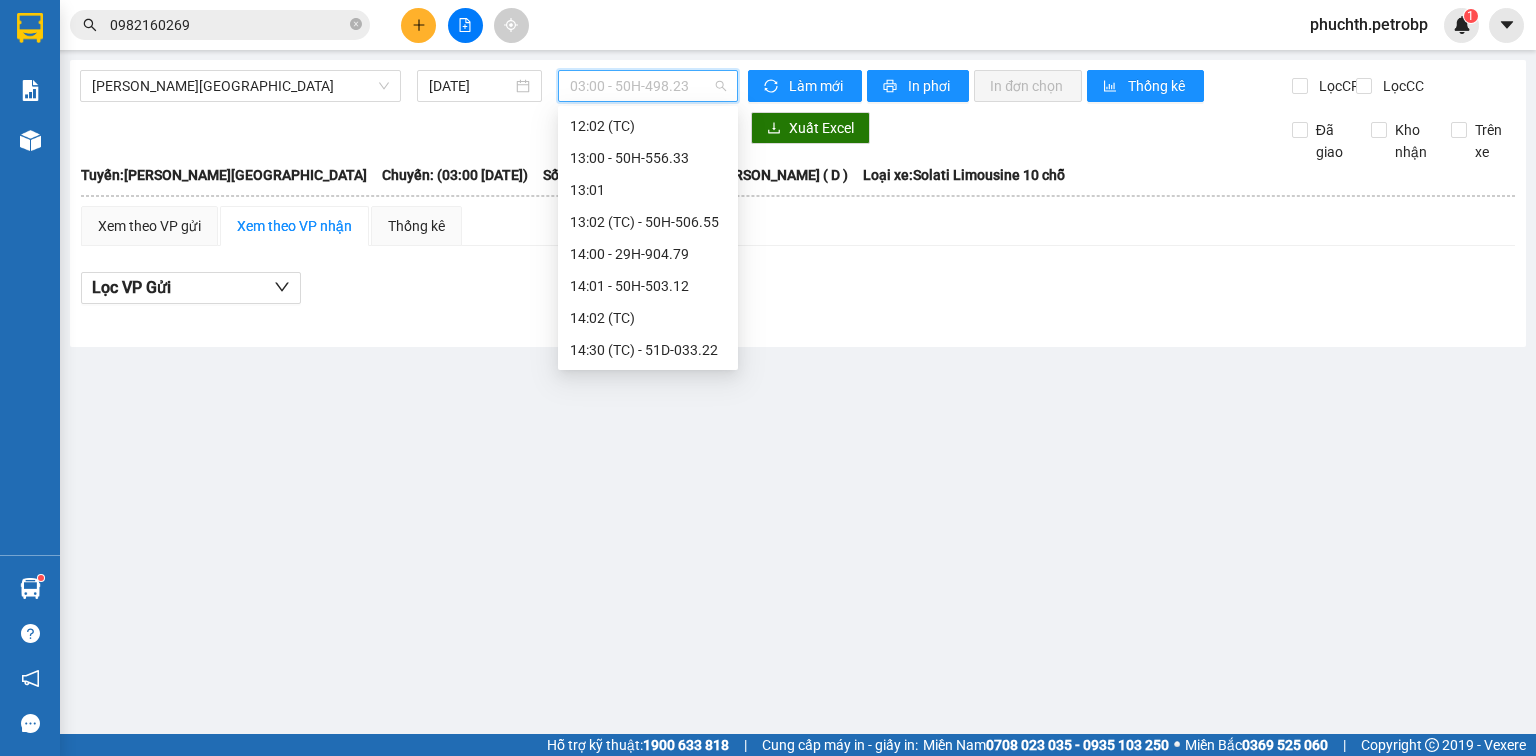 scroll, scrollTop: 767, scrollLeft: 0, axis: vertical 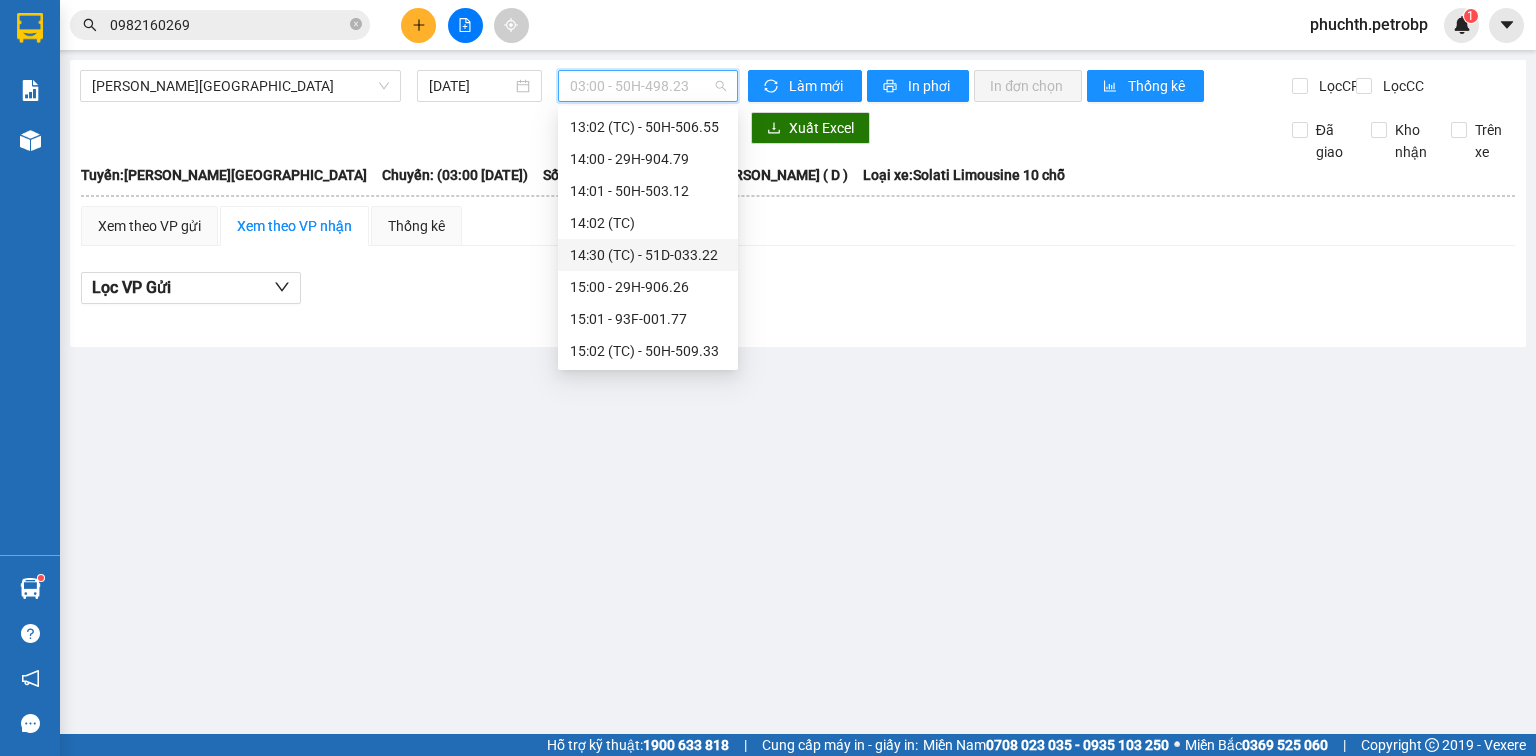click on "14:30   (TC)   - 51D-033.22" at bounding box center (648, 255) 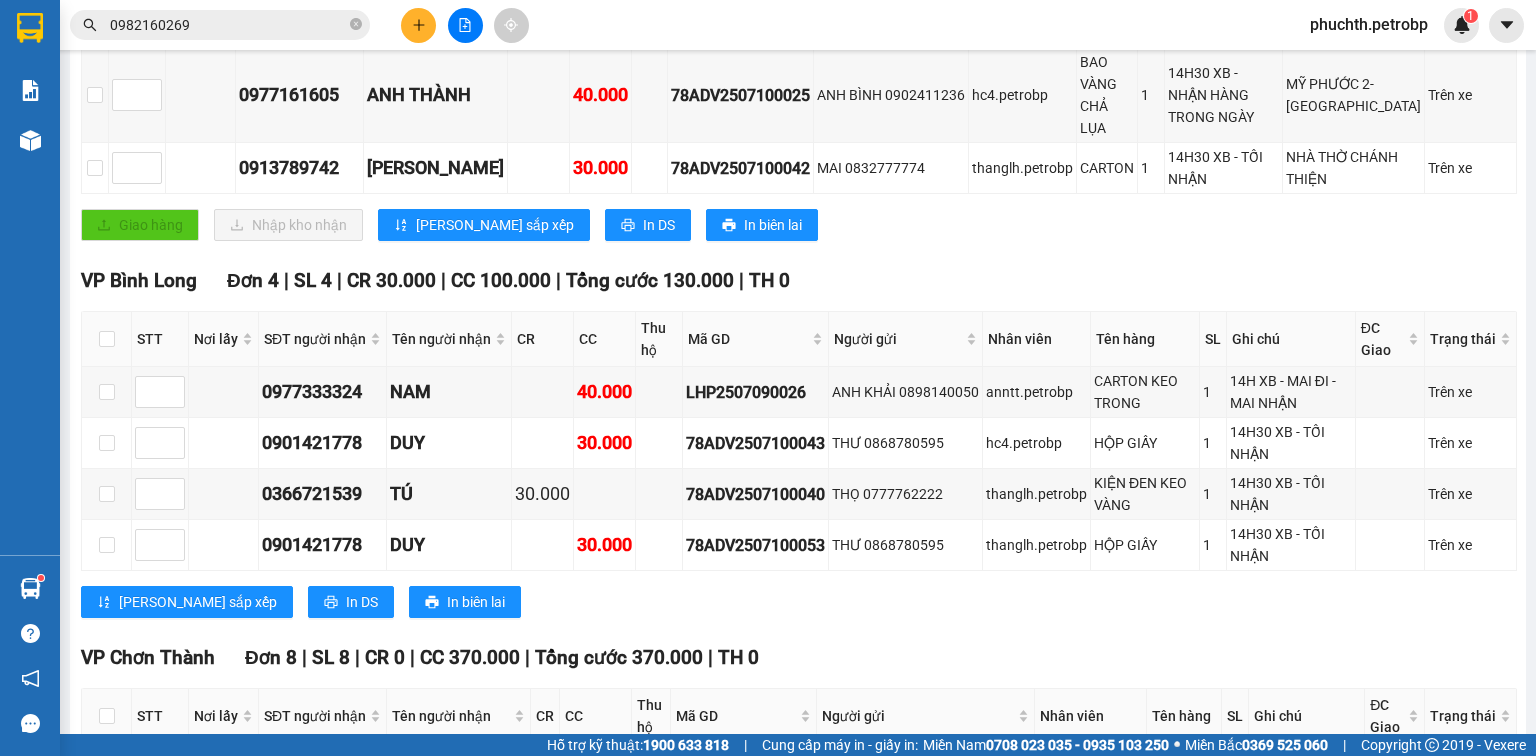 scroll, scrollTop: 0, scrollLeft: 0, axis: both 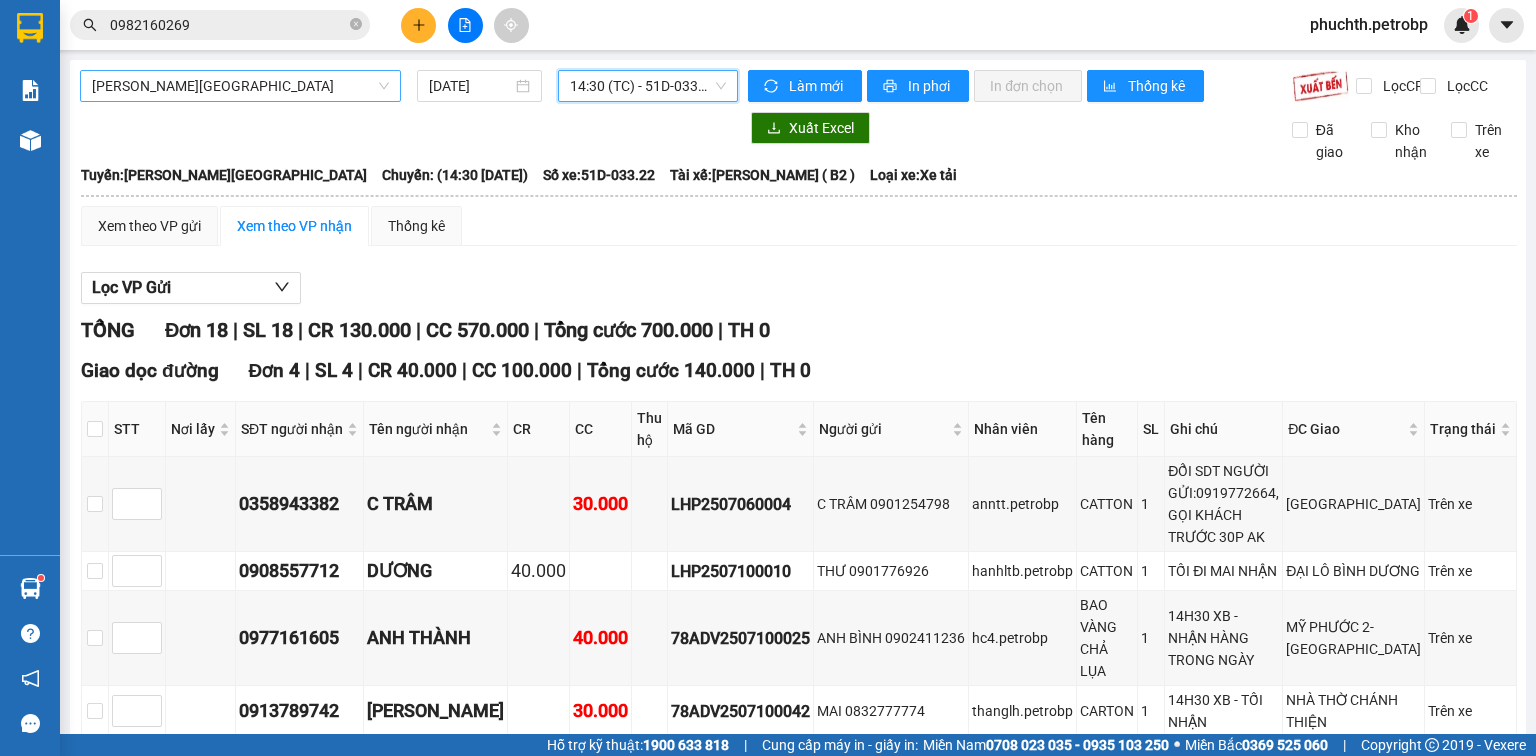 click on "[PERSON_NAME][GEOGRAPHIC_DATA]" at bounding box center [240, 86] 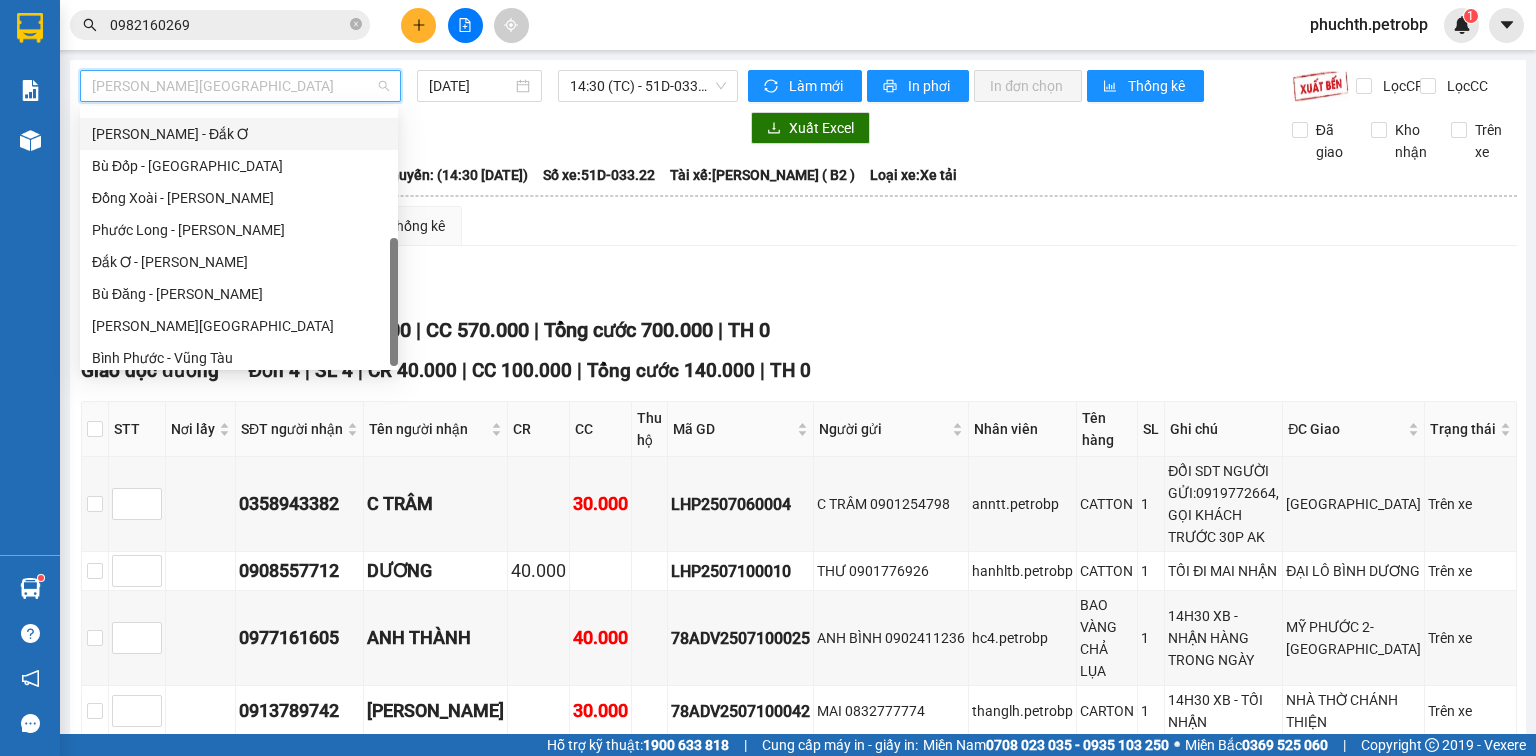 scroll, scrollTop: 256, scrollLeft: 0, axis: vertical 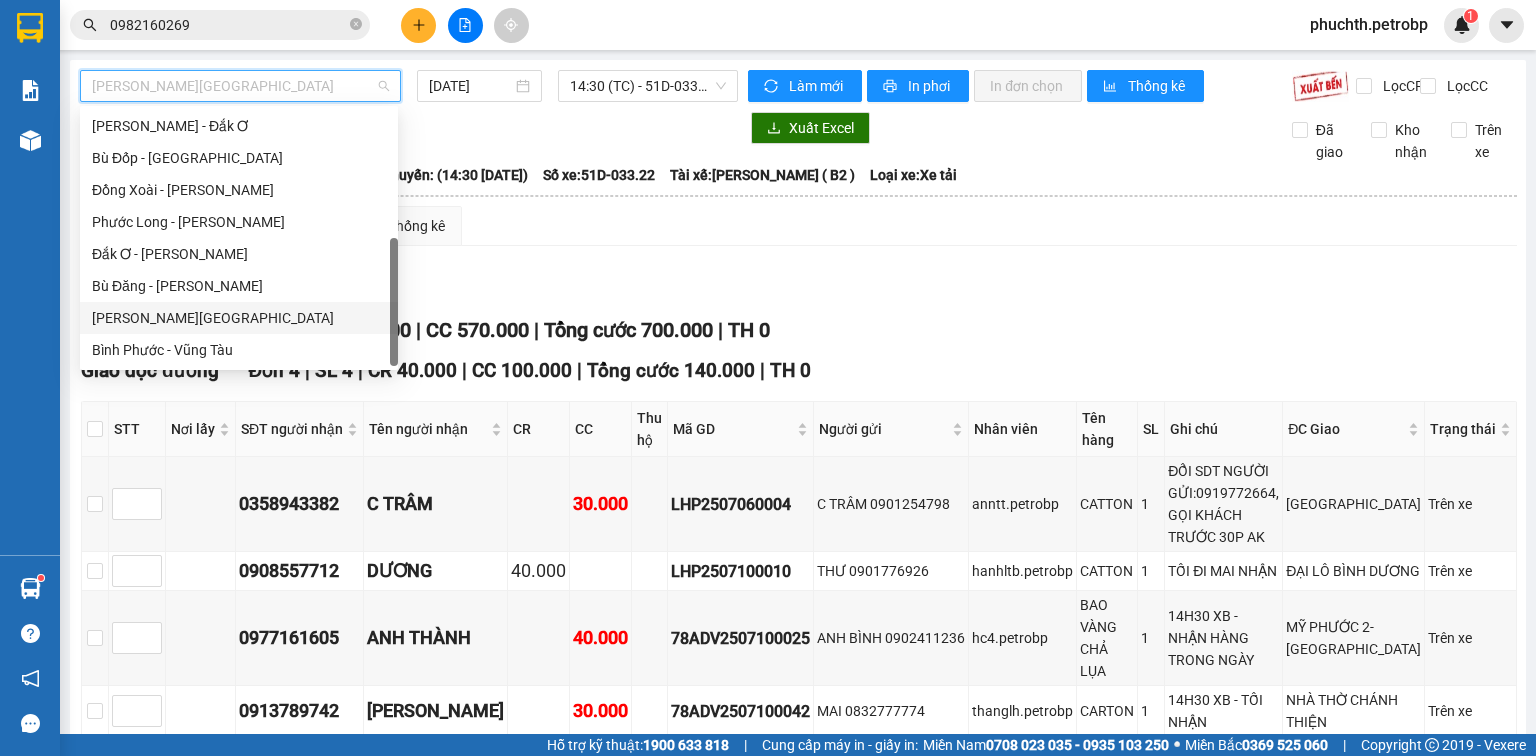 click on "[PERSON_NAME][GEOGRAPHIC_DATA]" at bounding box center (239, 318) 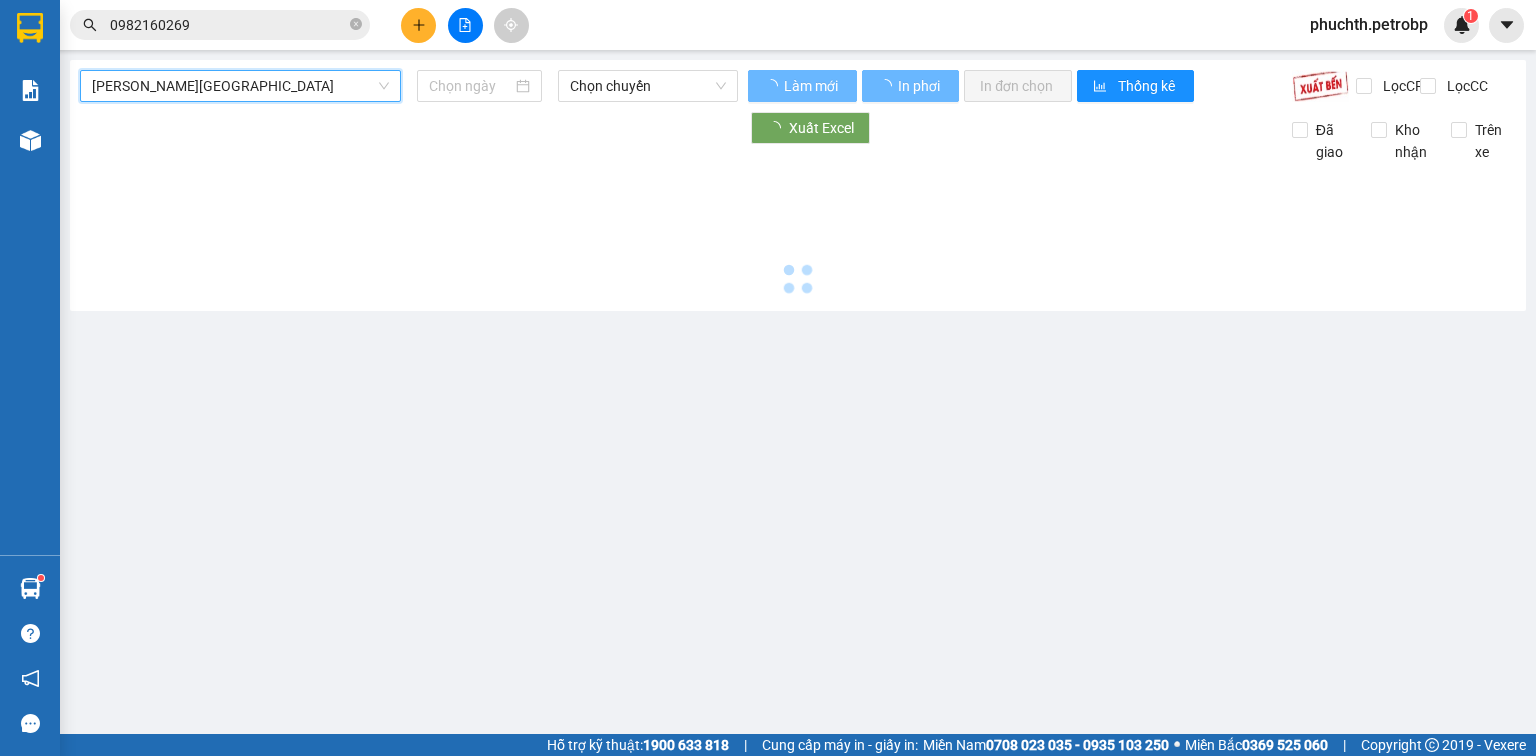 type on "[DATE]" 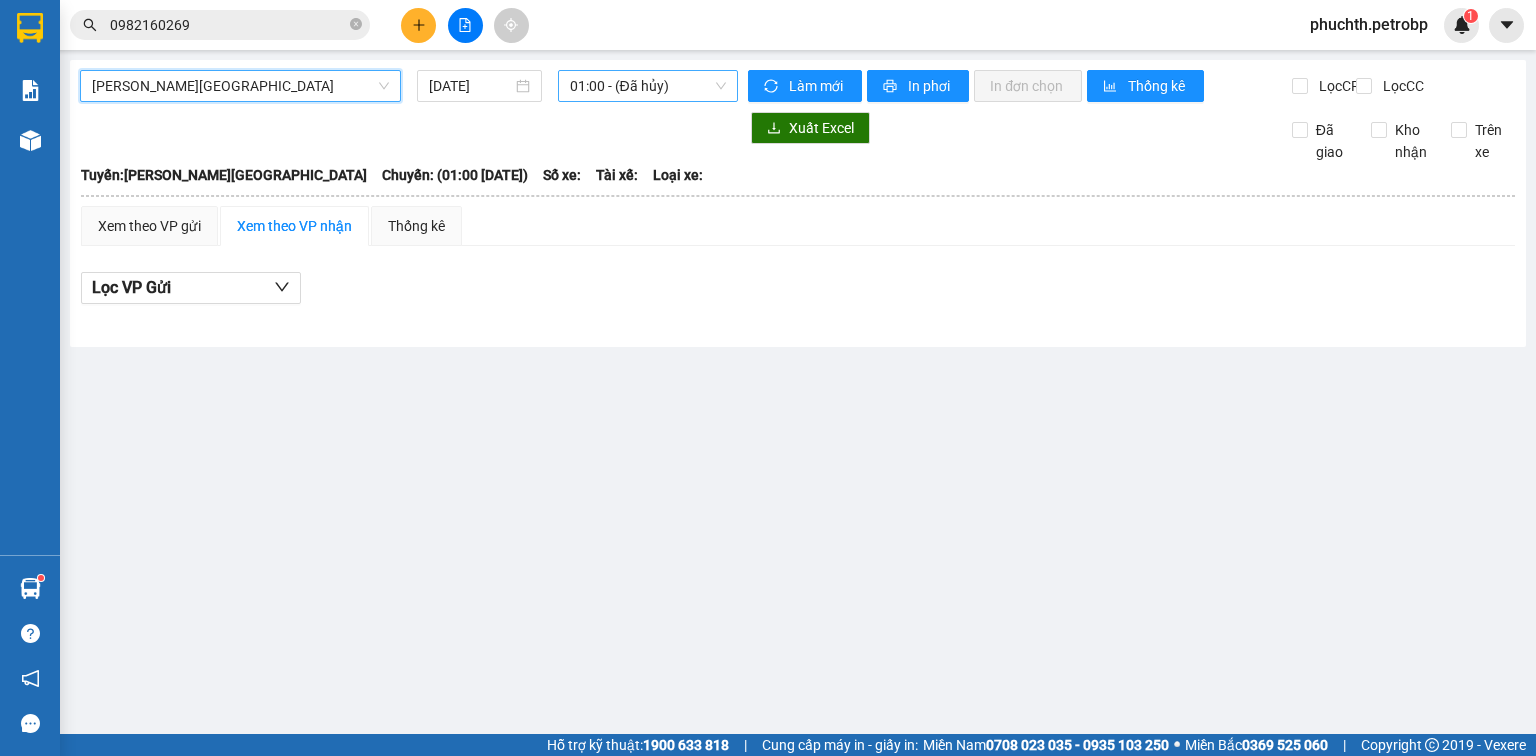 click on "01:00     - (Đã hủy)" at bounding box center [648, 86] 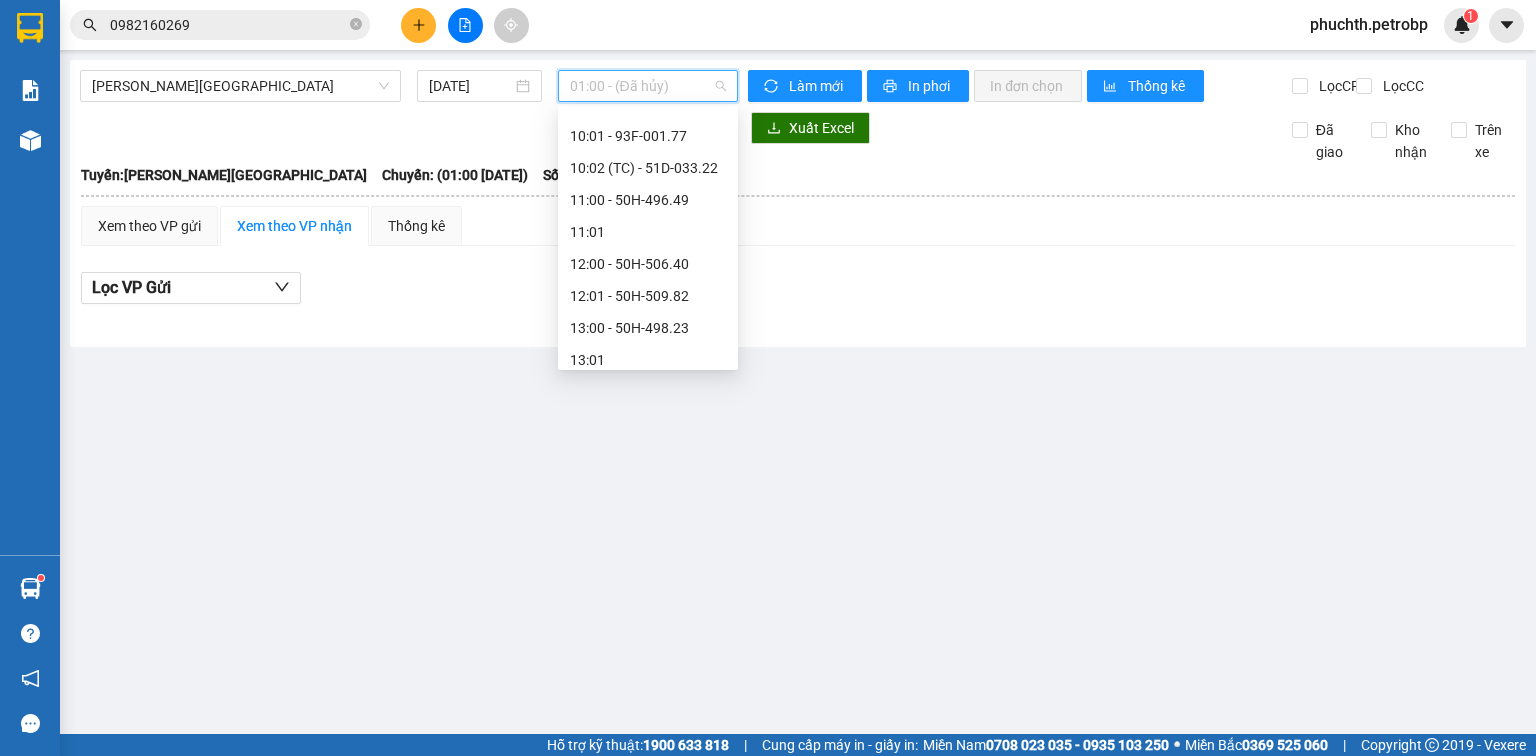 scroll, scrollTop: 657, scrollLeft: 0, axis: vertical 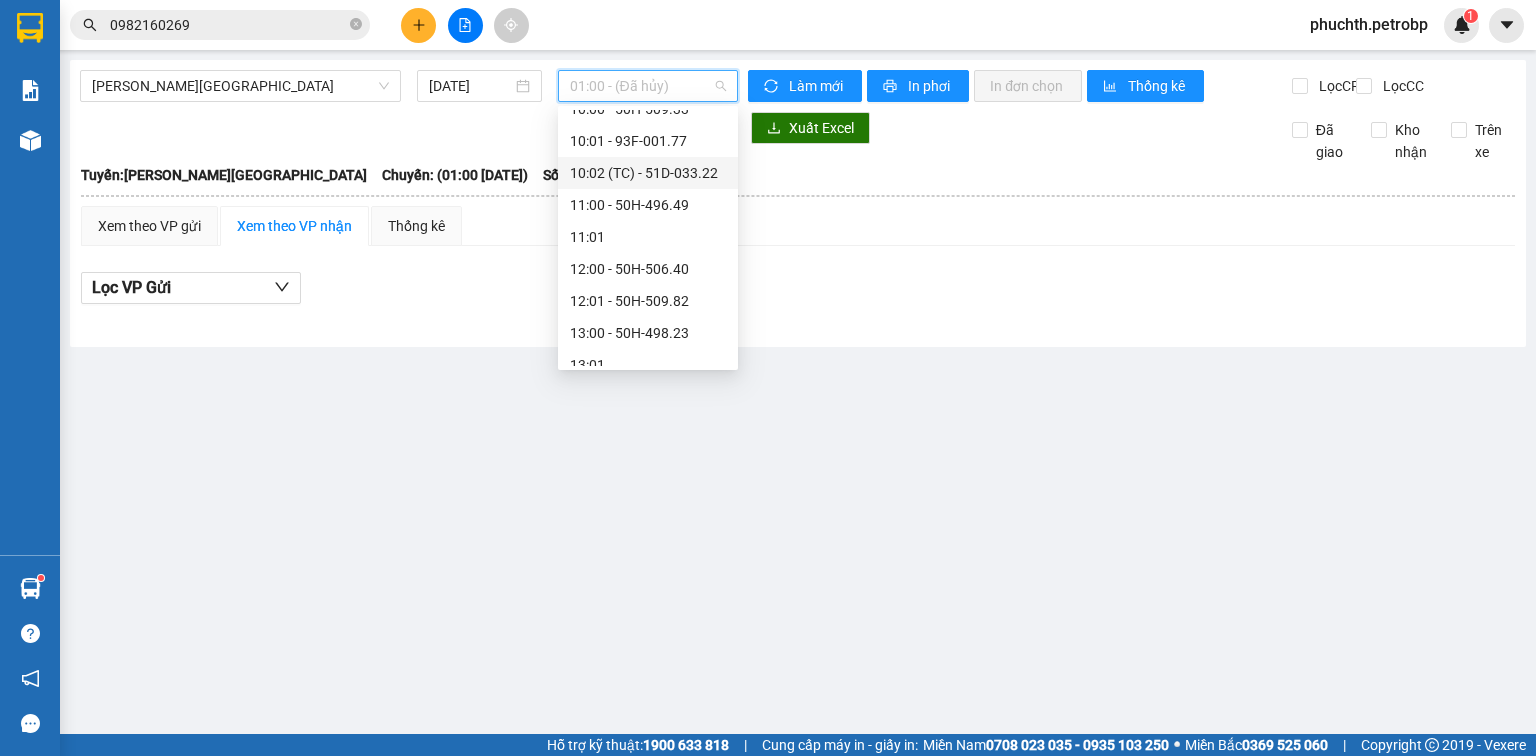 click on "10:02   (TC)   - 51D-033.22" at bounding box center [648, 173] 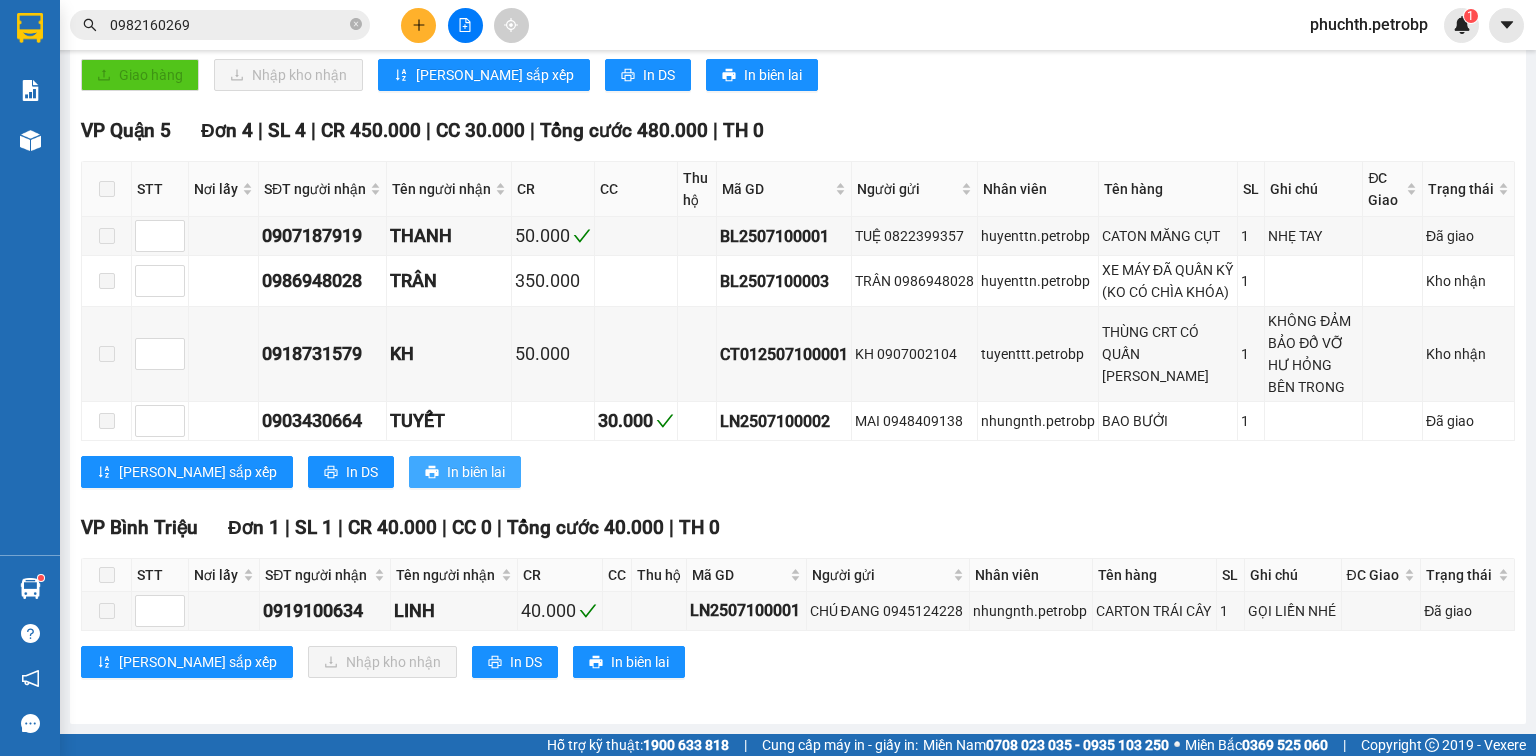 scroll, scrollTop: 0, scrollLeft: 0, axis: both 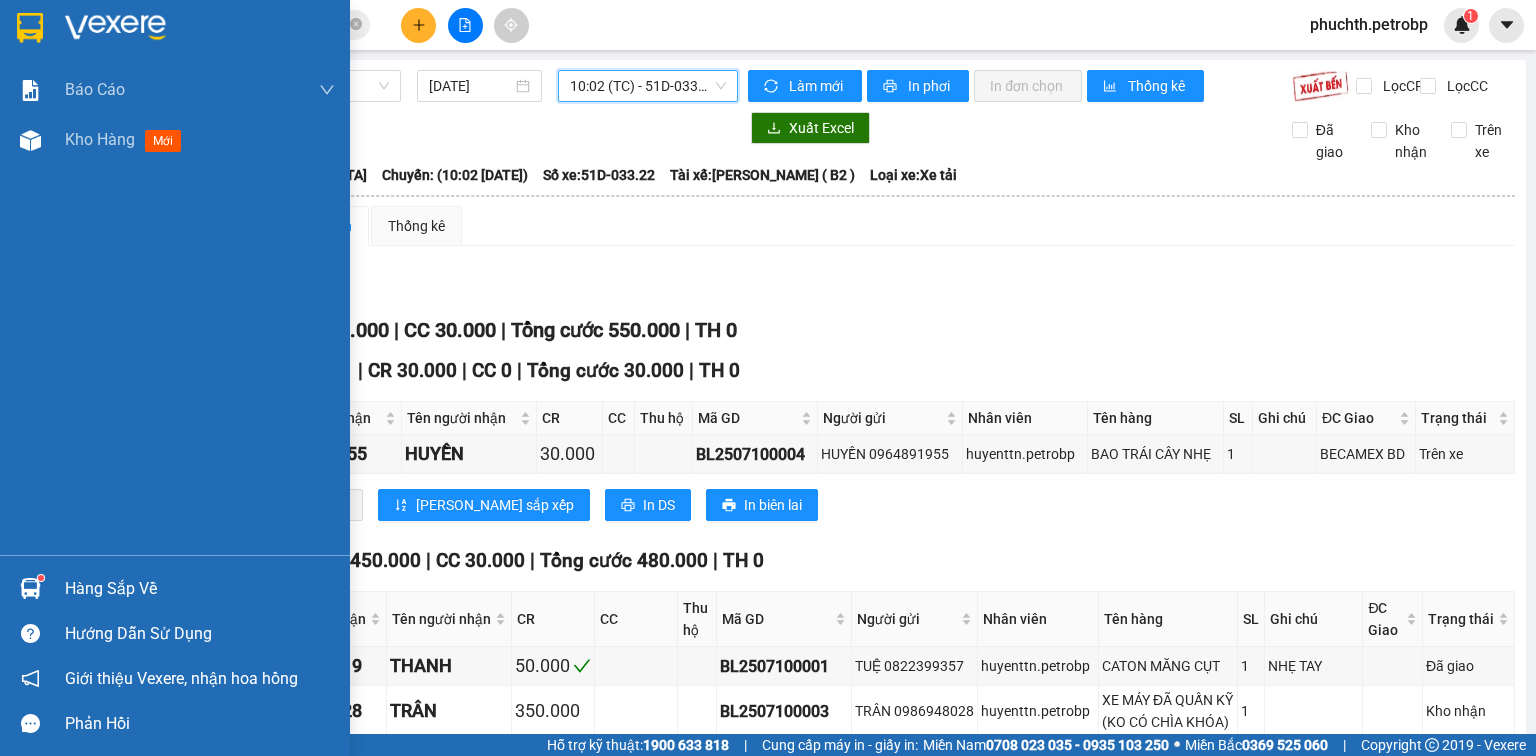 click on "Hàng sắp về" at bounding box center [200, 589] 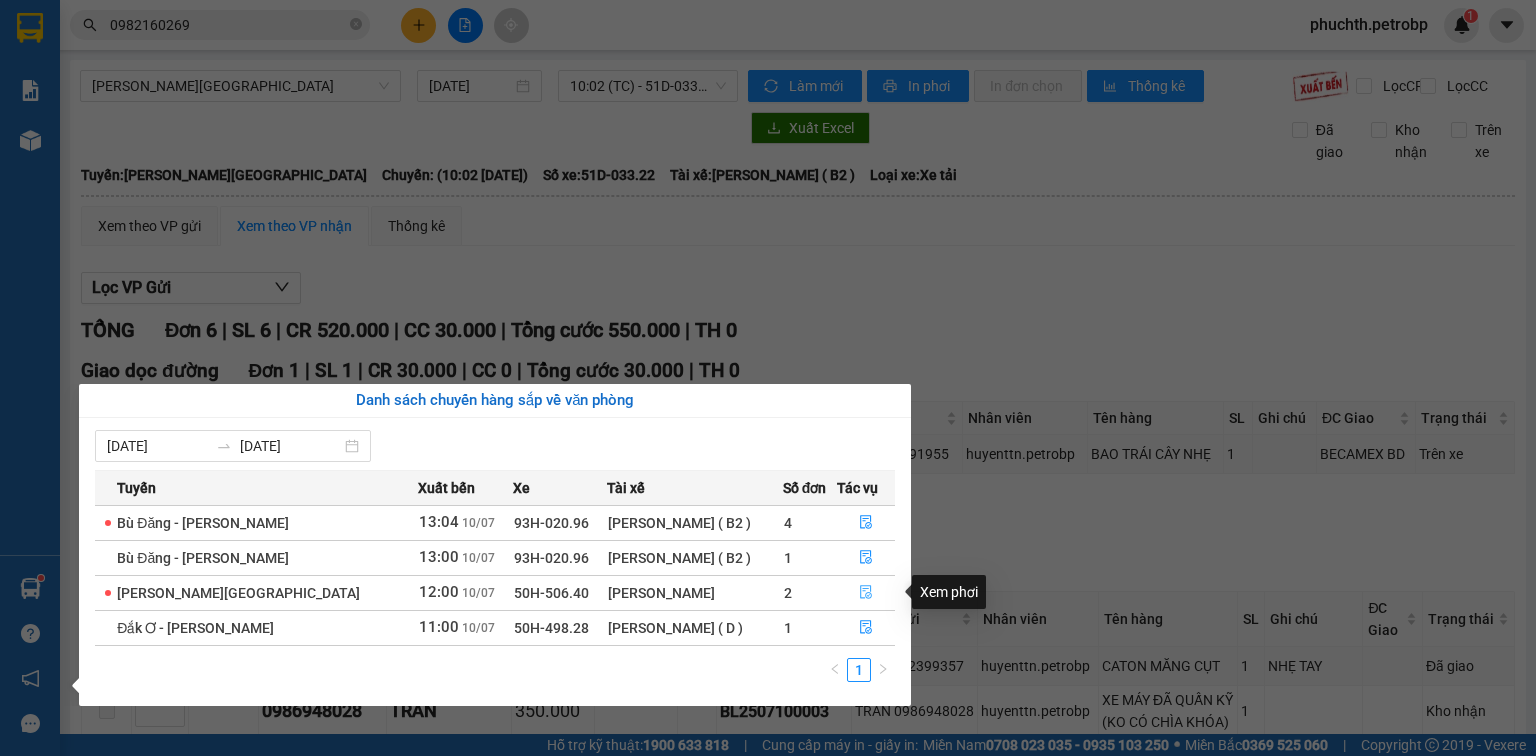click at bounding box center (866, 593) 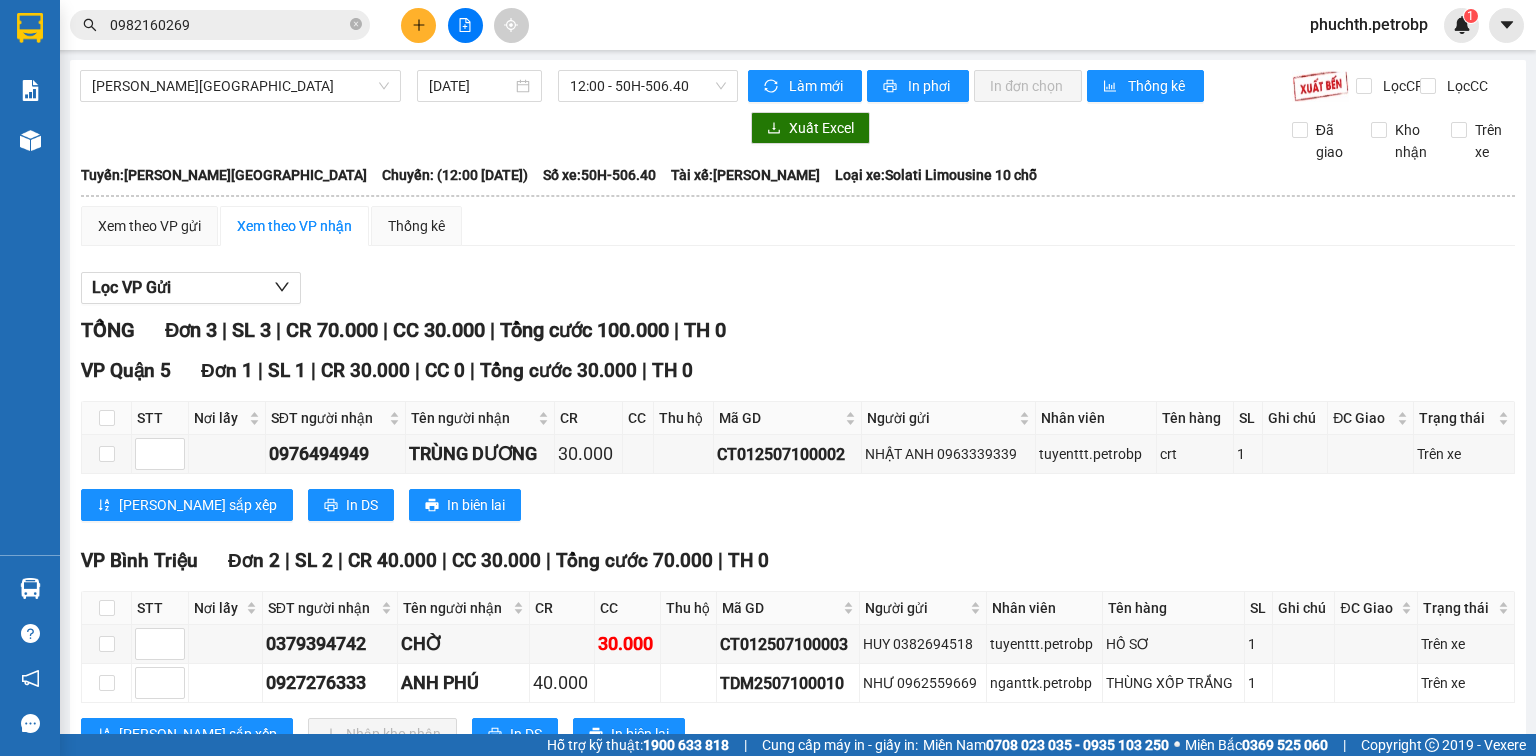 scroll, scrollTop: 85, scrollLeft: 0, axis: vertical 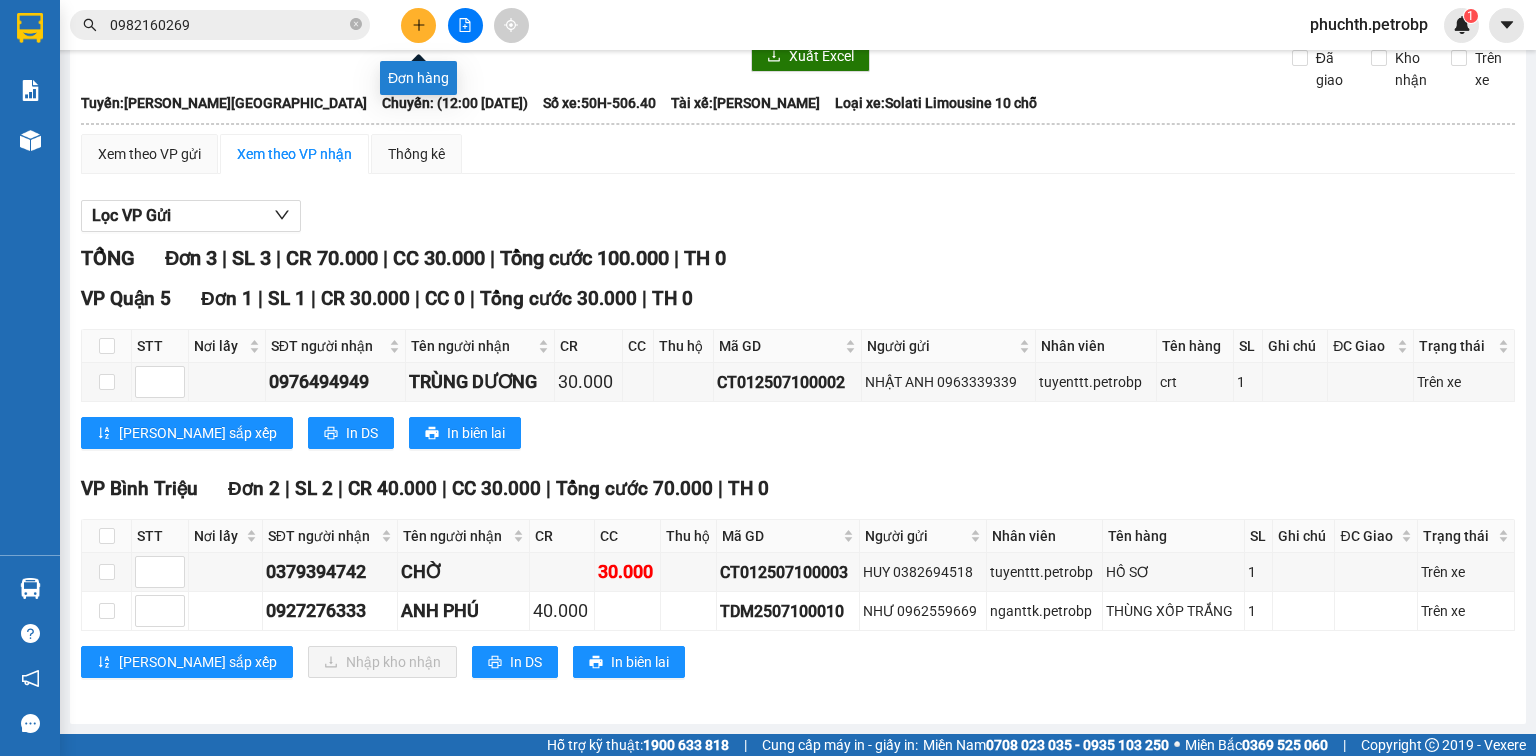 click 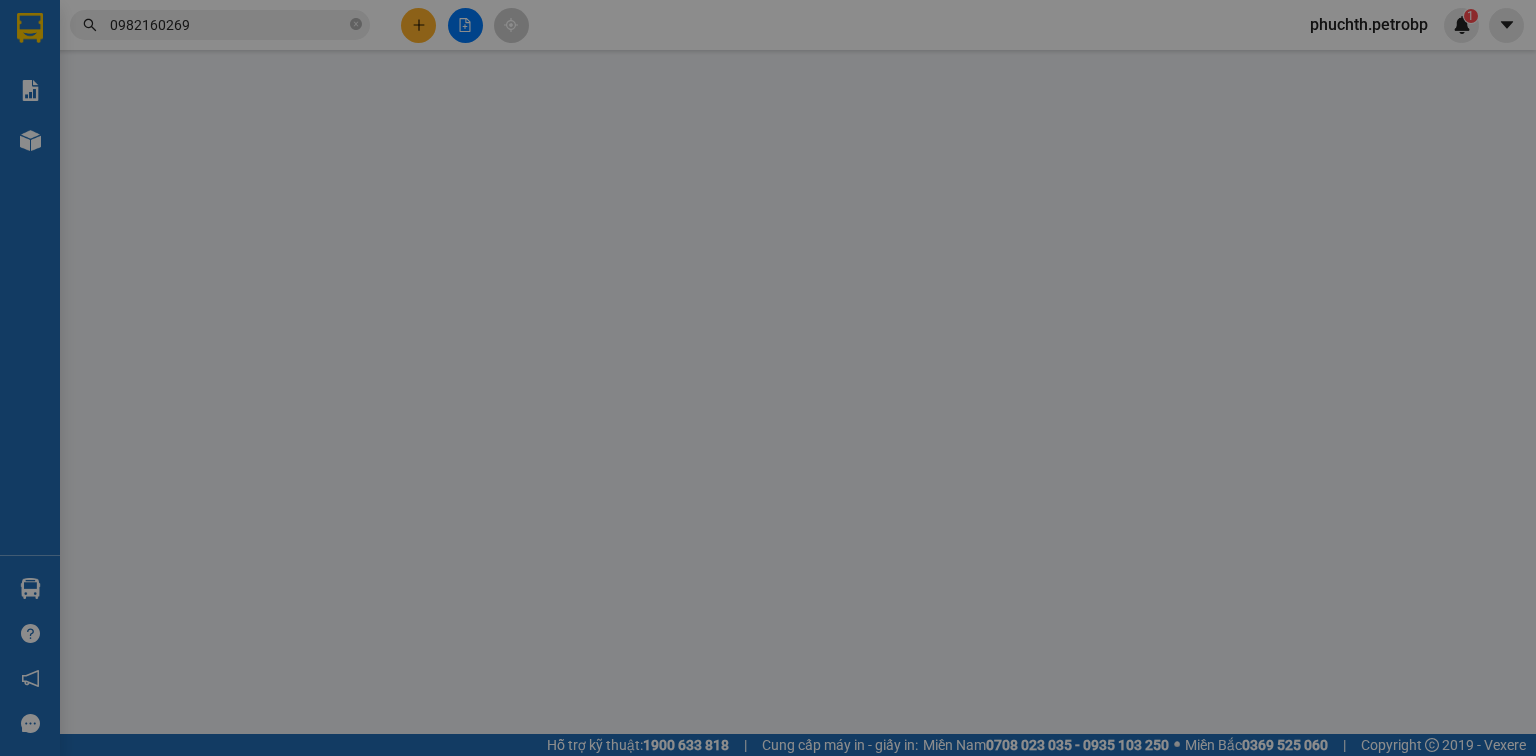 scroll, scrollTop: 0, scrollLeft: 0, axis: both 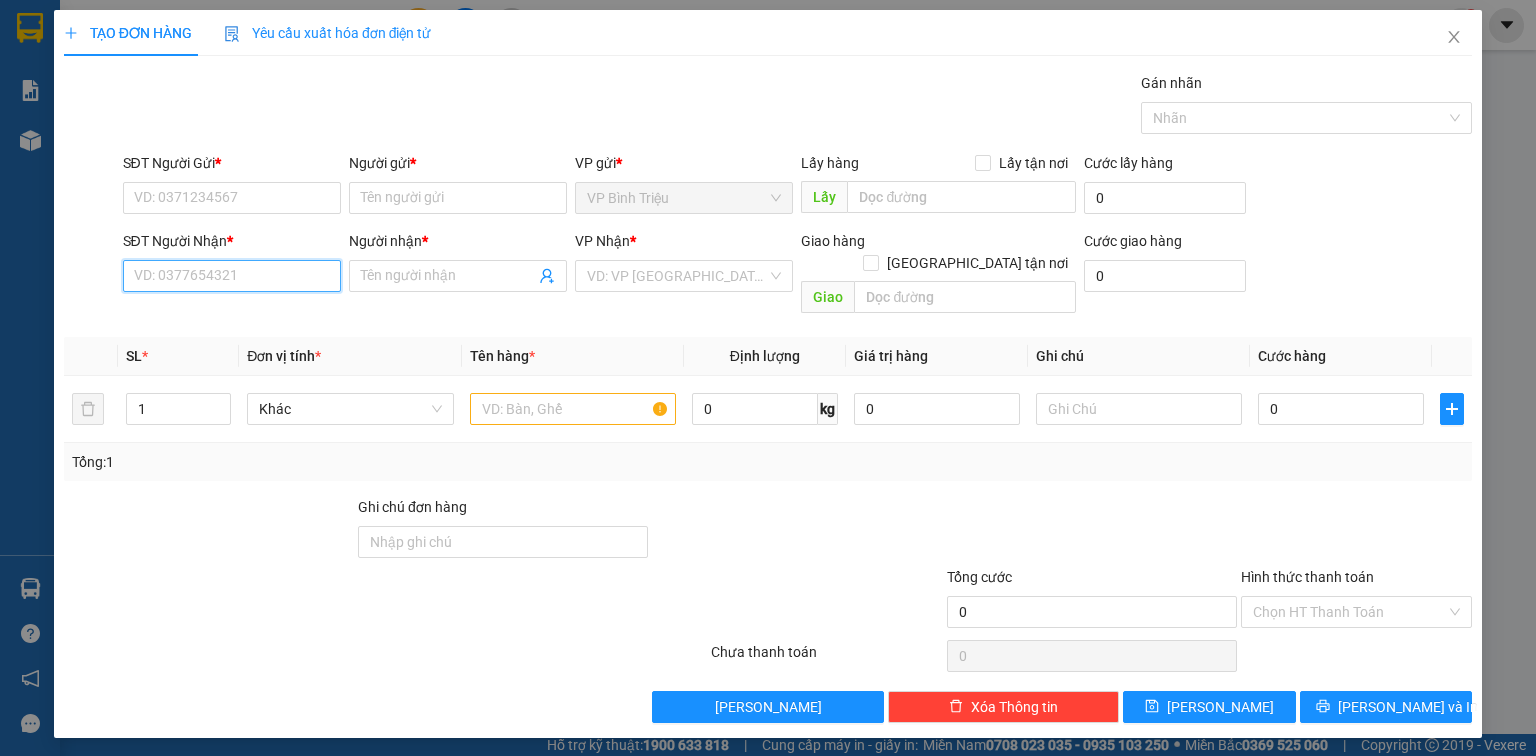 click on "SĐT Người Nhận  *" at bounding box center [232, 276] 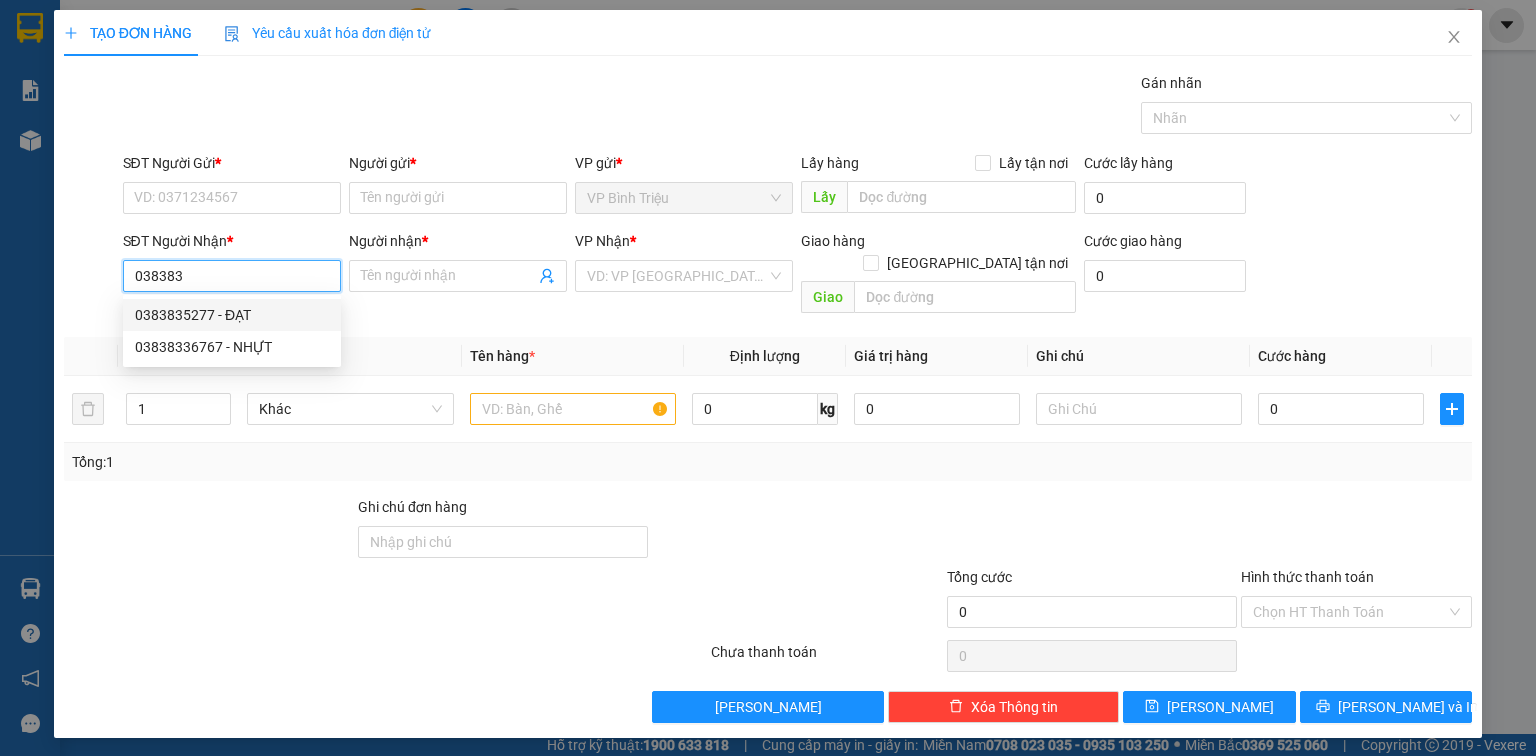 click on "0383835277 - ĐẠT" at bounding box center [232, 315] 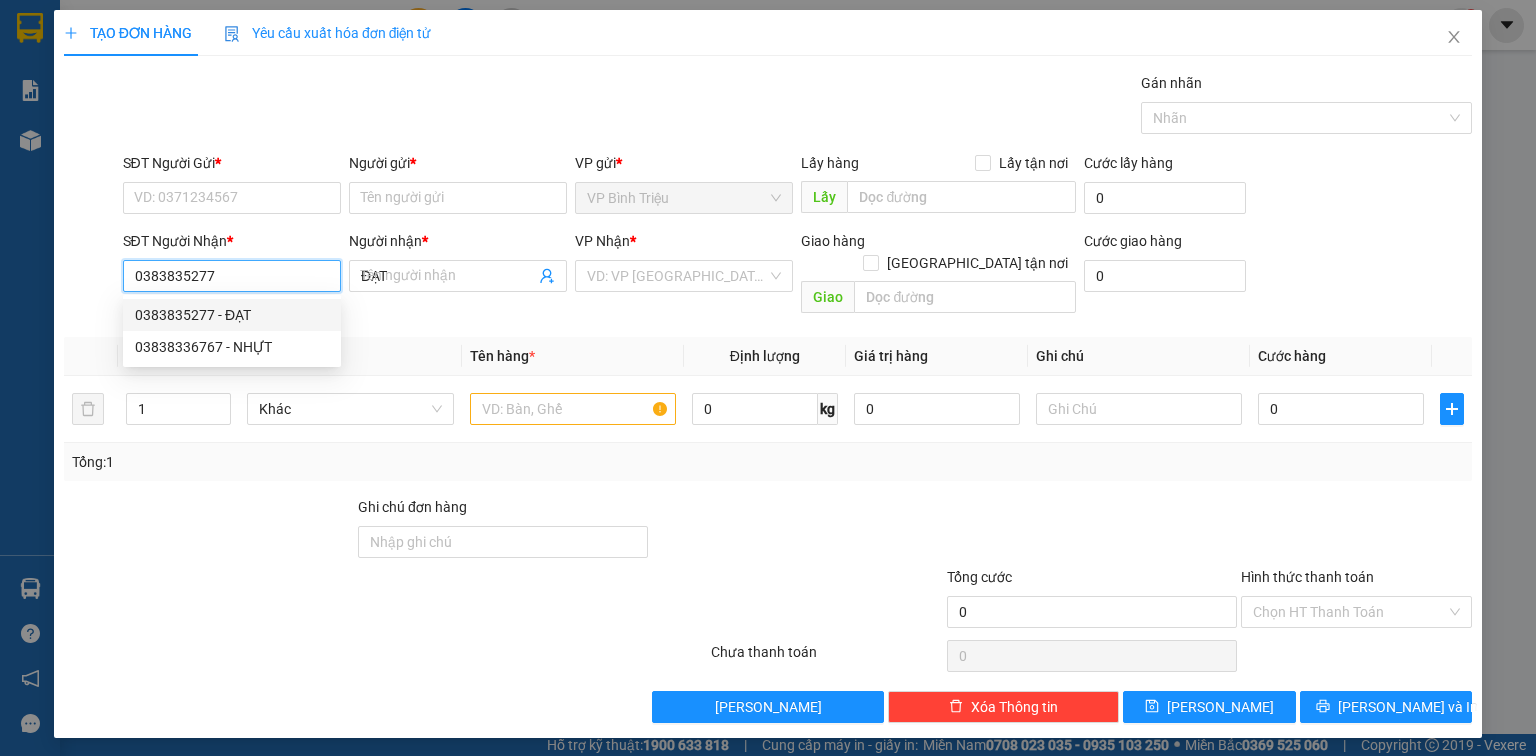 type on "150.000" 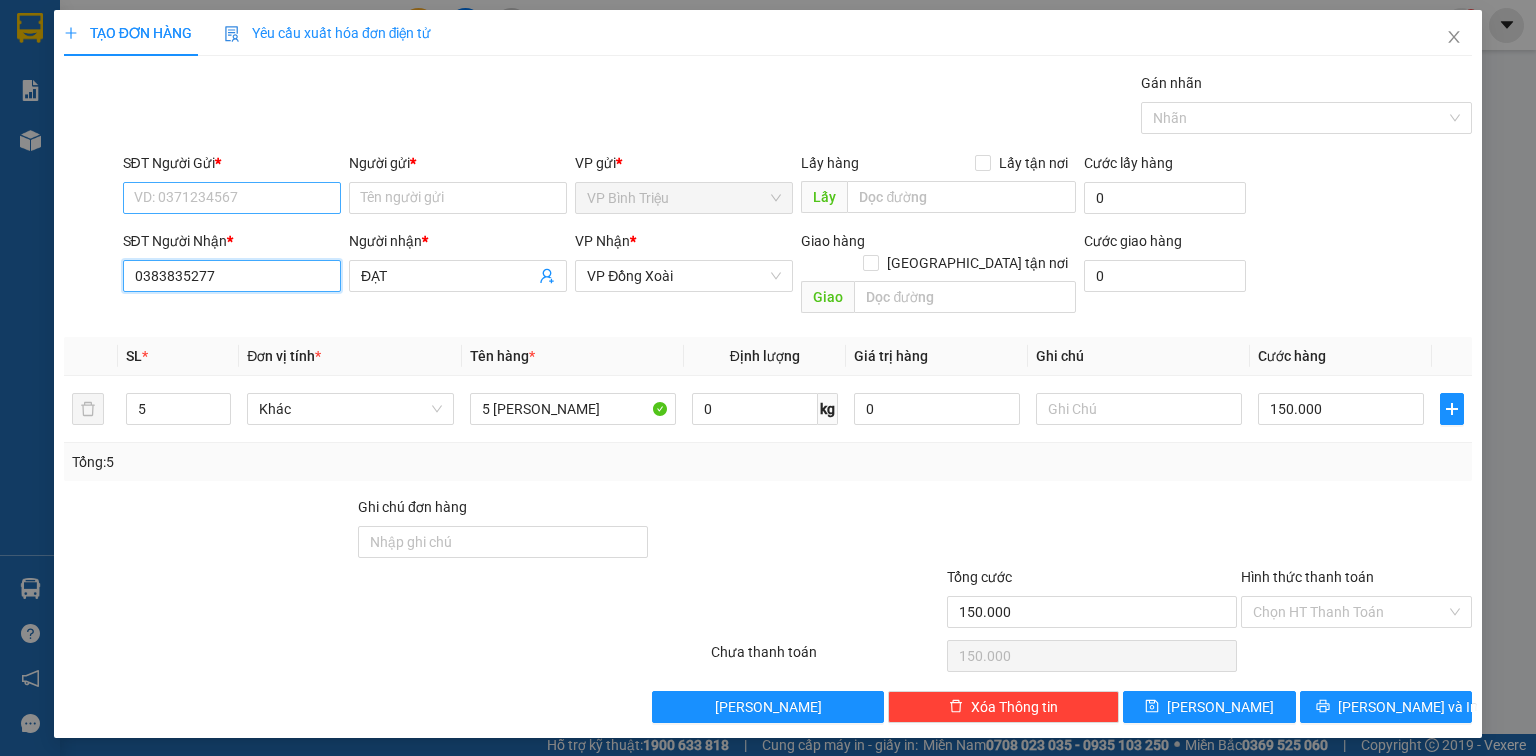 type on "0383835277" 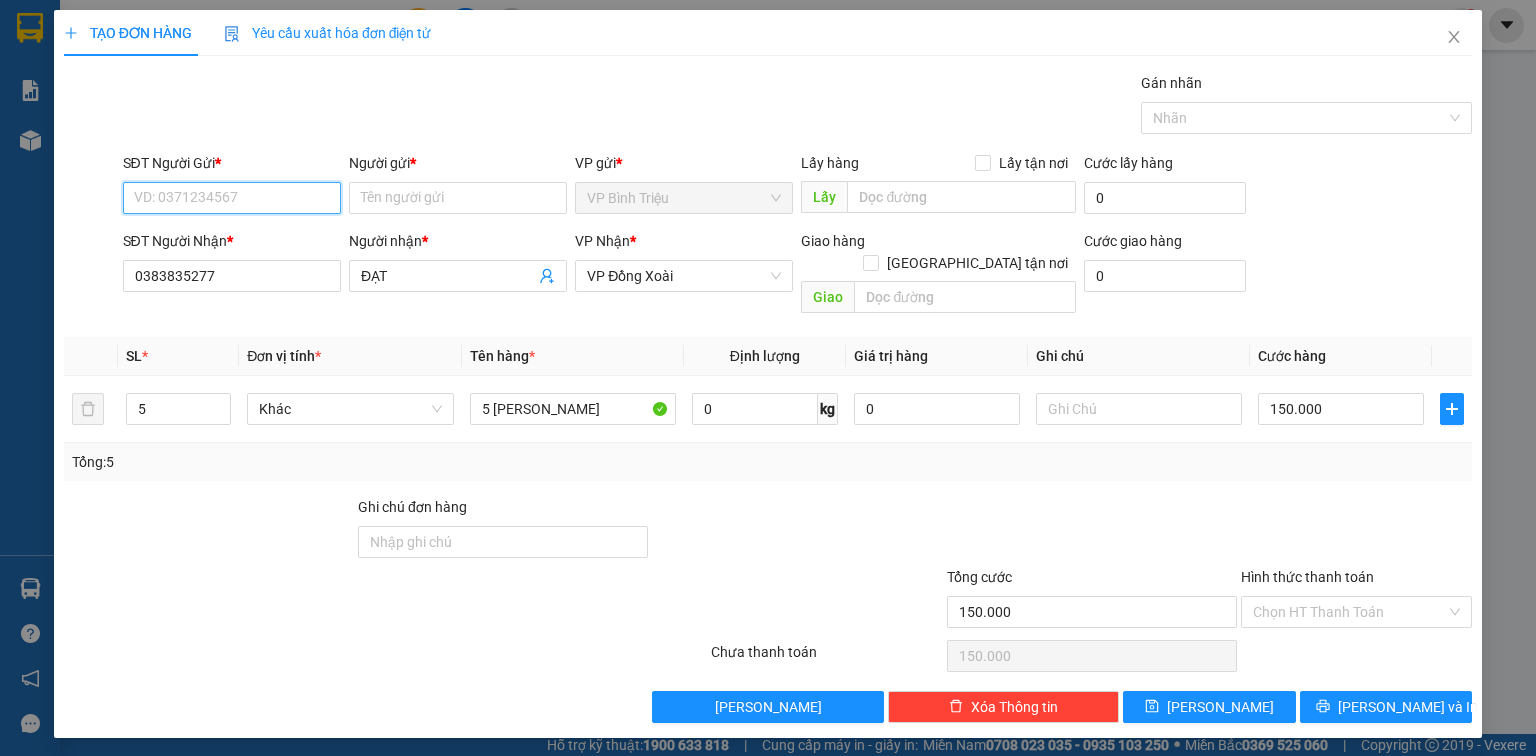 click on "SĐT Người Gửi  *" at bounding box center (232, 198) 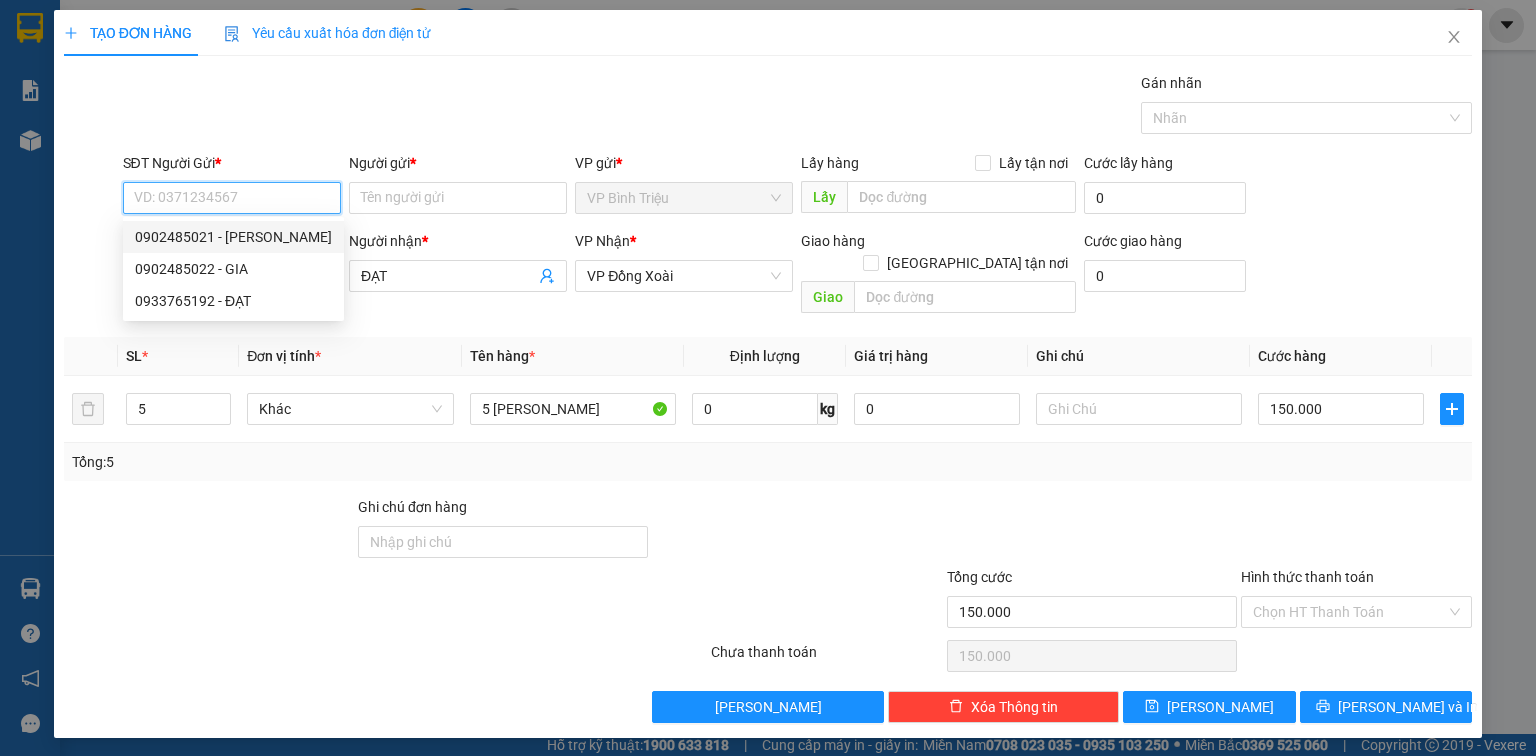 click on "0902485021 - [PERSON_NAME]" at bounding box center [233, 237] 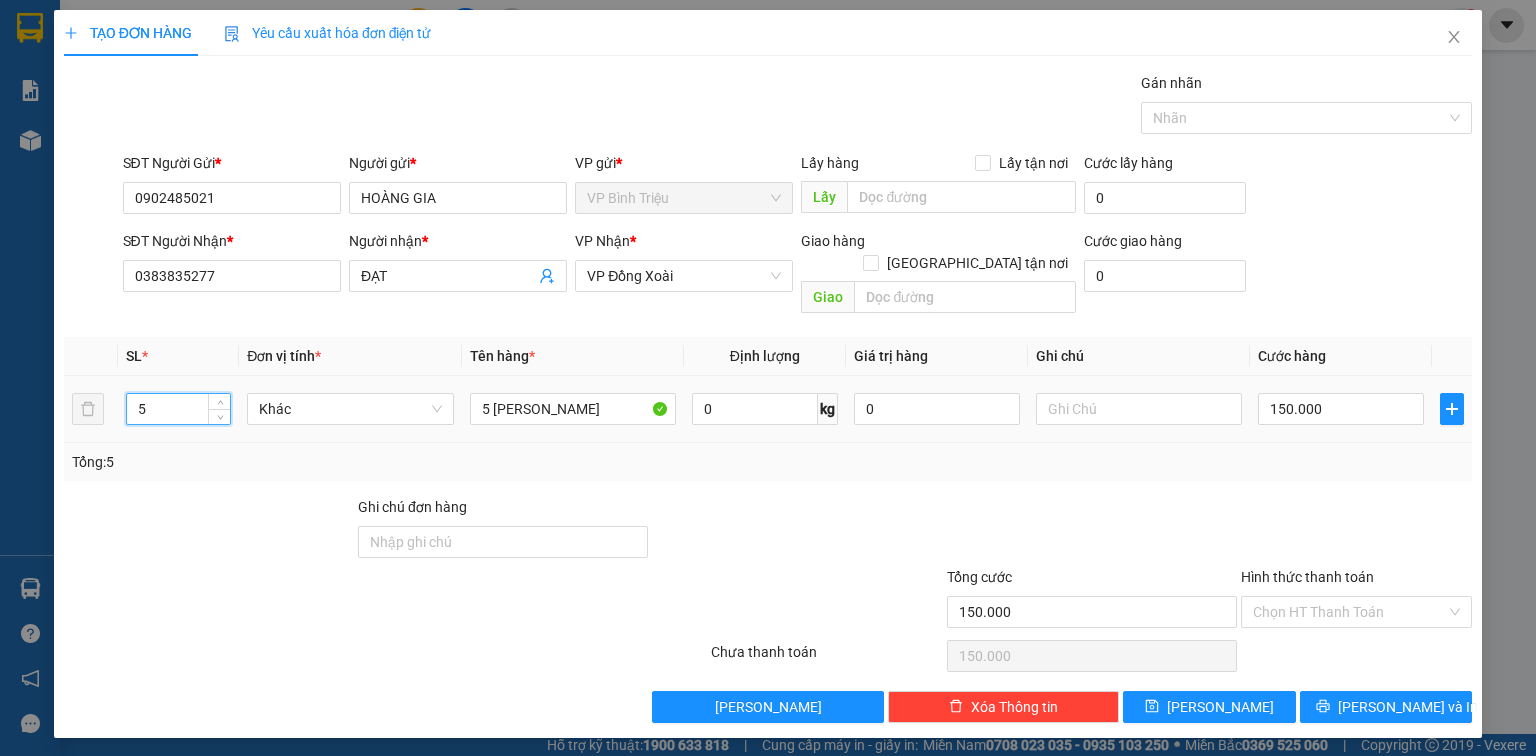 click on "5" at bounding box center [178, 409] 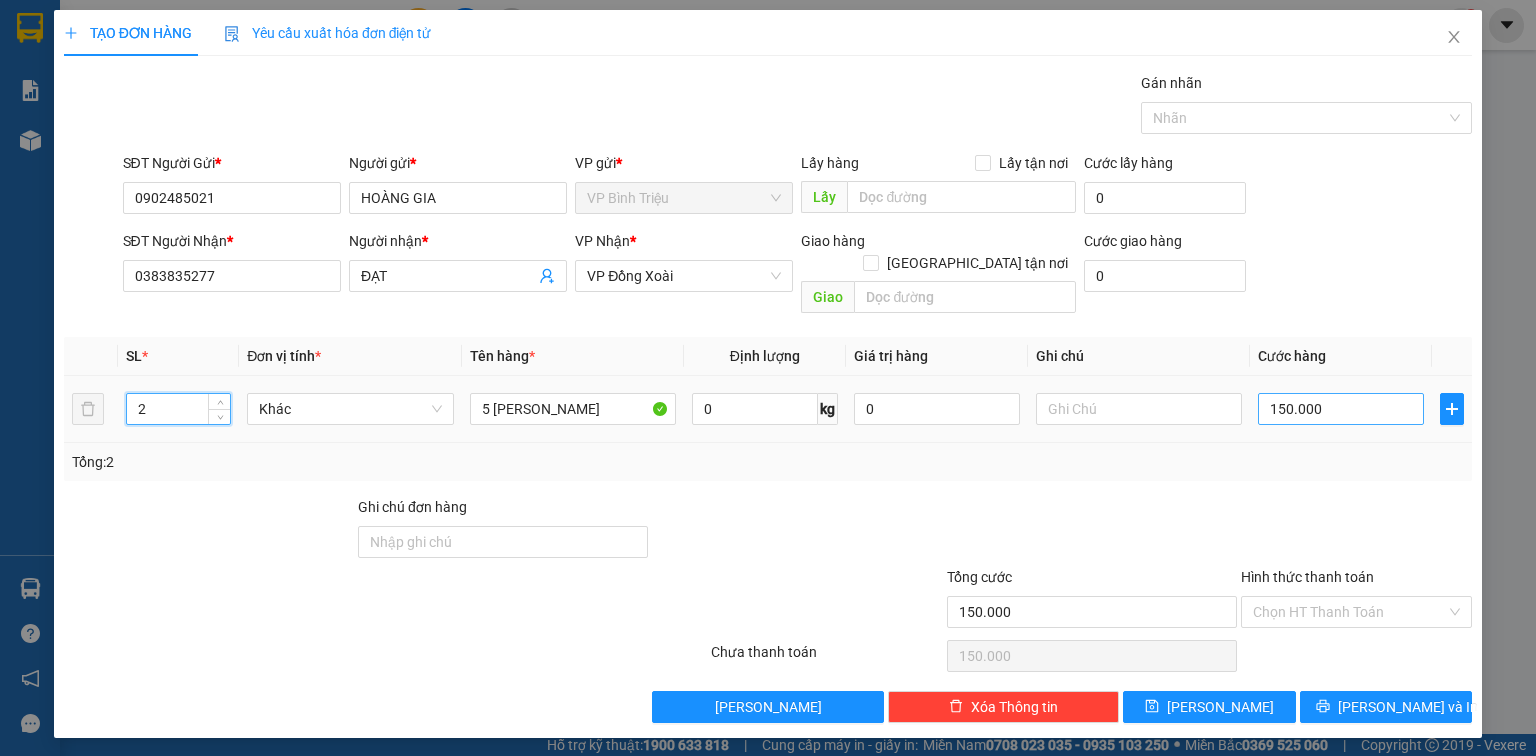 type on "2" 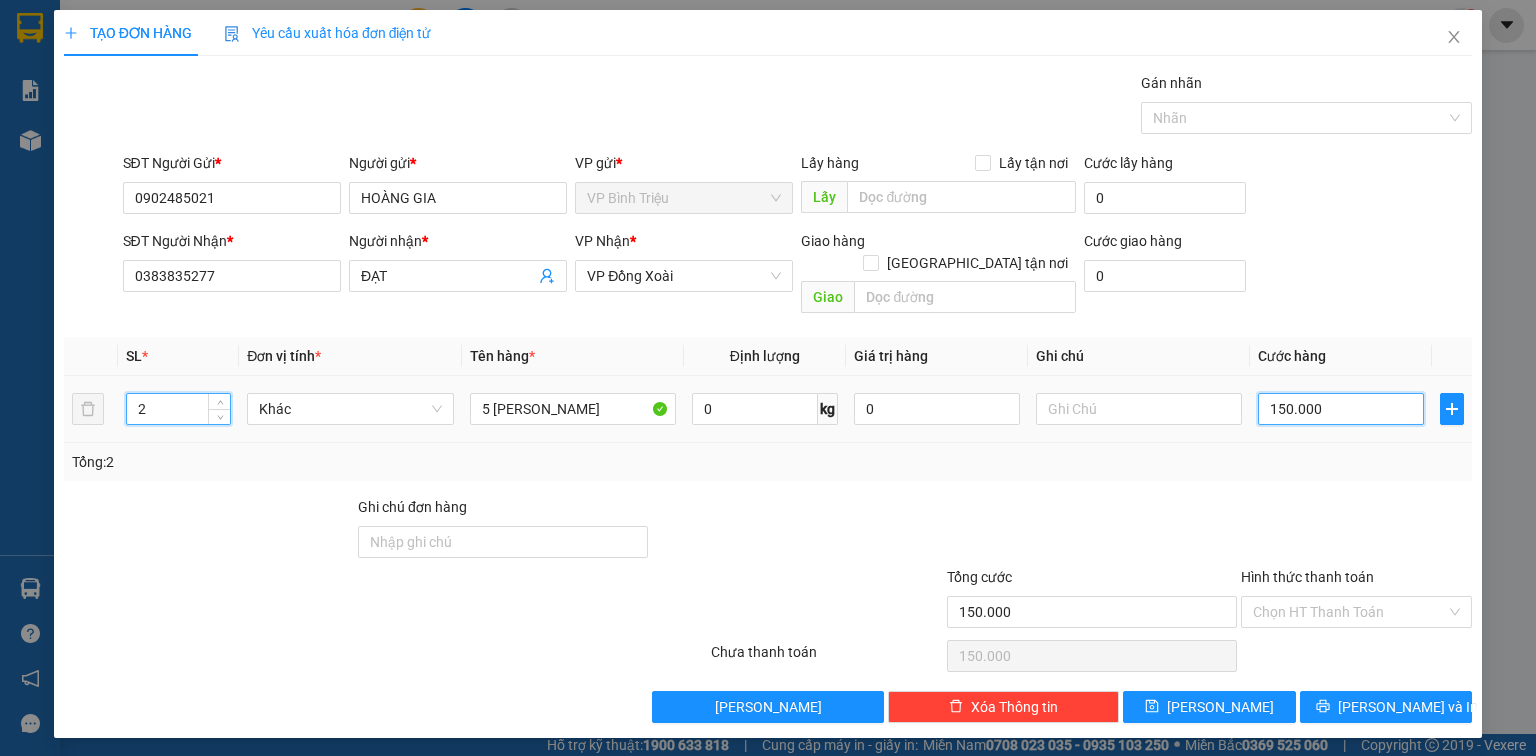 click on "150.000" at bounding box center (1341, 409) 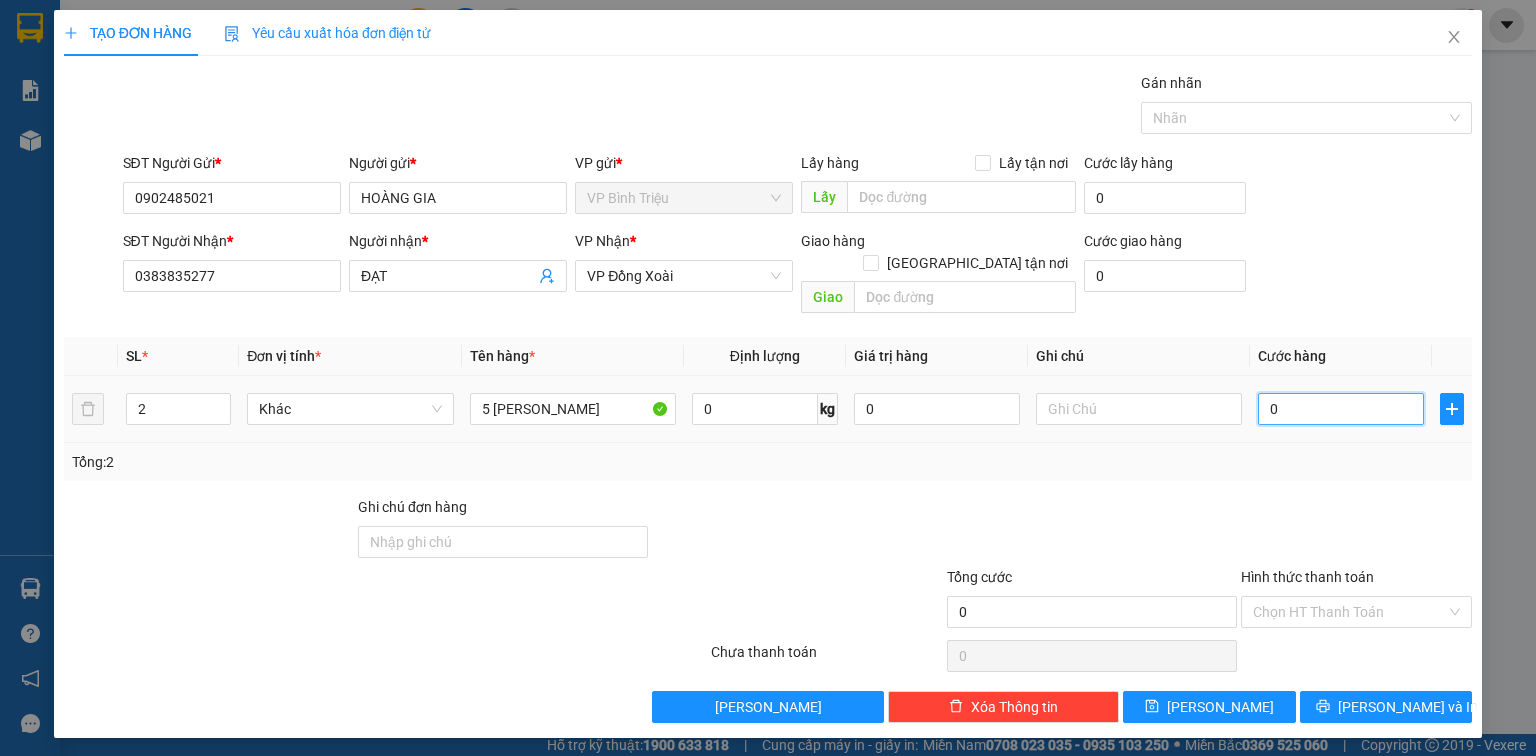 type on "6" 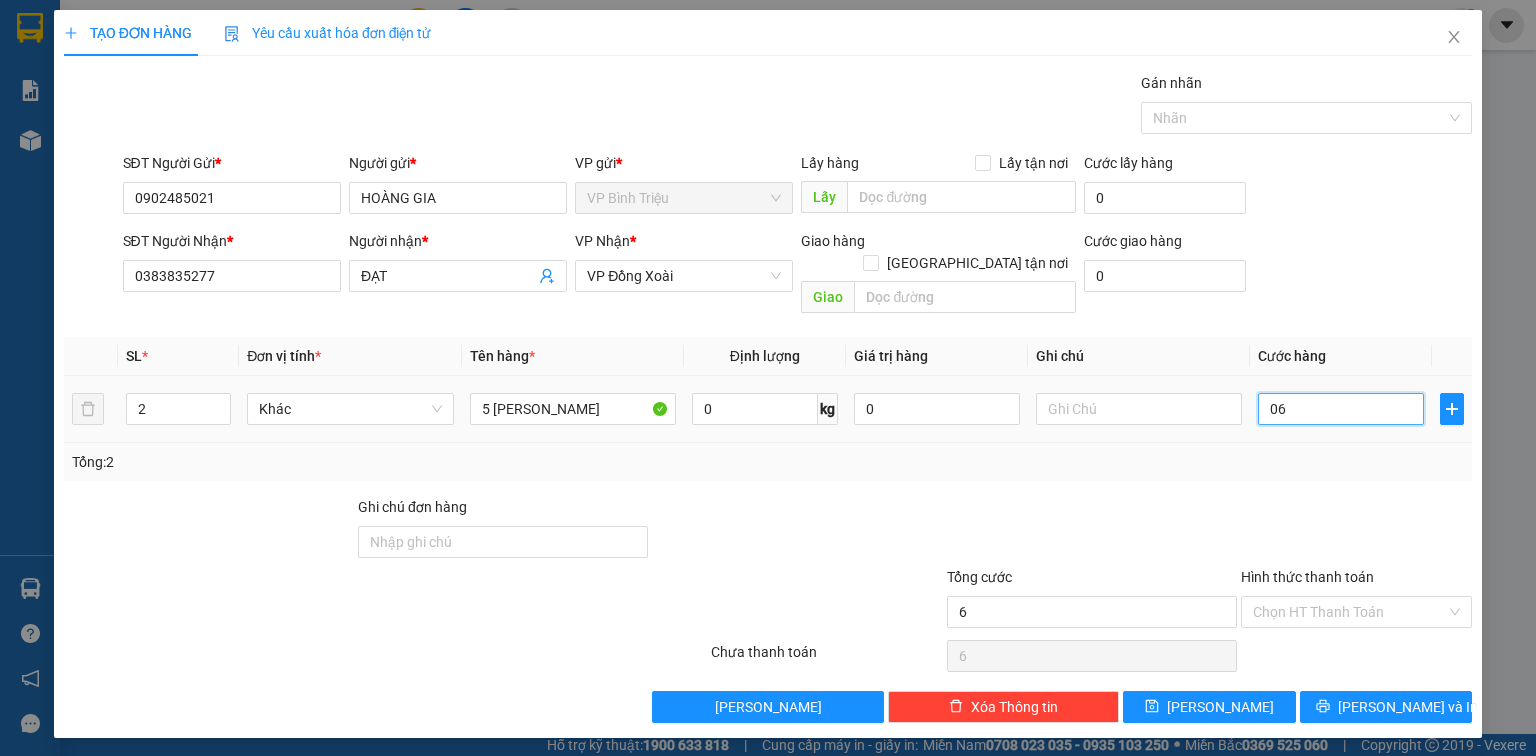 type on "60" 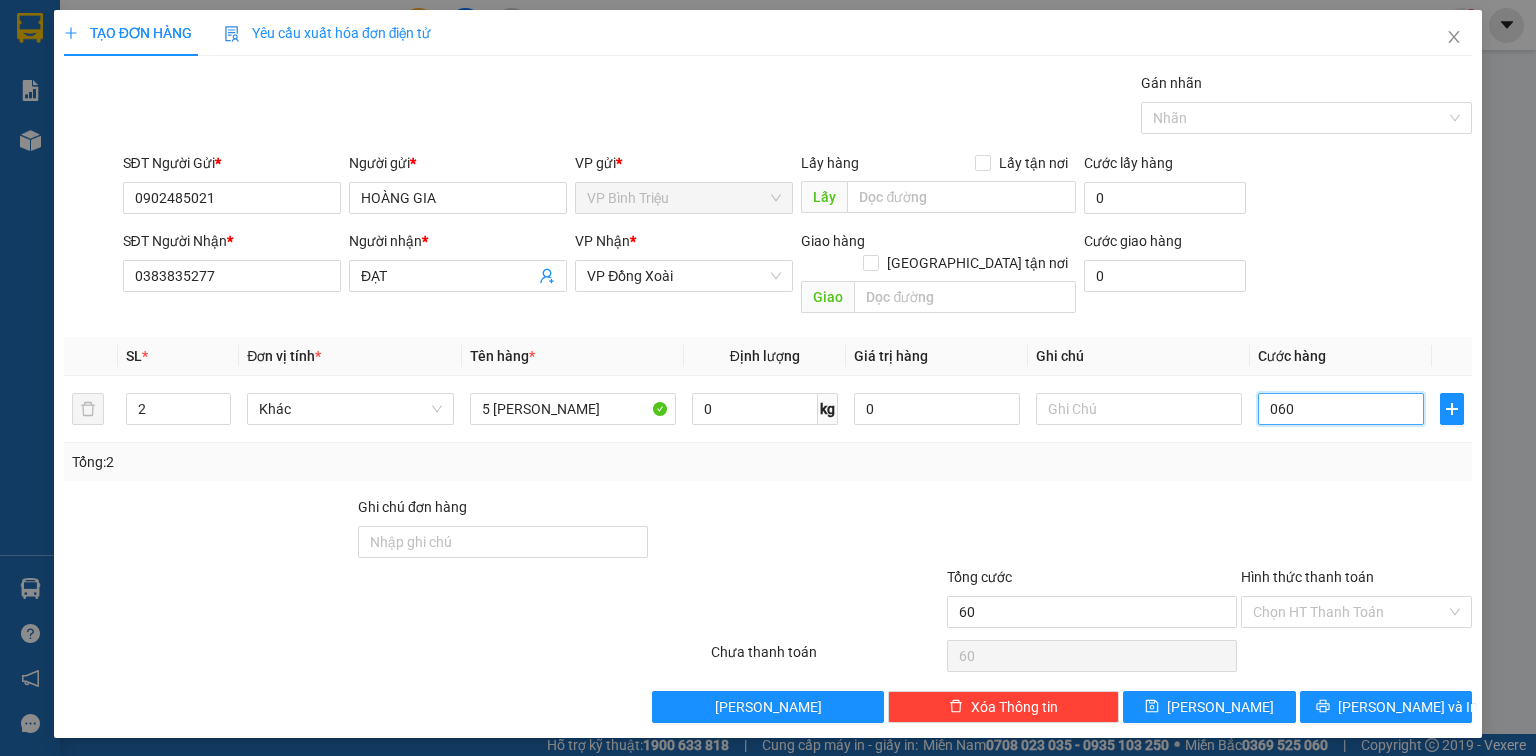 type on "060" 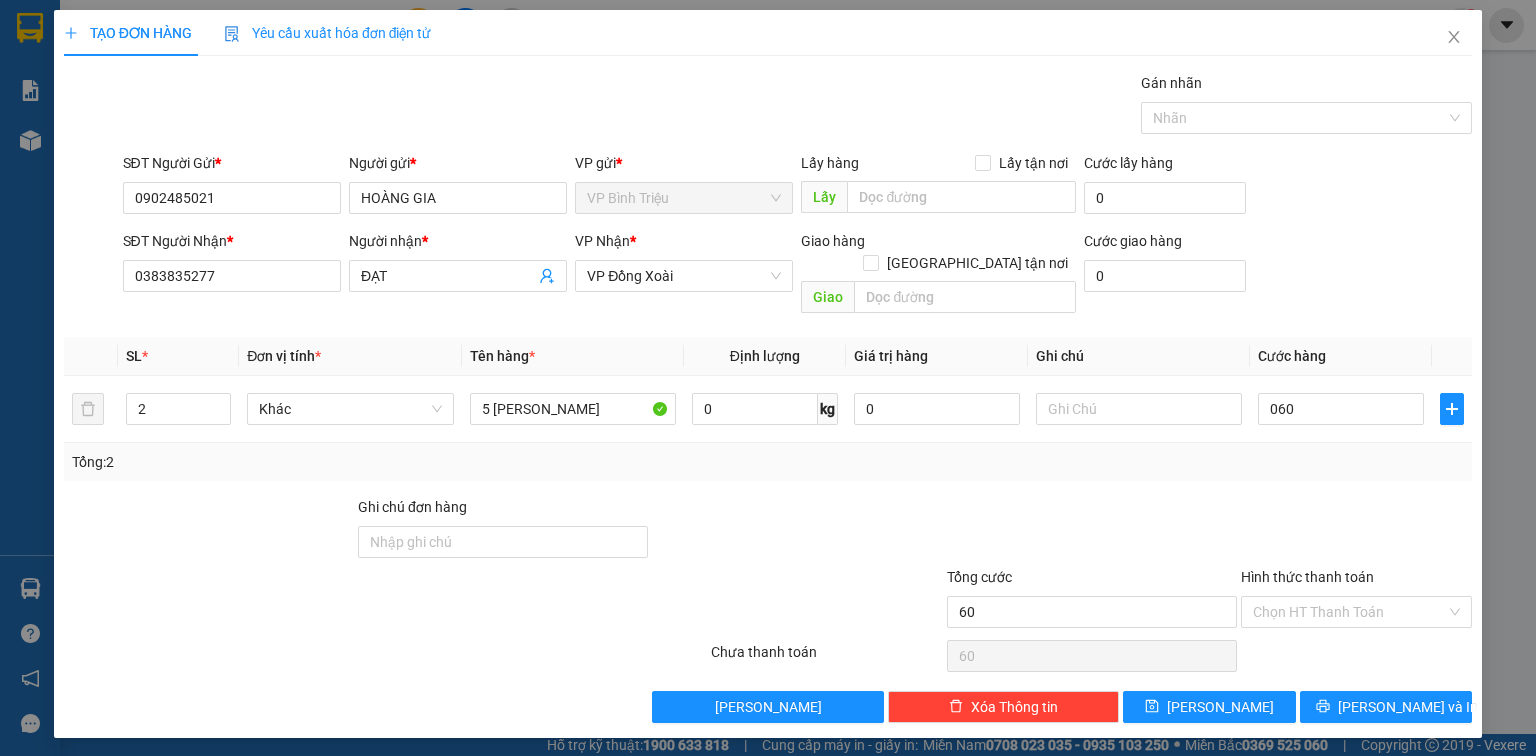 type on "60.000" 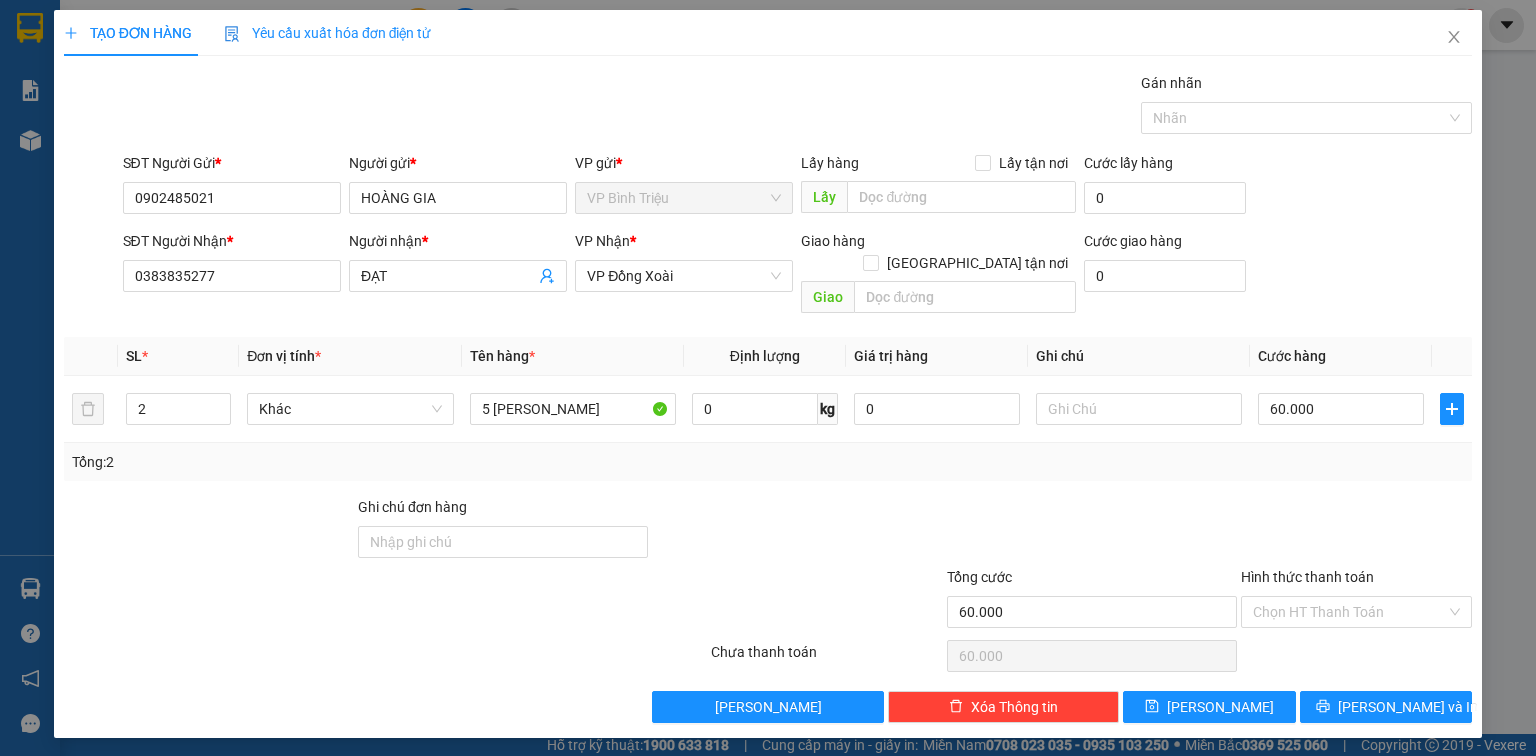 click on "Cước hàng" at bounding box center [1341, 356] 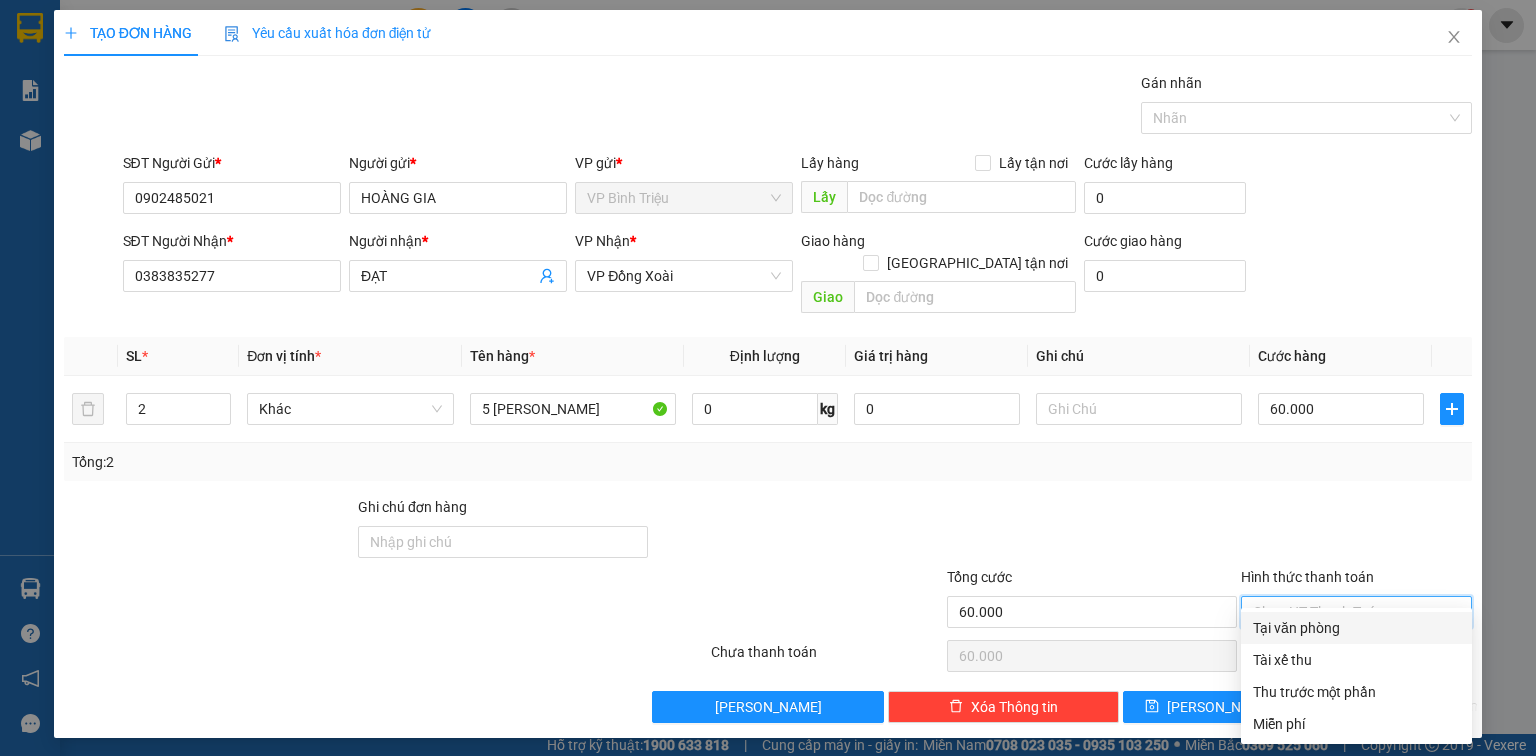 click on "Tại văn phòng" at bounding box center (1356, 628) 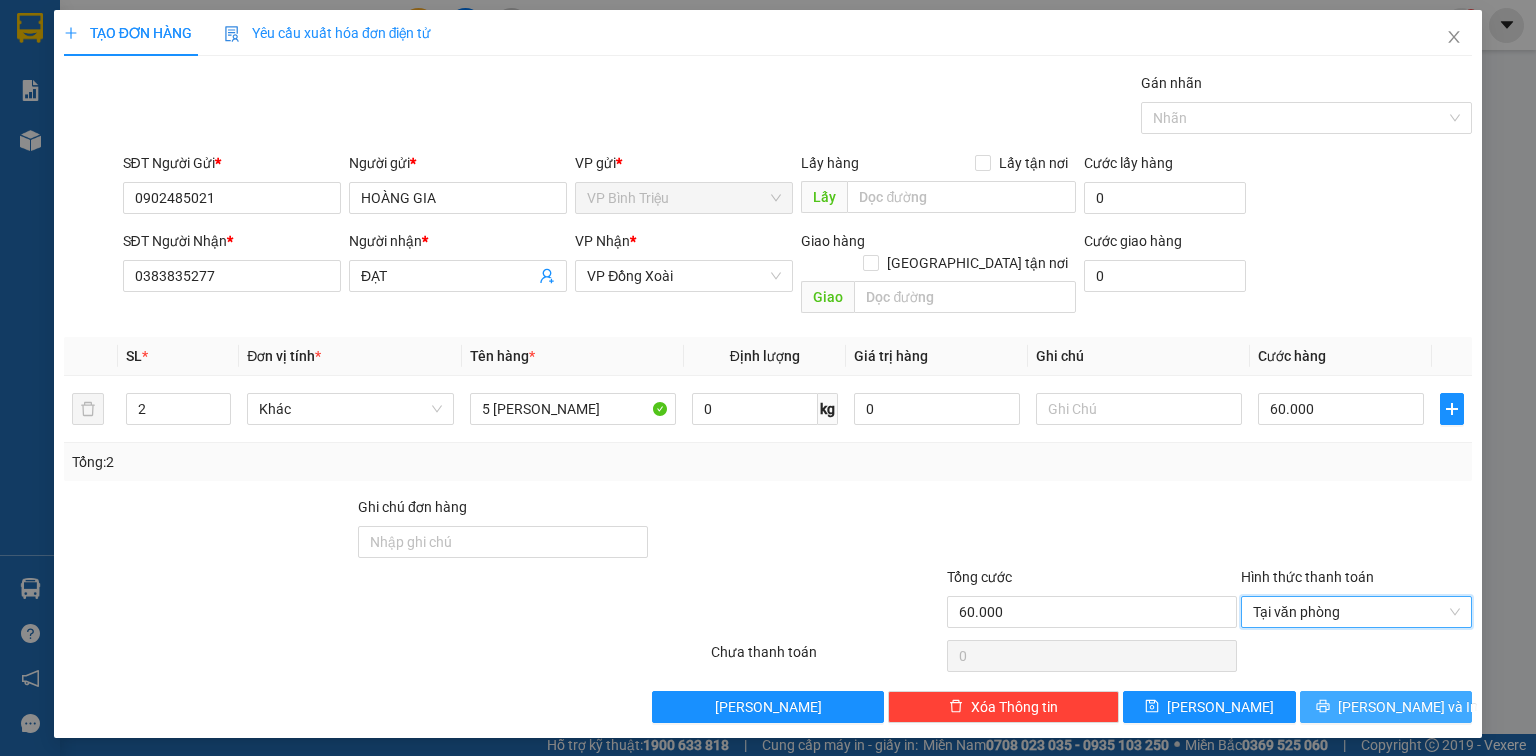 click on "[PERSON_NAME] và In" at bounding box center [1408, 707] 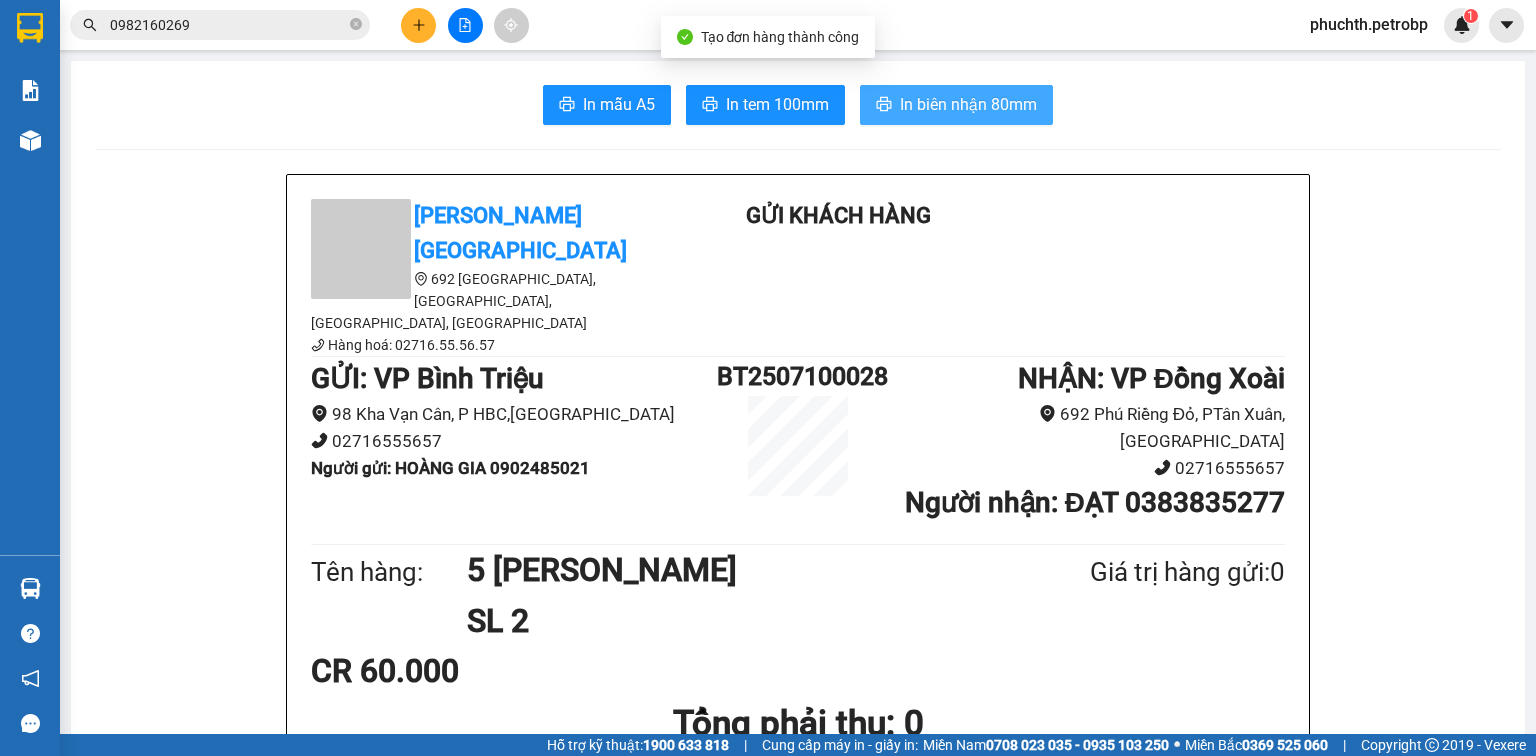 click on "In biên nhận 80mm" at bounding box center (968, 104) 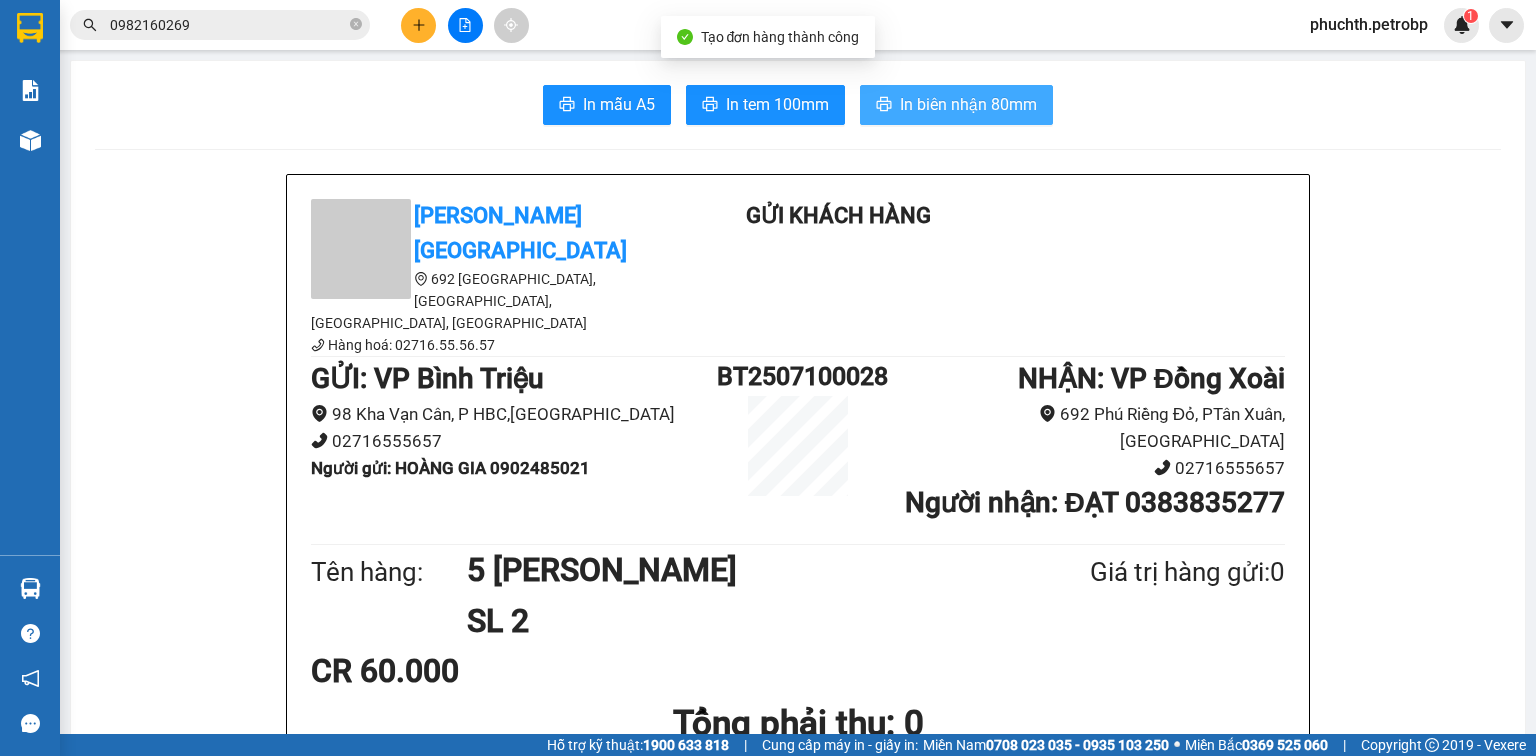 scroll, scrollTop: 0, scrollLeft: 0, axis: both 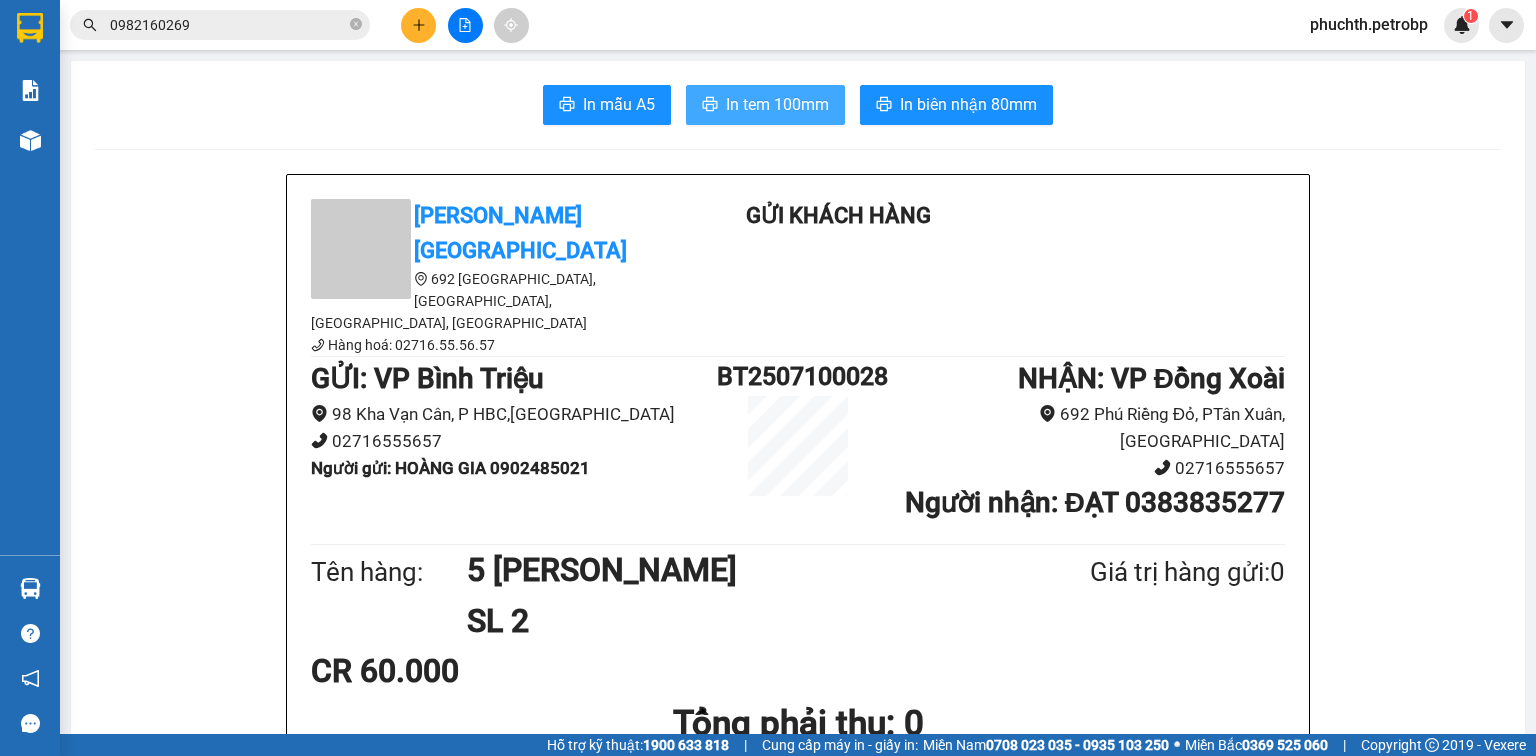 click on "In tem 100mm" at bounding box center [777, 104] 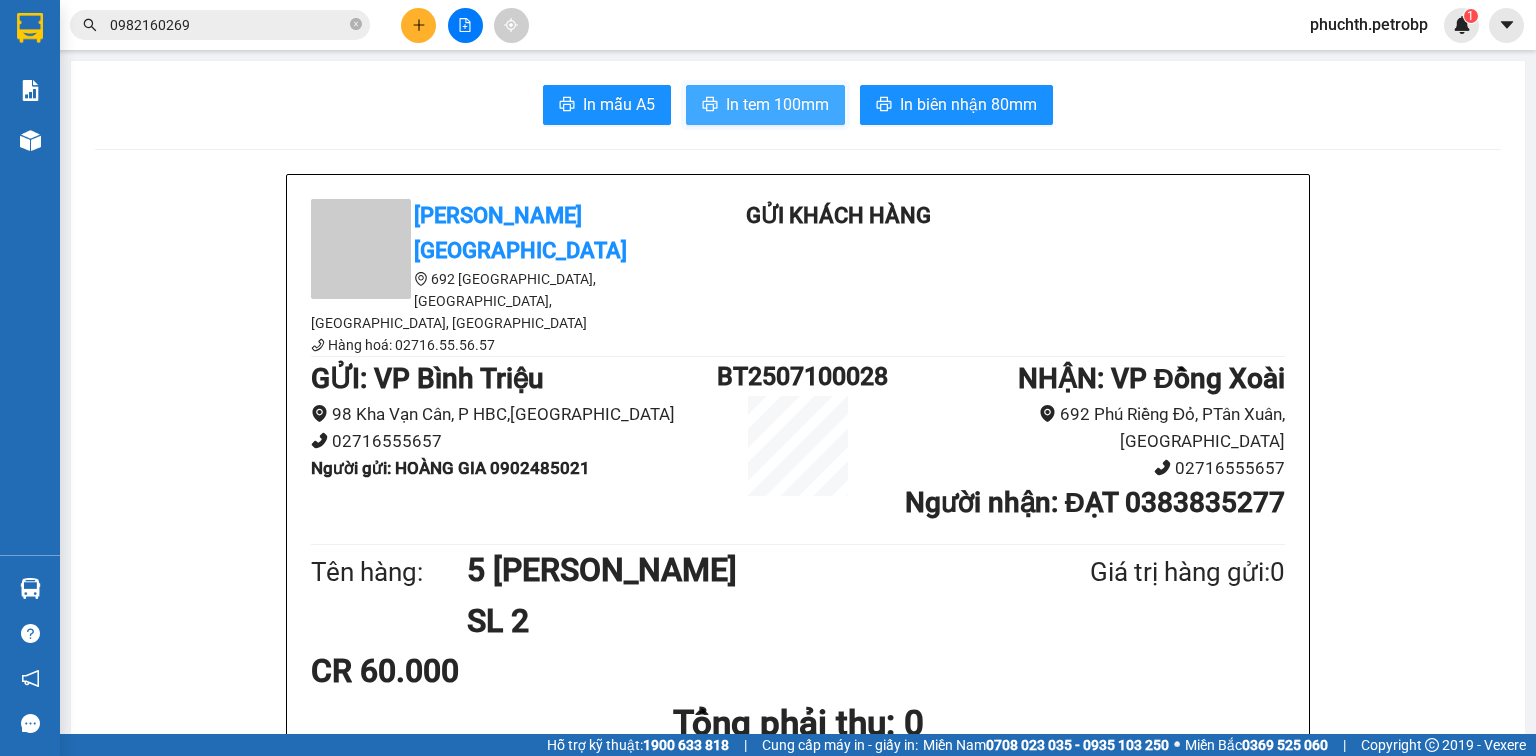 scroll, scrollTop: 0, scrollLeft: 0, axis: both 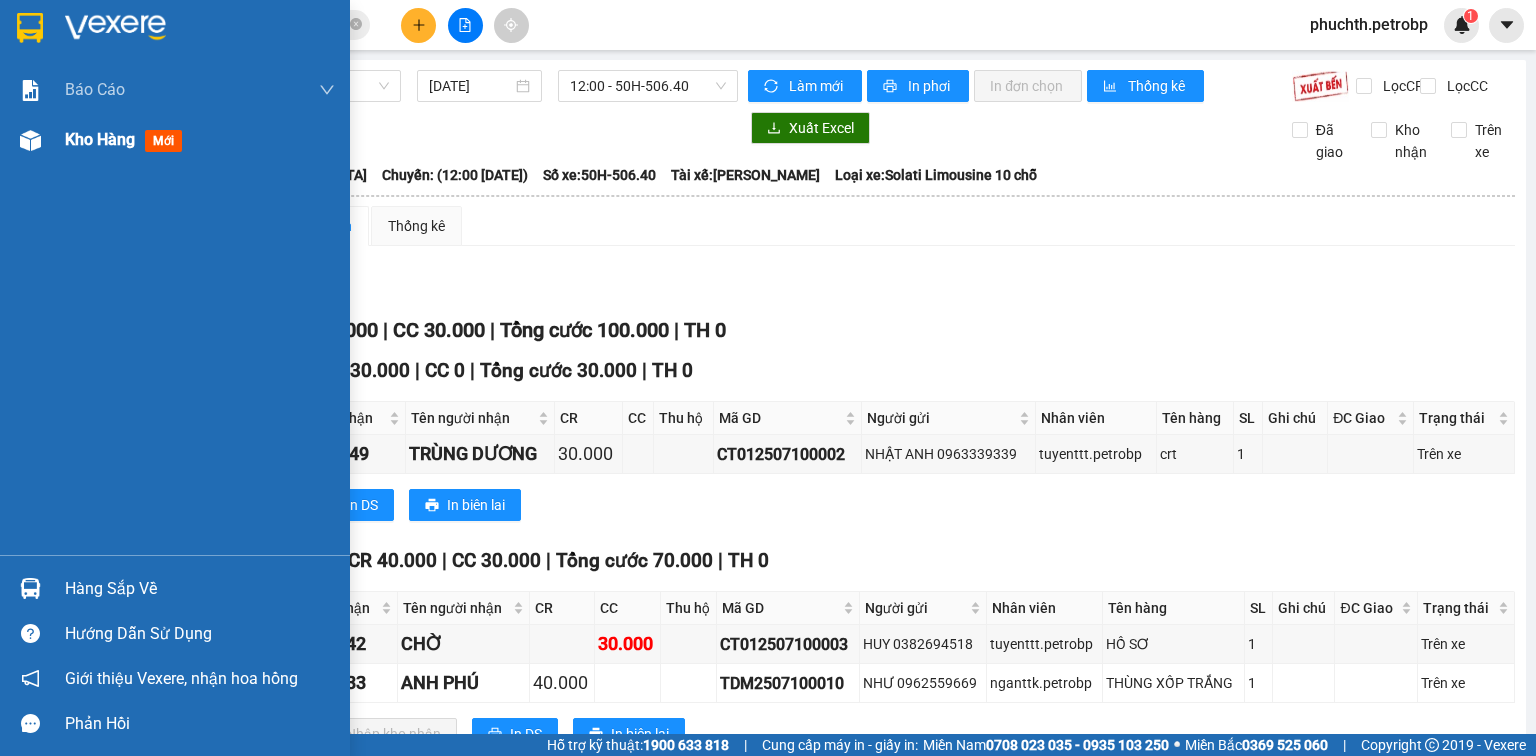 click at bounding box center [30, 140] 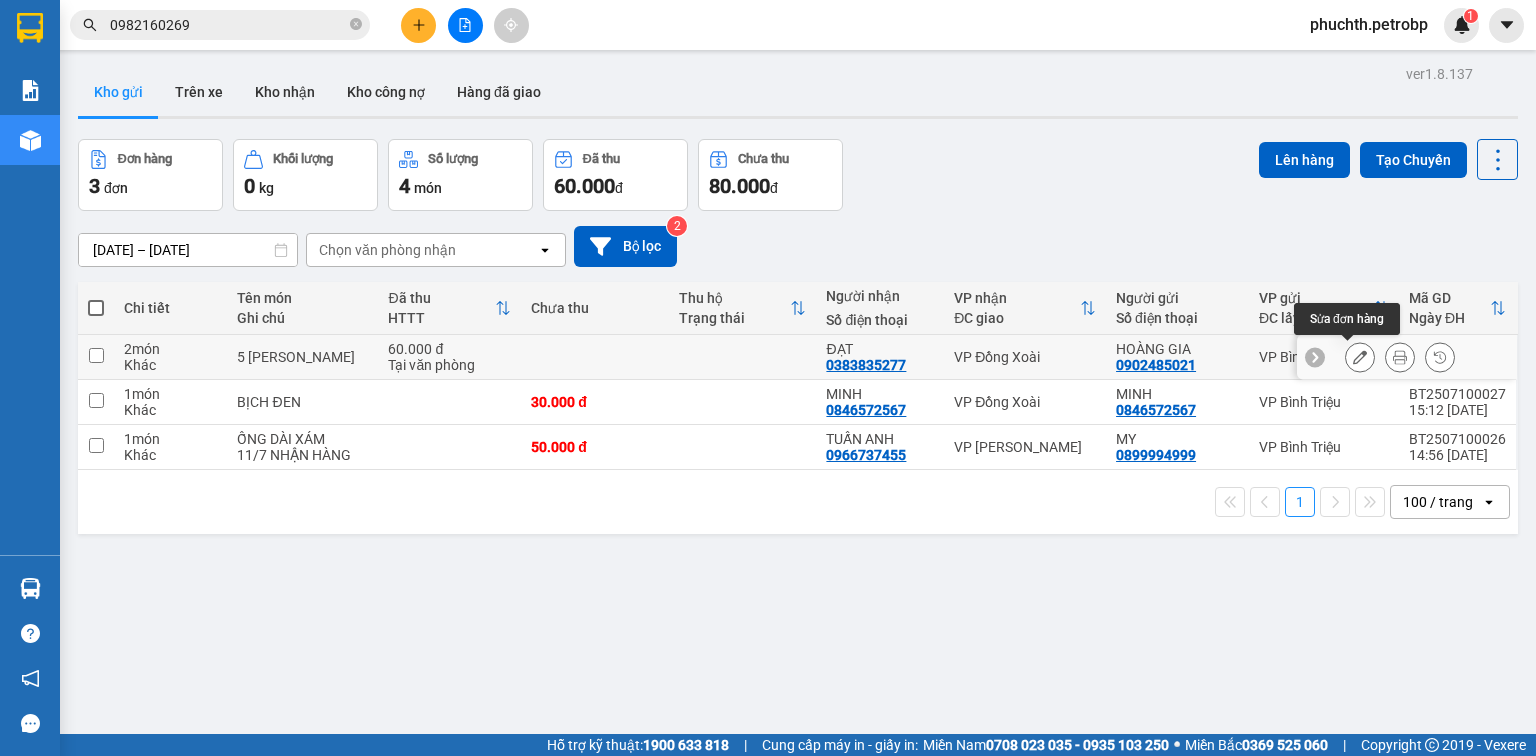 click 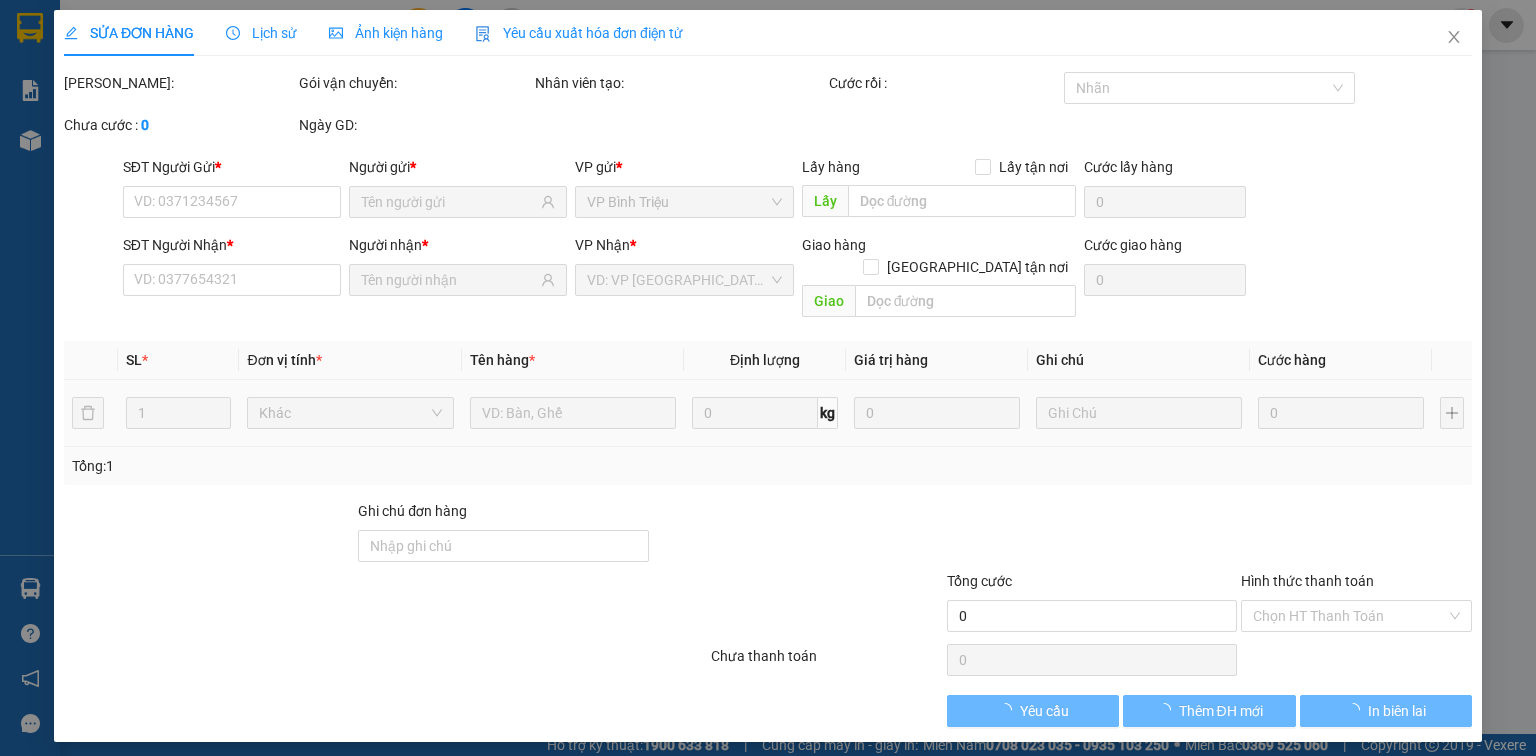 type on "0902485021" 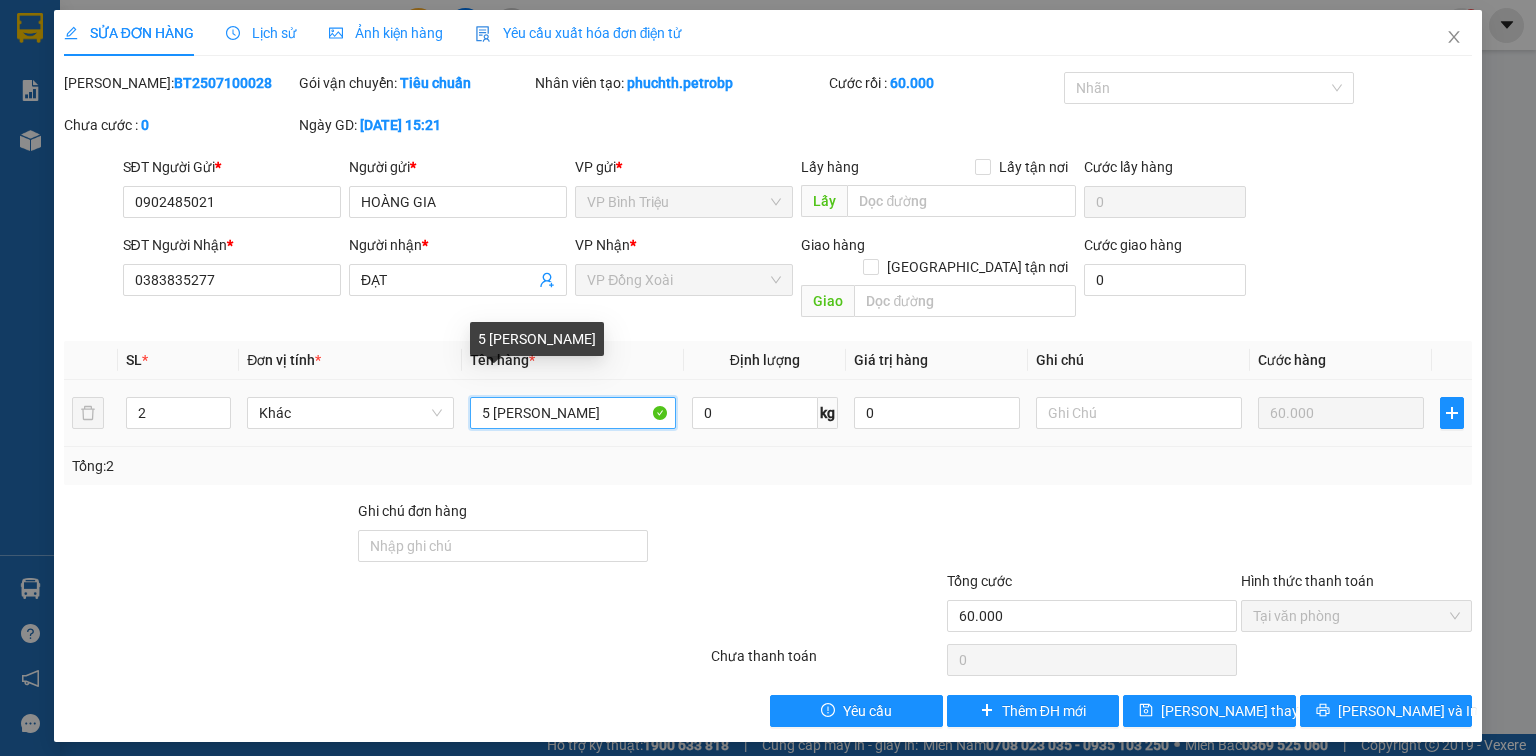 click on "5 [PERSON_NAME]" at bounding box center [573, 413] 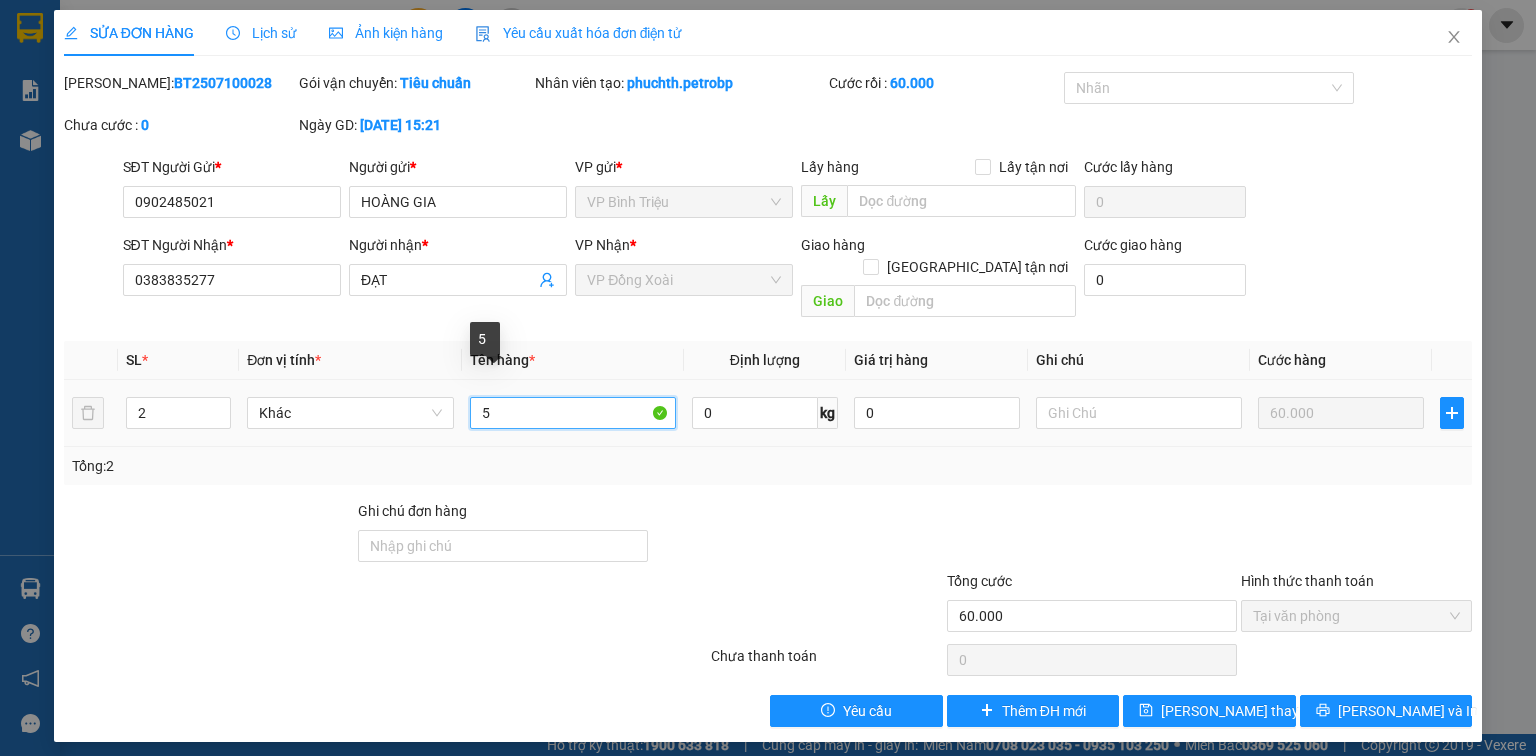 type on "5" 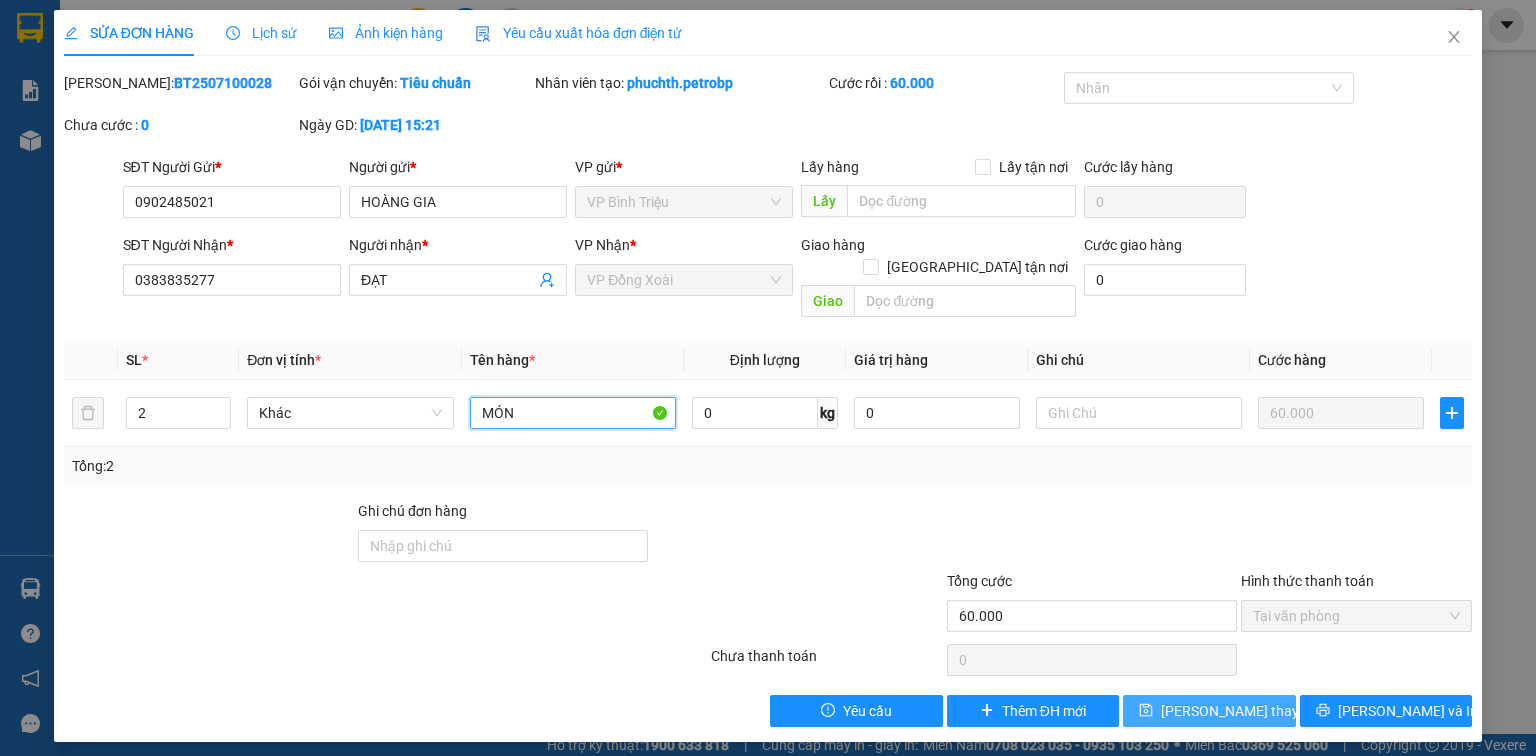 type on "MÓN" 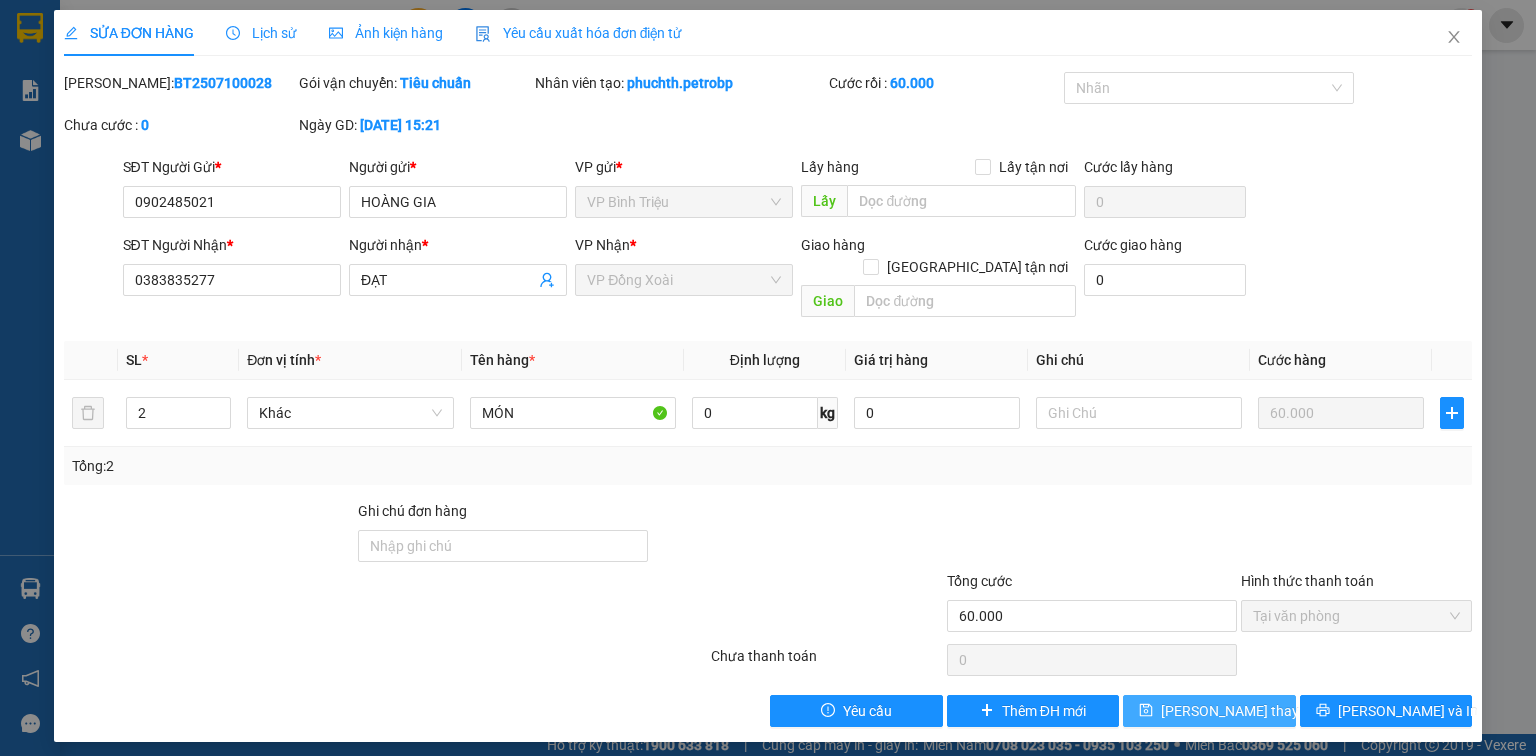 click on "[PERSON_NAME] thay đổi" at bounding box center [1241, 711] 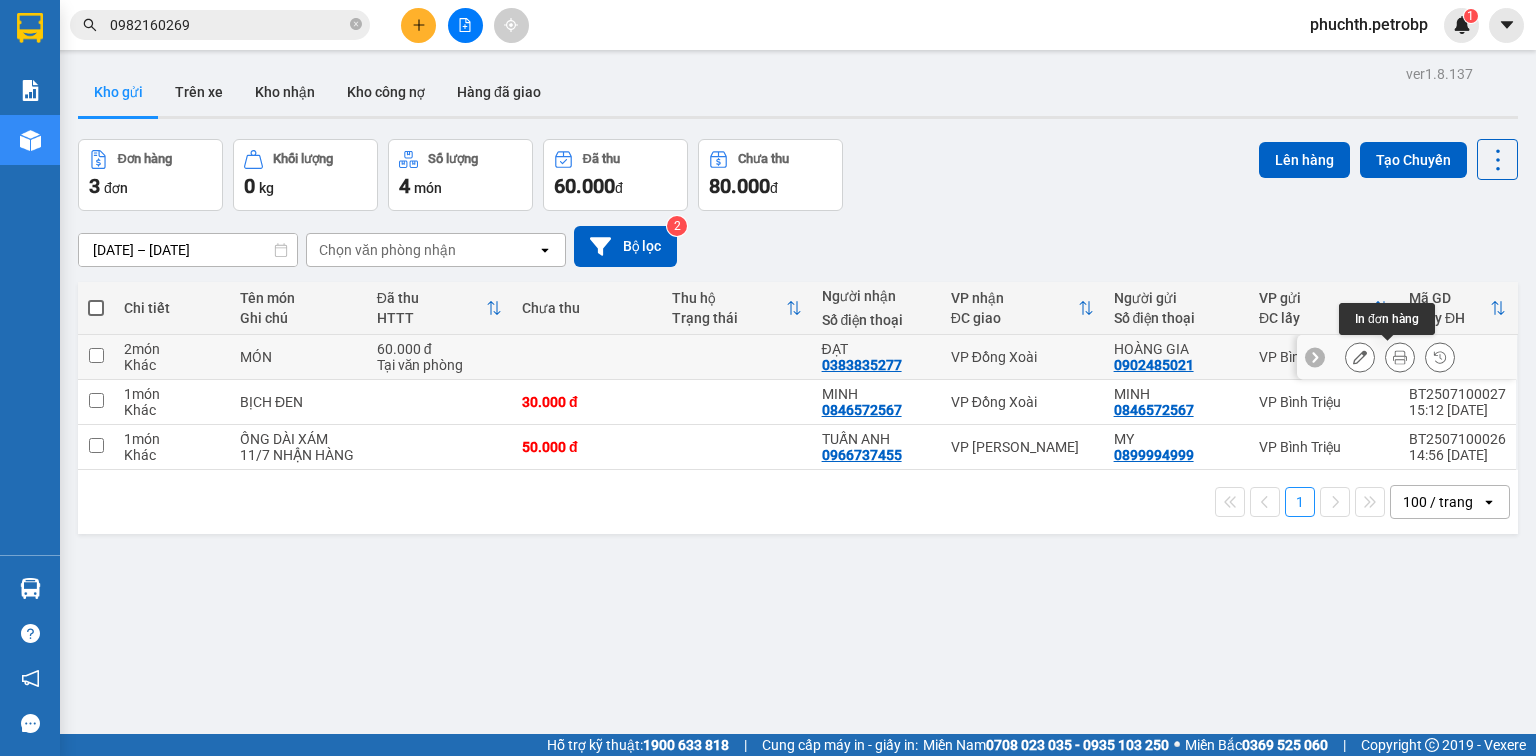 click 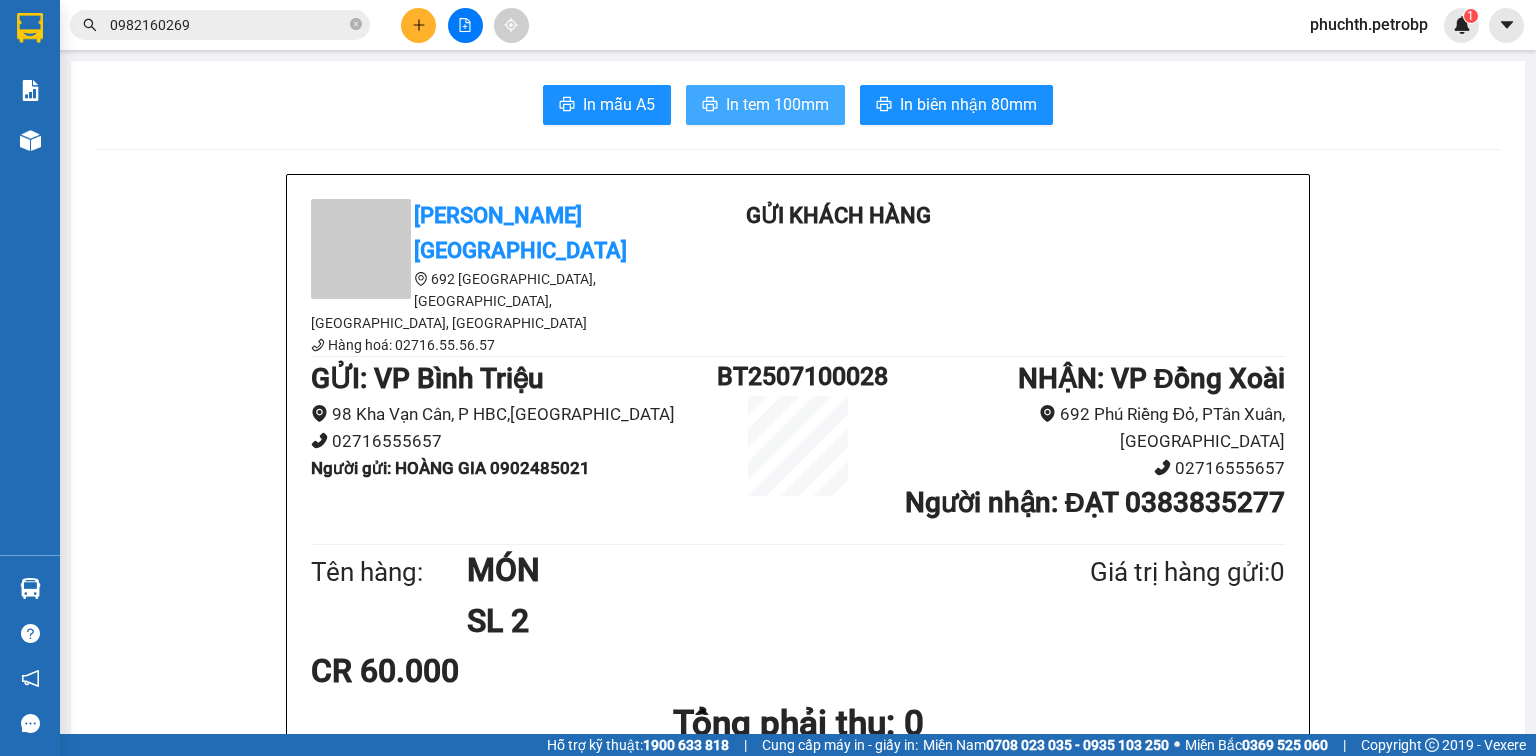 click on "In tem 100mm" at bounding box center [777, 104] 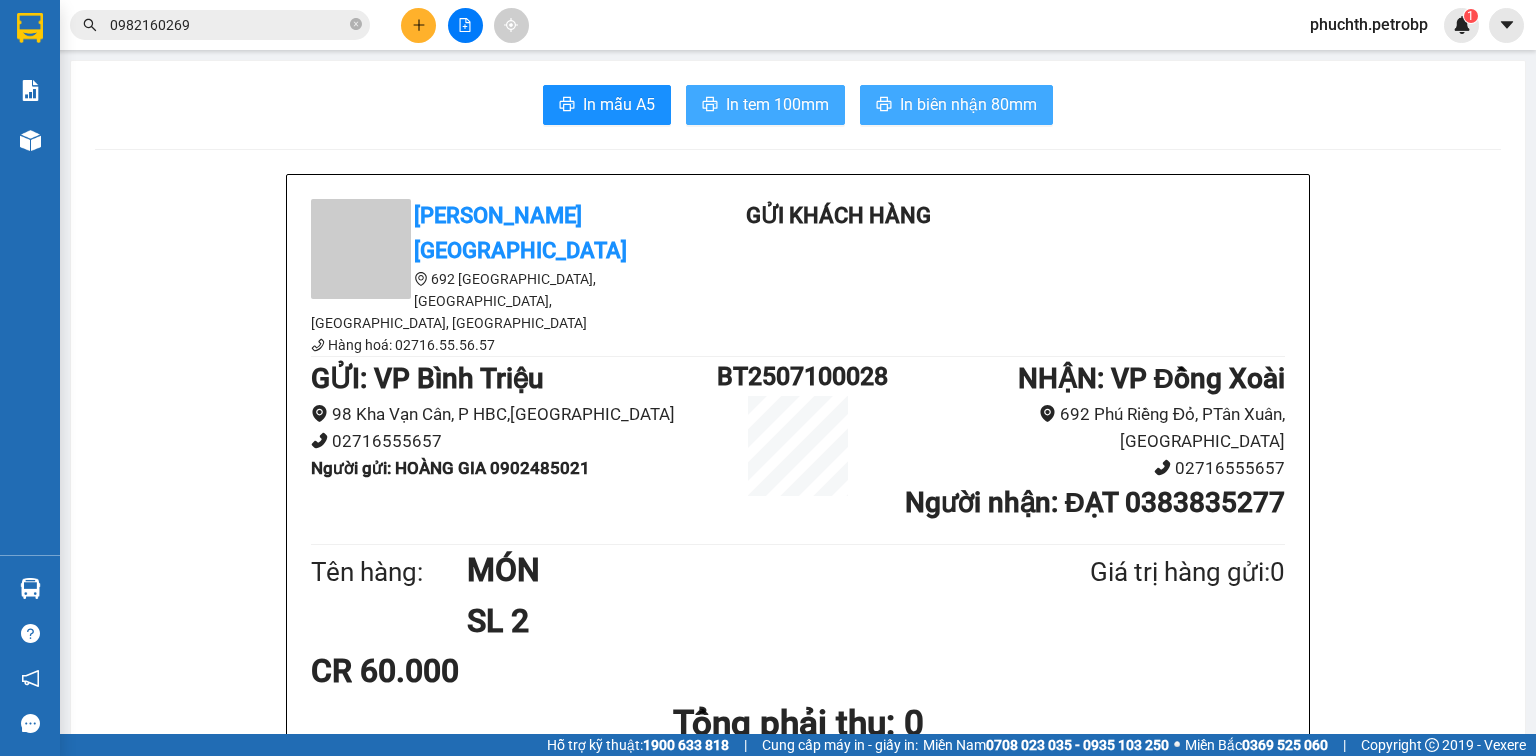 scroll, scrollTop: 0, scrollLeft: 0, axis: both 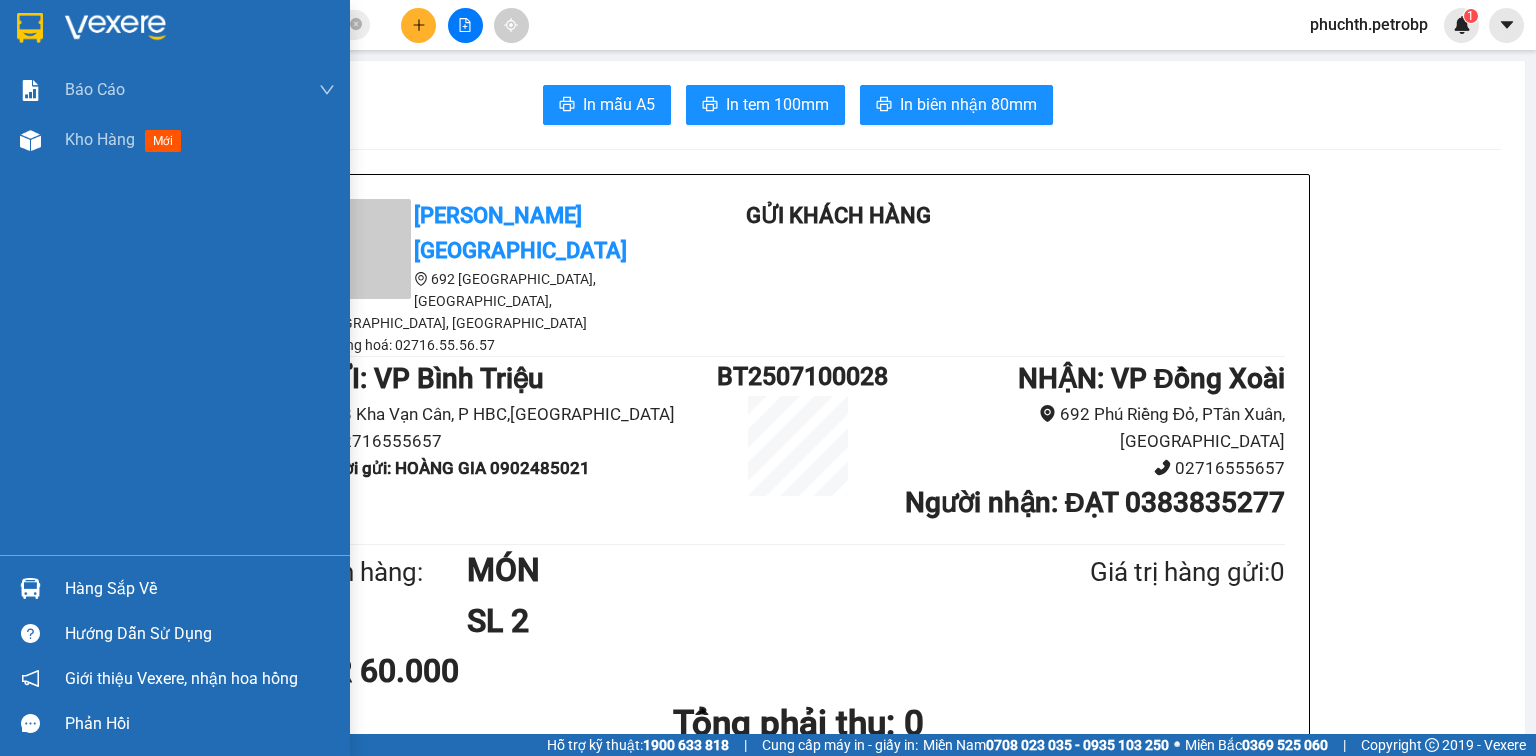 click on "Hàng sắp về" at bounding box center (200, 589) 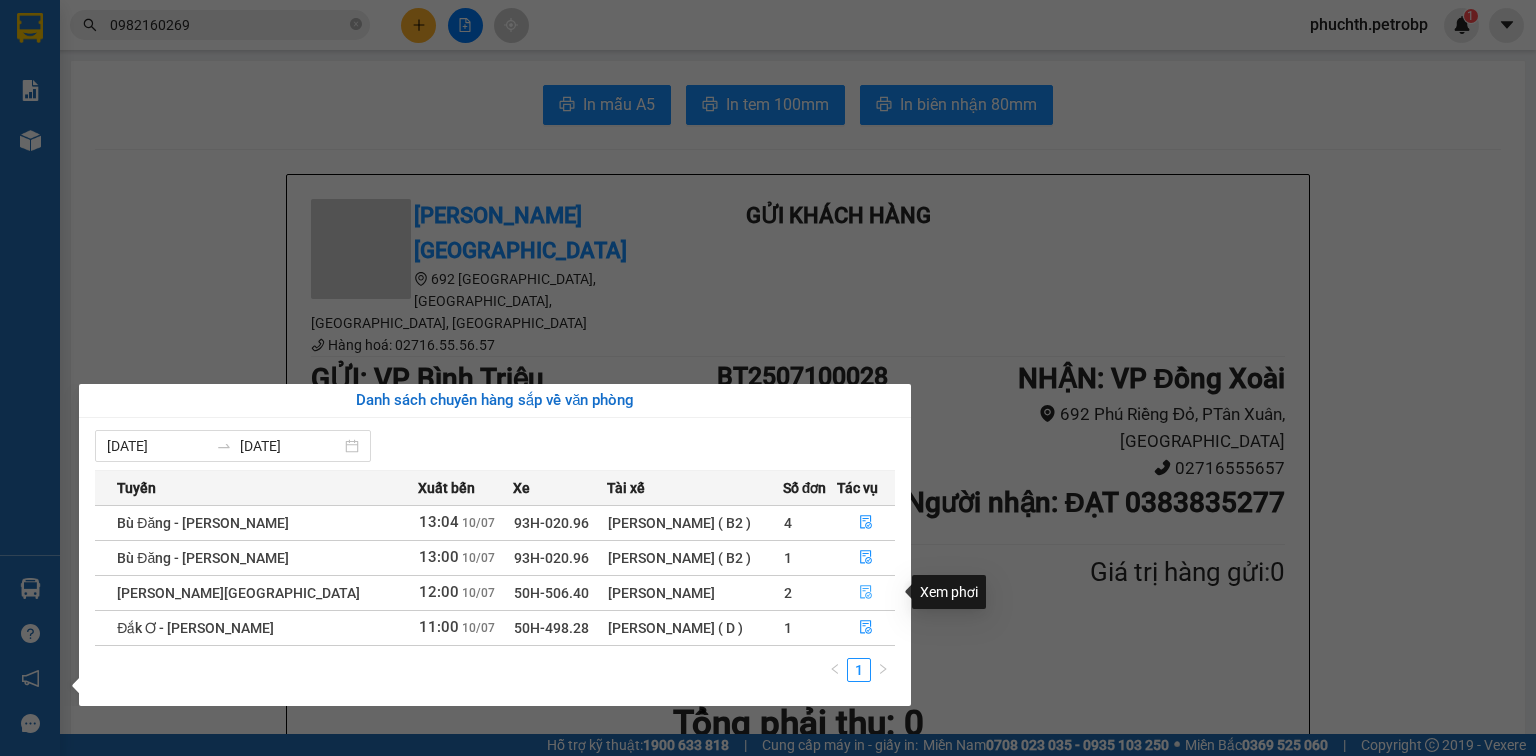 click 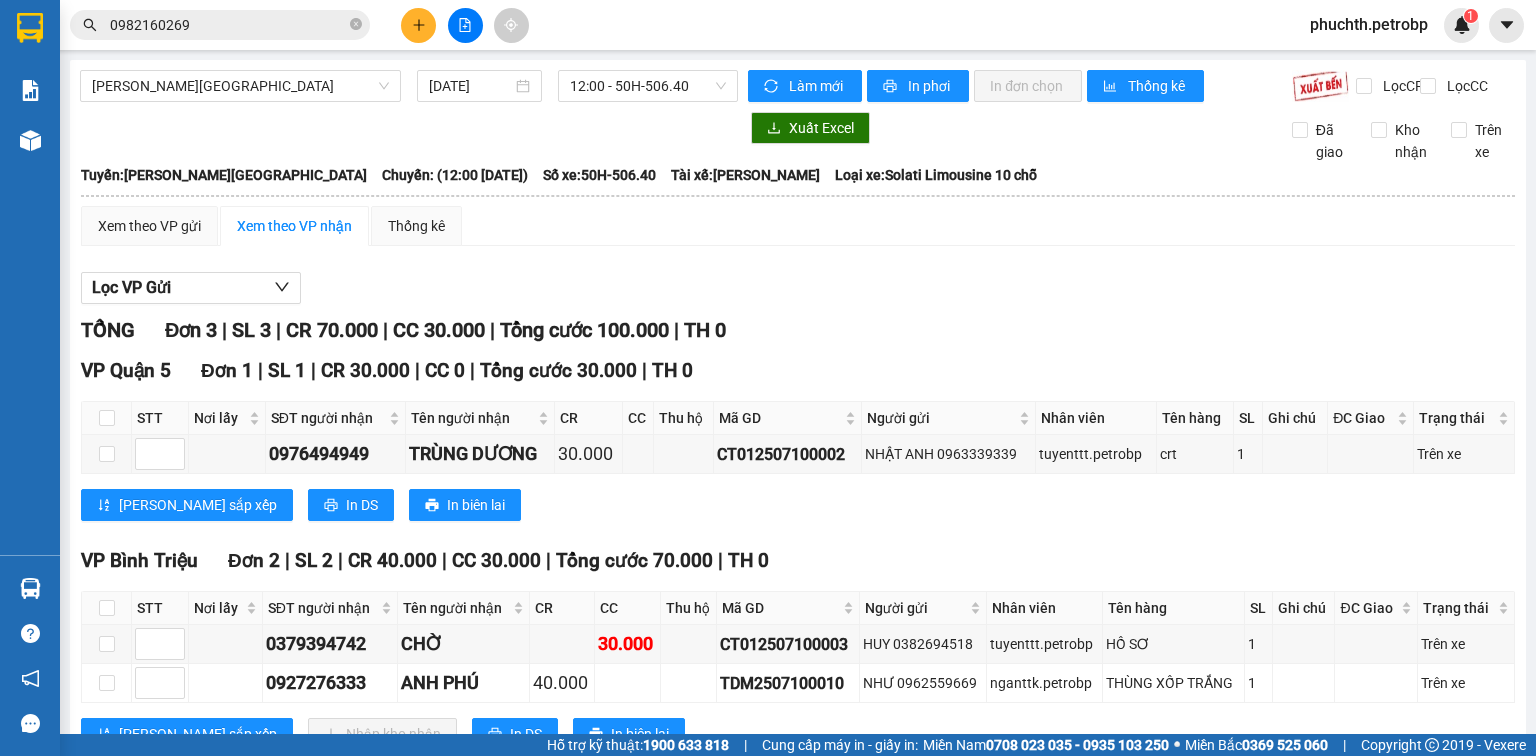 scroll, scrollTop: 85, scrollLeft: 0, axis: vertical 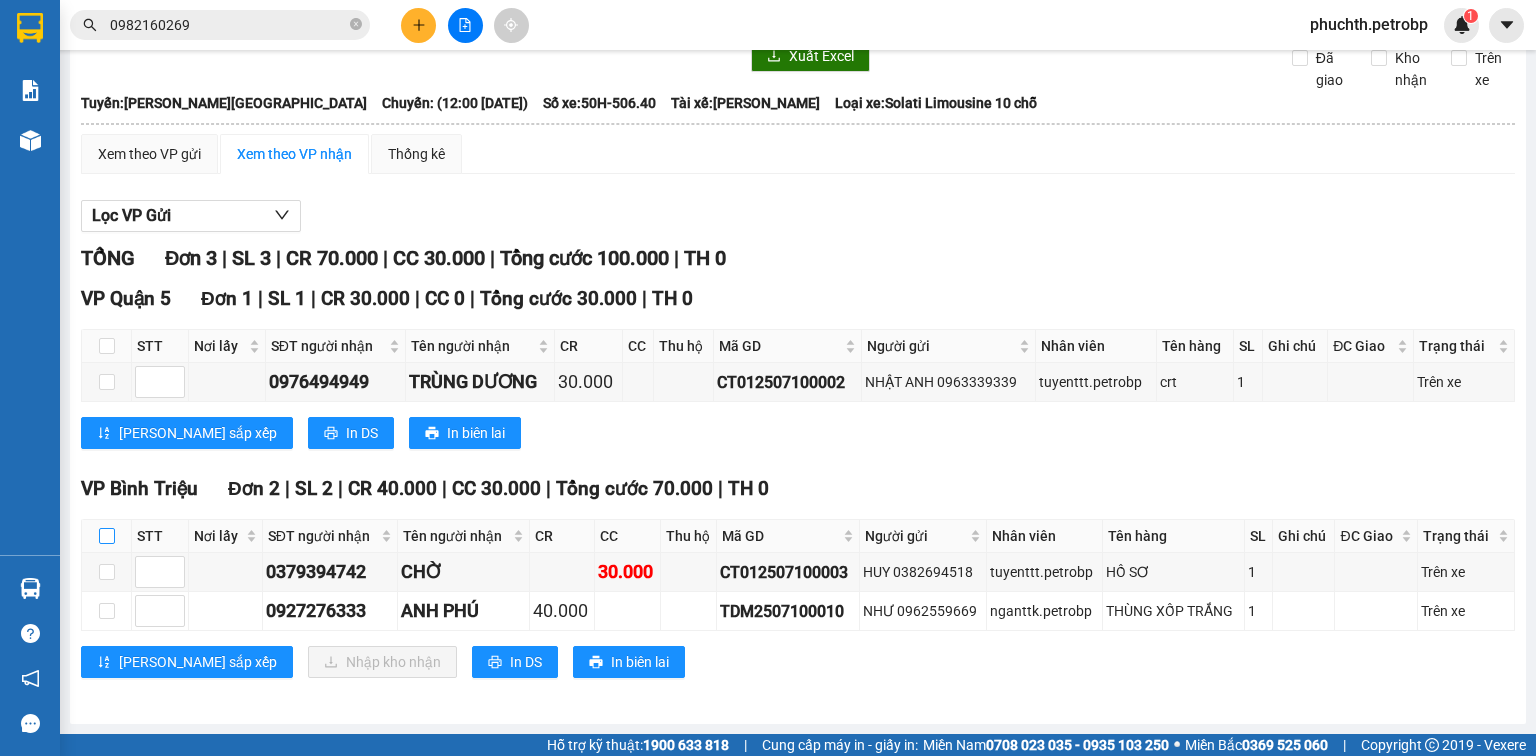 click at bounding box center [107, 536] 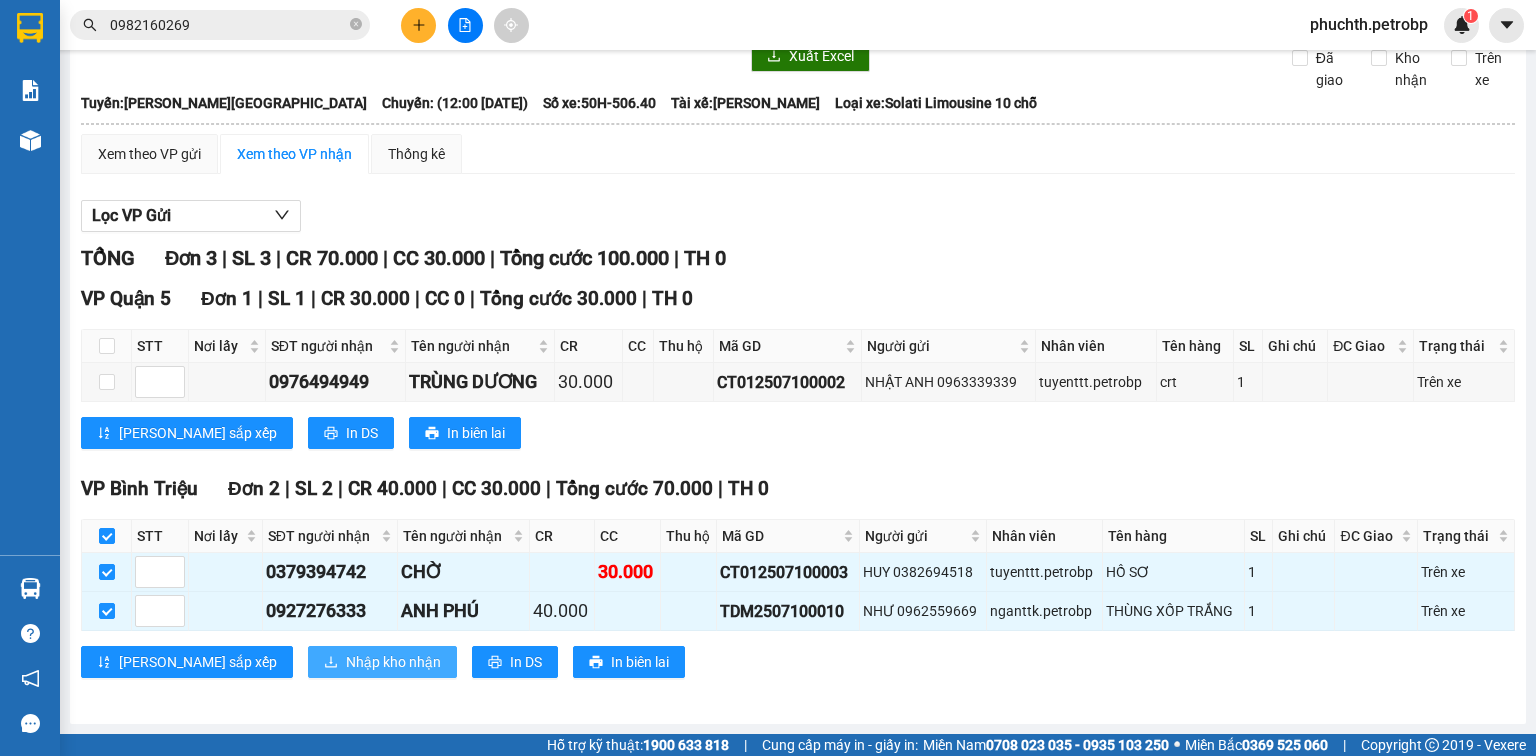 click on "Nhập kho nhận" at bounding box center (393, 662) 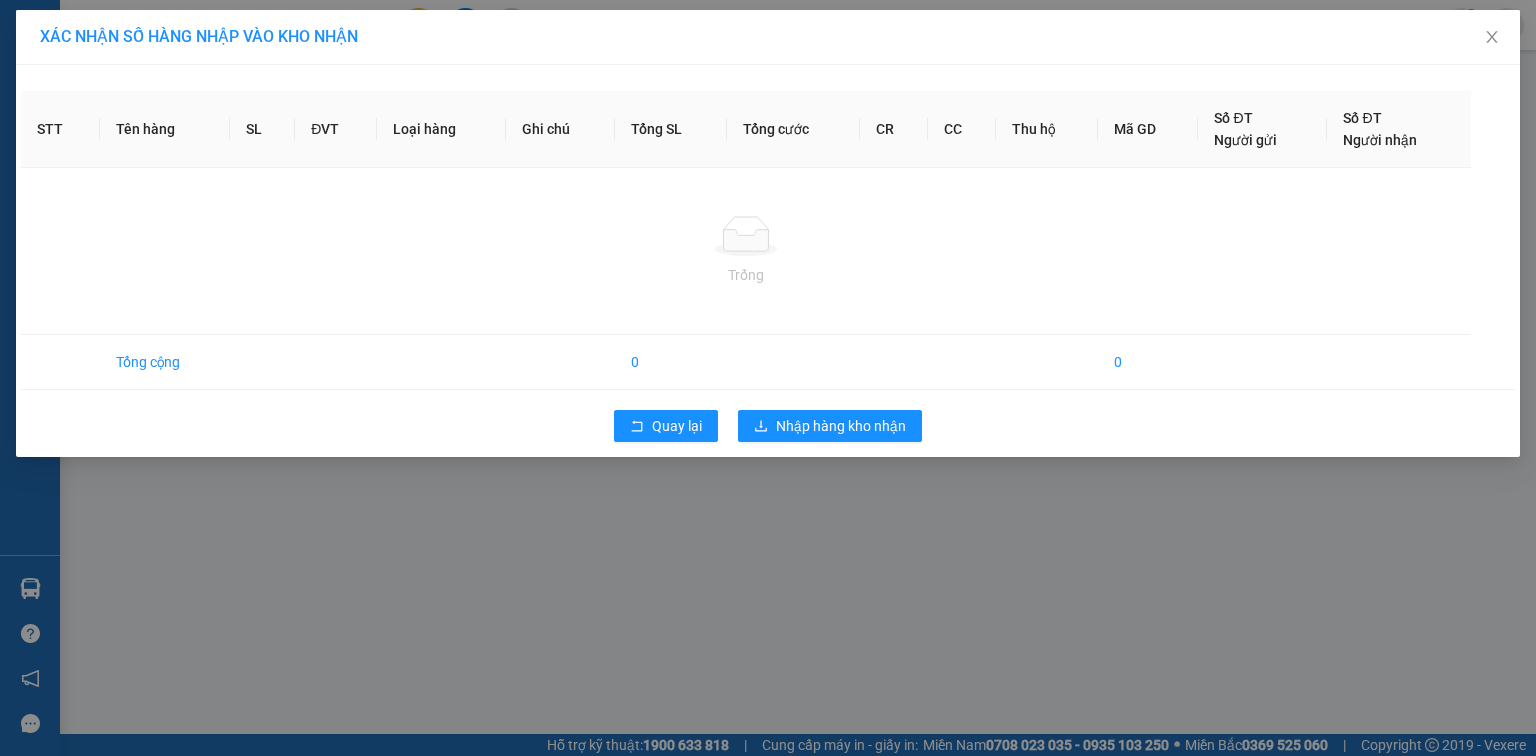 scroll, scrollTop: 0, scrollLeft: 0, axis: both 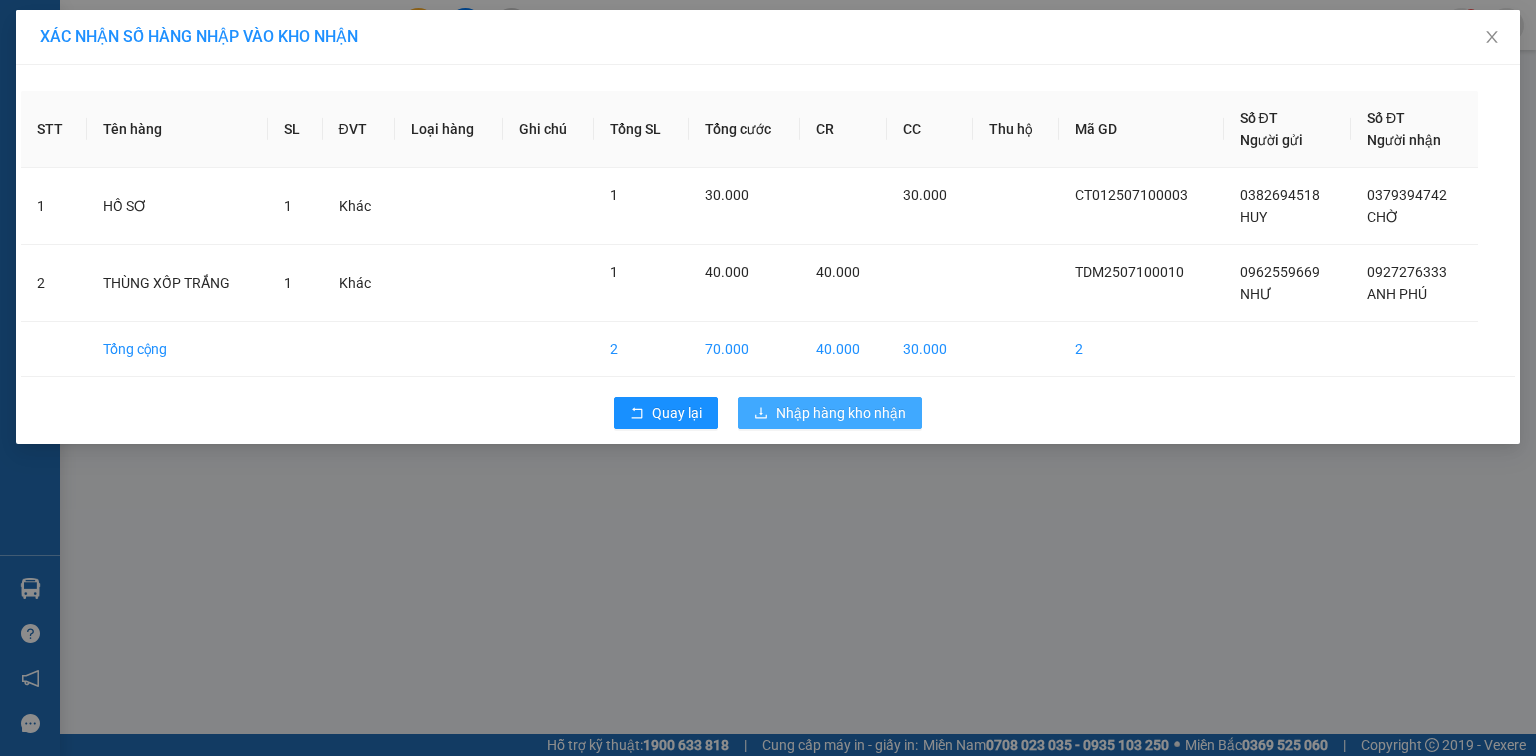 click on "Nhập hàng kho nhận" at bounding box center [841, 413] 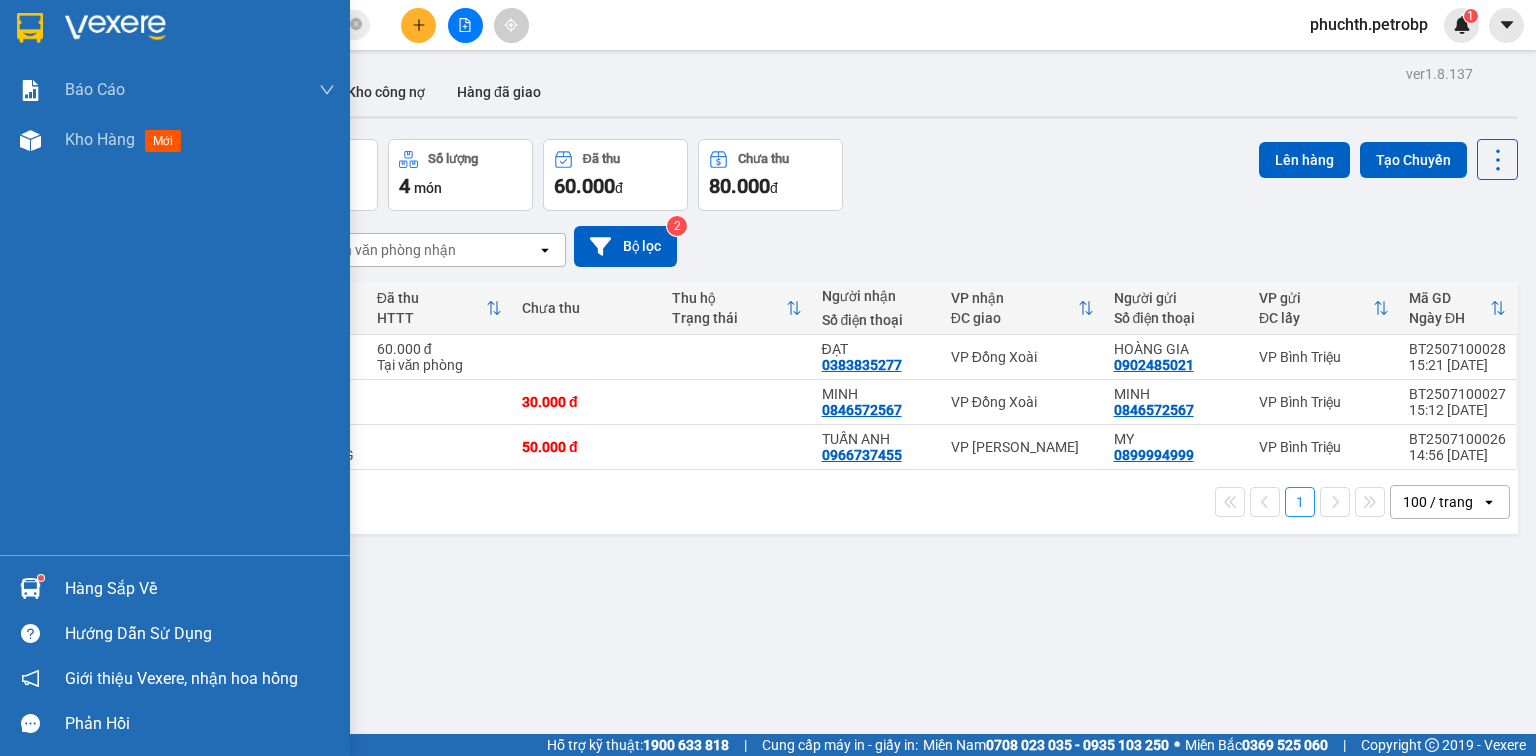 click on "Hàng sắp về" at bounding box center (200, 589) 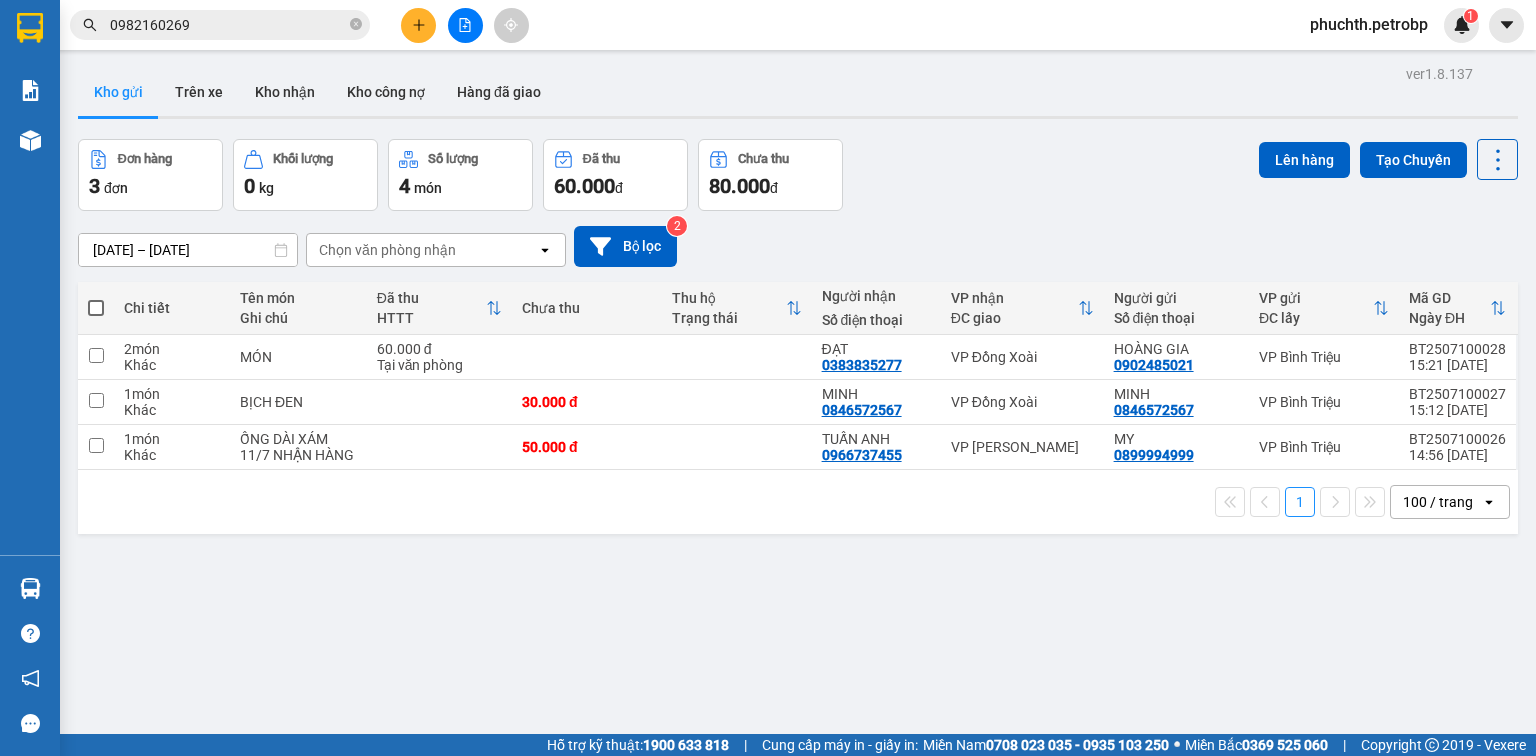 click on "Kết quả tìm kiếm ( 2 )  Bộ lọc  Gửi 3 ngày gần nhất Mã ĐH Trạng thái Món hàng Tổng cước Chưa cước Người gửi VP Gửi Người nhận VP Nhận CT012507090005 17:37 [DATE] VP Nhận   50H-554.61 19:58 [DATE] CARTON nhỏ SL:  1 30.000 0976979448 NHA KHOA SG LUXURY VP Chơn Thành 0982160269 LABO ĐẠI PHÁT  VP Bình Triệu CT012507080004 17:28 [DATE] Đã giao   15:31 [DATE] CARTON nhỏ SL:  1 30.000 0976979448 NHA KHOA SG LUXURY VP Chơn Thành 0982160269 LABO ĐẠI PHÁT  VP Bình Triệu 1 0982160269 phuchth.petrobp 1     Báo cáo BC tiền tận nơi (trưởng trạm) Báo cáo 1 (nv): Số tiền đã thu của văn phòng  Báo cáo 1: Số tiền đã thu của văn phòng  Báo cáo doanh thu hàng hóa theo tài xế Báo cáo dòng tiền (trưởng trạm) Doanh số tạo đơn theo VP gửi (trưởng trạm) Mẫu 2: Thống kê đơn hàng theo nhân viên Mẫu 3.1: Thống kê đơn hàng văn phòng gửi Vị trí của các món hàng     3" at bounding box center (768, 378) 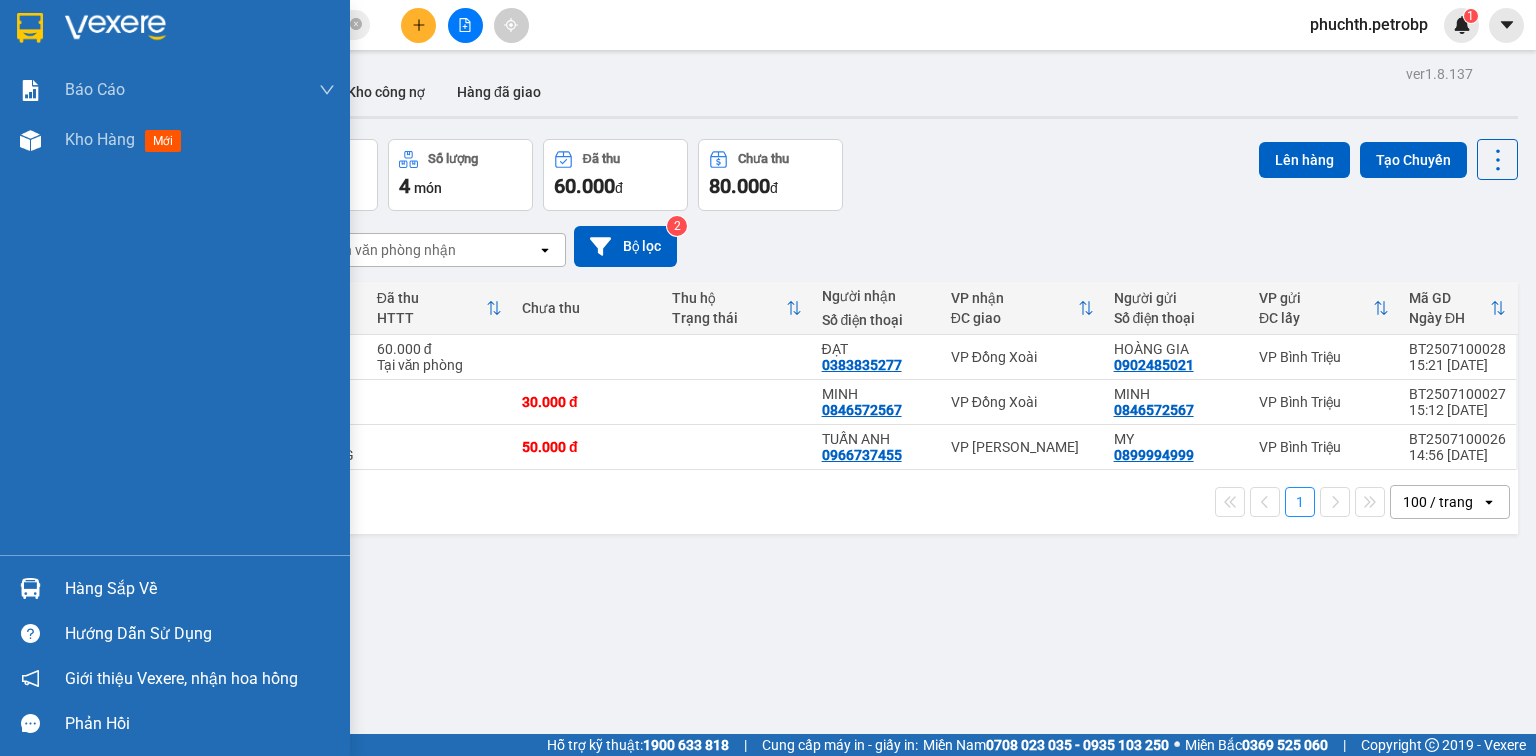 click on "Hàng sắp về" at bounding box center (200, 589) 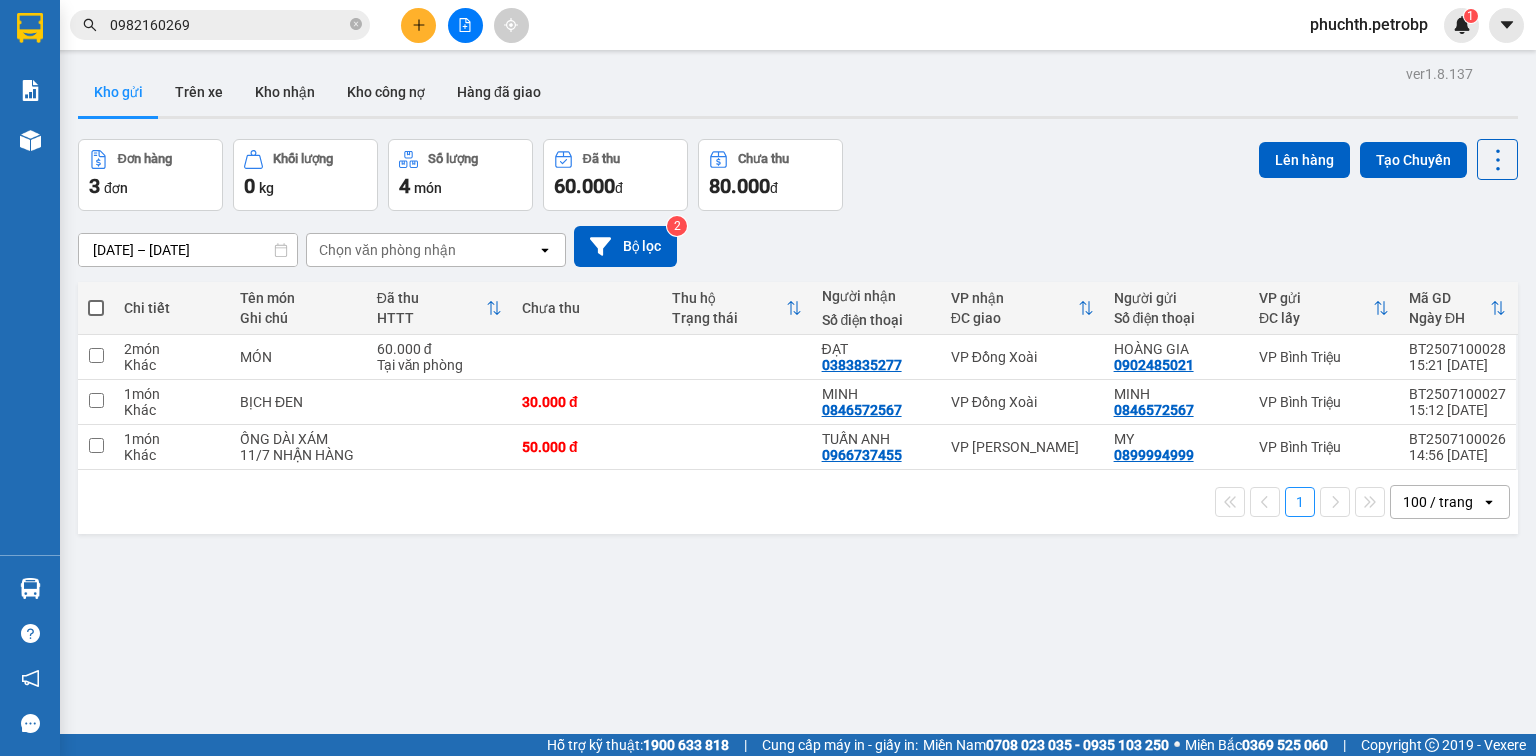 click on "Kết quả tìm kiếm ( 2 )  Bộ lọc  Gửi 3 ngày gần nhất Mã ĐH Trạng thái Món hàng Tổng cước Chưa cước Người gửi VP Gửi Người nhận VP Nhận CT012507090005 17:37 [DATE] VP Nhận   50H-554.61 19:58 [DATE] CARTON nhỏ SL:  1 30.000 0976979448 NHA KHOA SG LUXURY VP Chơn Thành 0982160269 LABO ĐẠI PHÁT  VP Bình Triệu CT012507080004 17:28 [DATE] Đã giao   15:31 [DATE] CARTON nhỏ SL:  1 30.000 0976979448 NHA KHOA SG LUXURY VP Chơn Thành 0982160269 LABO ĐẠI PHÁT  VP Bình Triệu 1 0982160269 phuchth.petrobp 1     Báo cáo BC tiền tận nơi (trưởng trạm) Báo cáo 1 (nv): Số tiền đã thu của văn phòng  Báo cáo 1: Số tiền đã thu của văn phòng  Báo cáo doanh thu hàng hóa theo tài xế Báo cáo dòng tiền (trưởng trạm) Doanh số tạo đơn theo VP gửi (trưởng trạm) Mẫu 2: Thống kê đơn hàng theo nhân viên Mẫu 3.1: Thống kê đơn hàng văn phòng gửi Vị trí của các món hàng     3" at bounding box center [768, 378] 